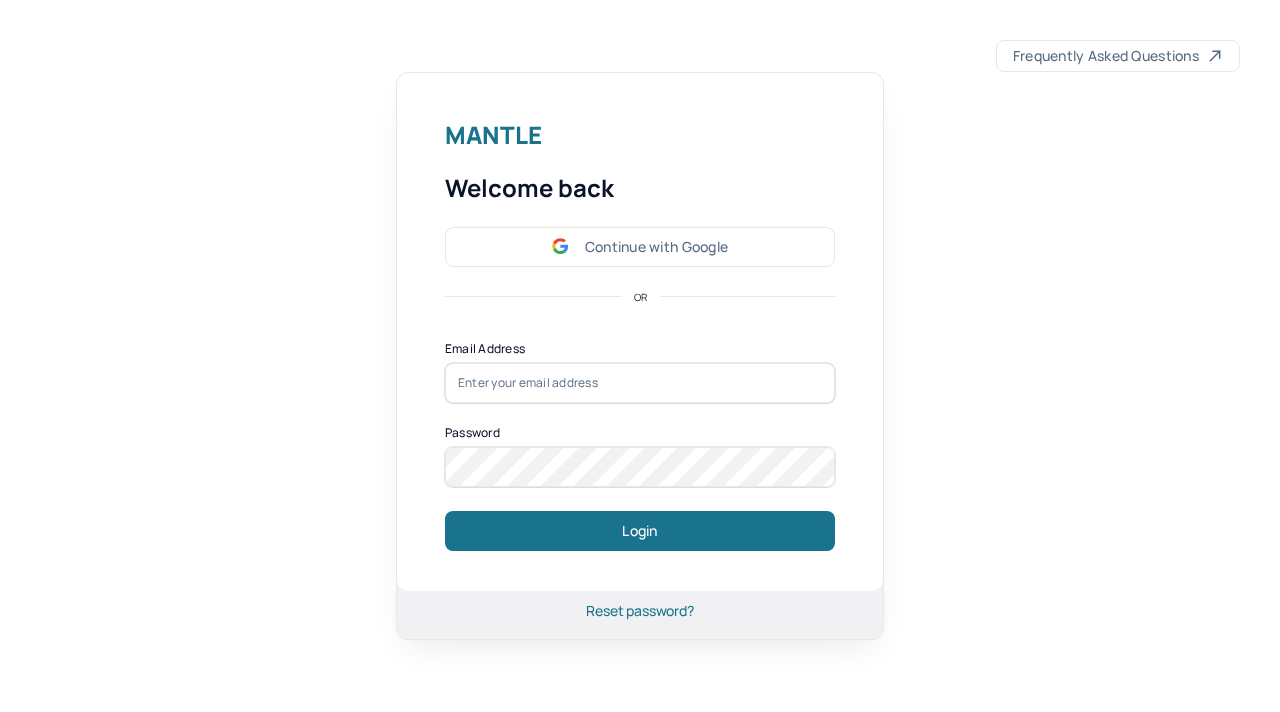 scroll, scrollTop: 0, scrollLeft: 0, axis: both 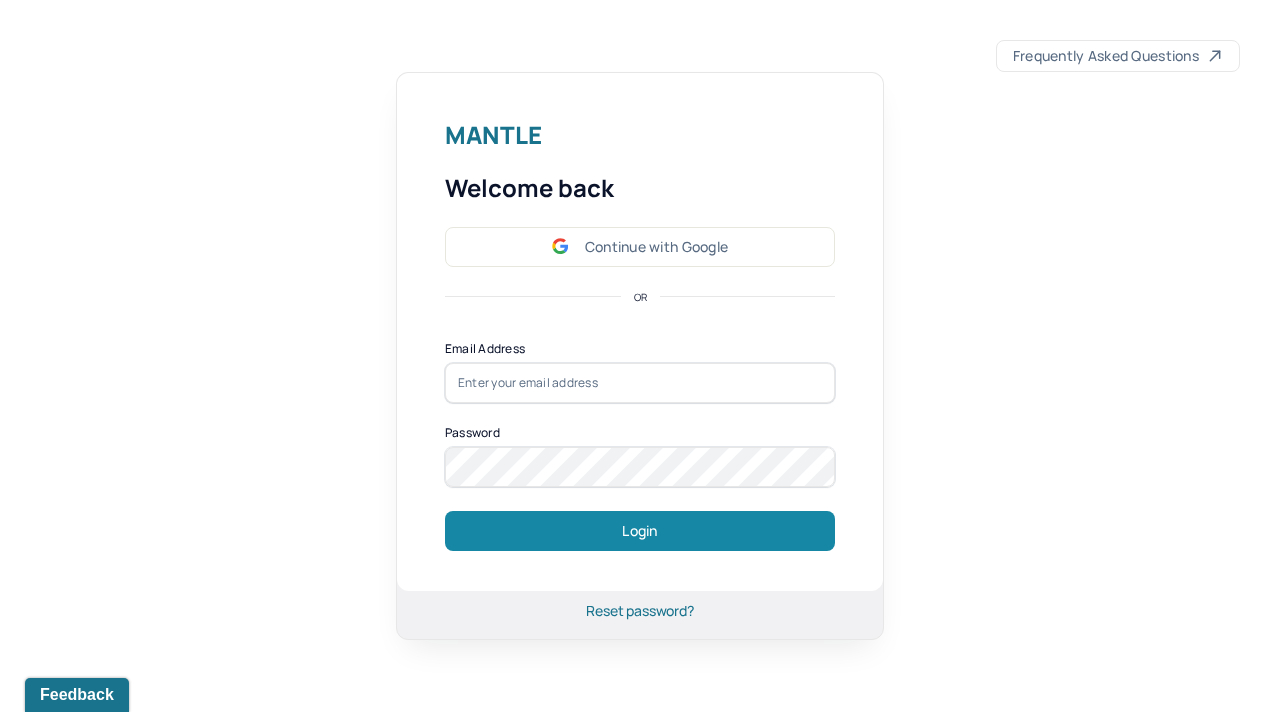 type on "developer@humantold.com" 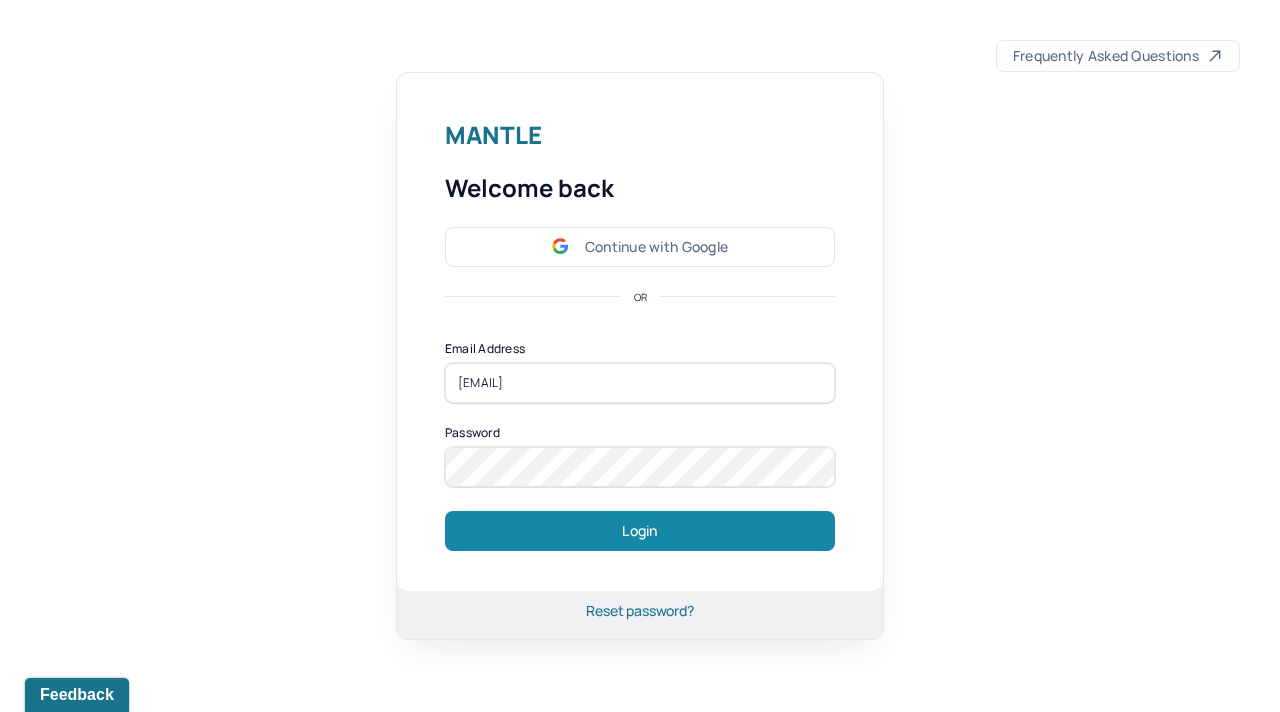 click on "Login" at bounding box center (640, 531) 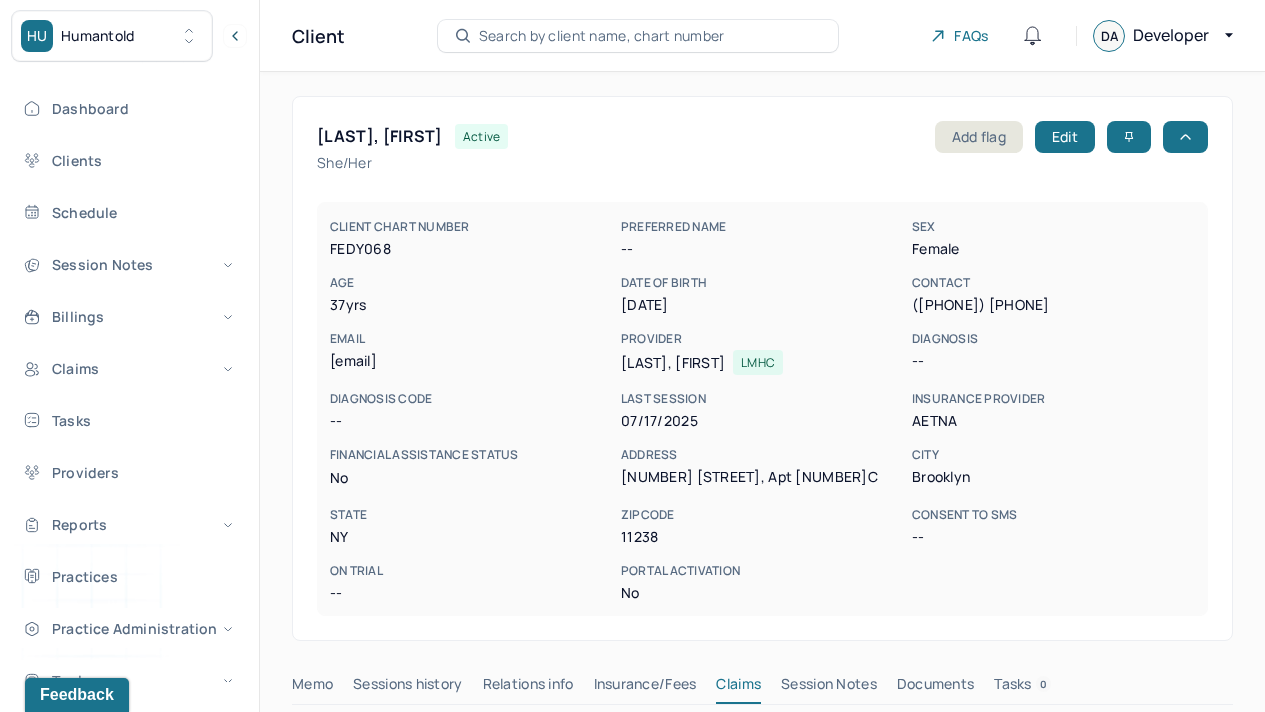 click on "Search by client name, chart number" at bounding box center (602, 36) 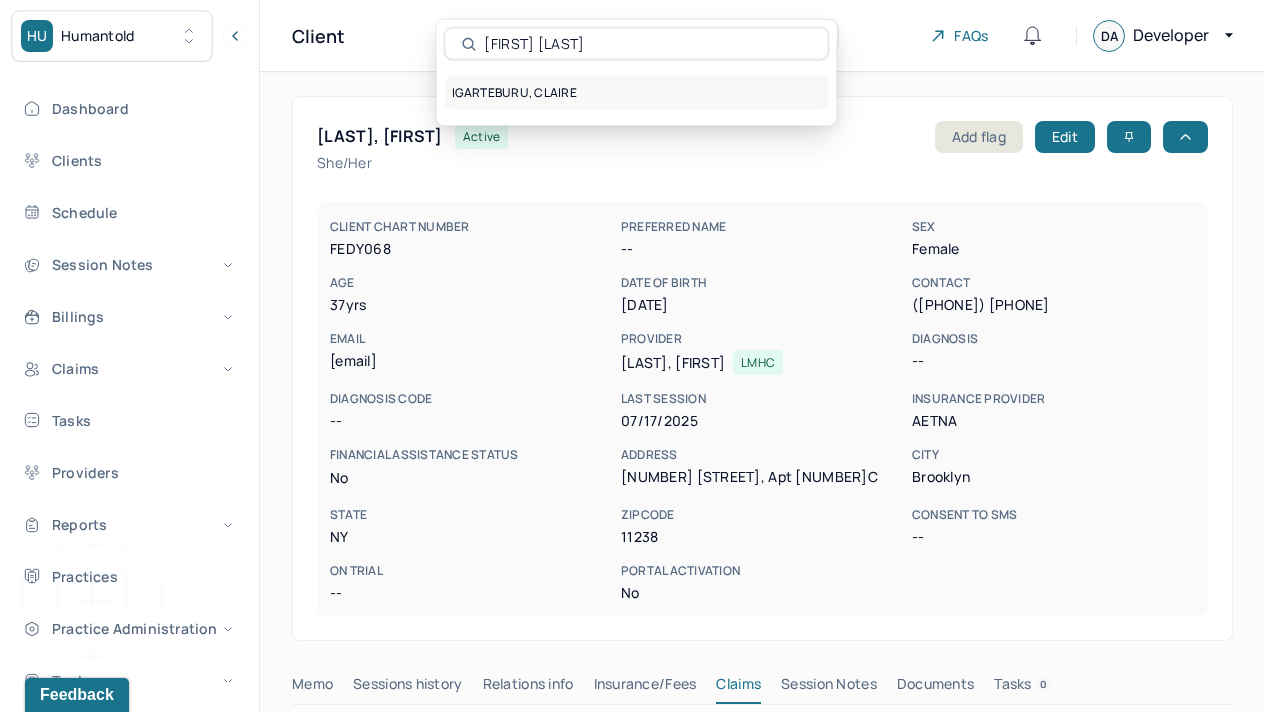 type on "claire i" 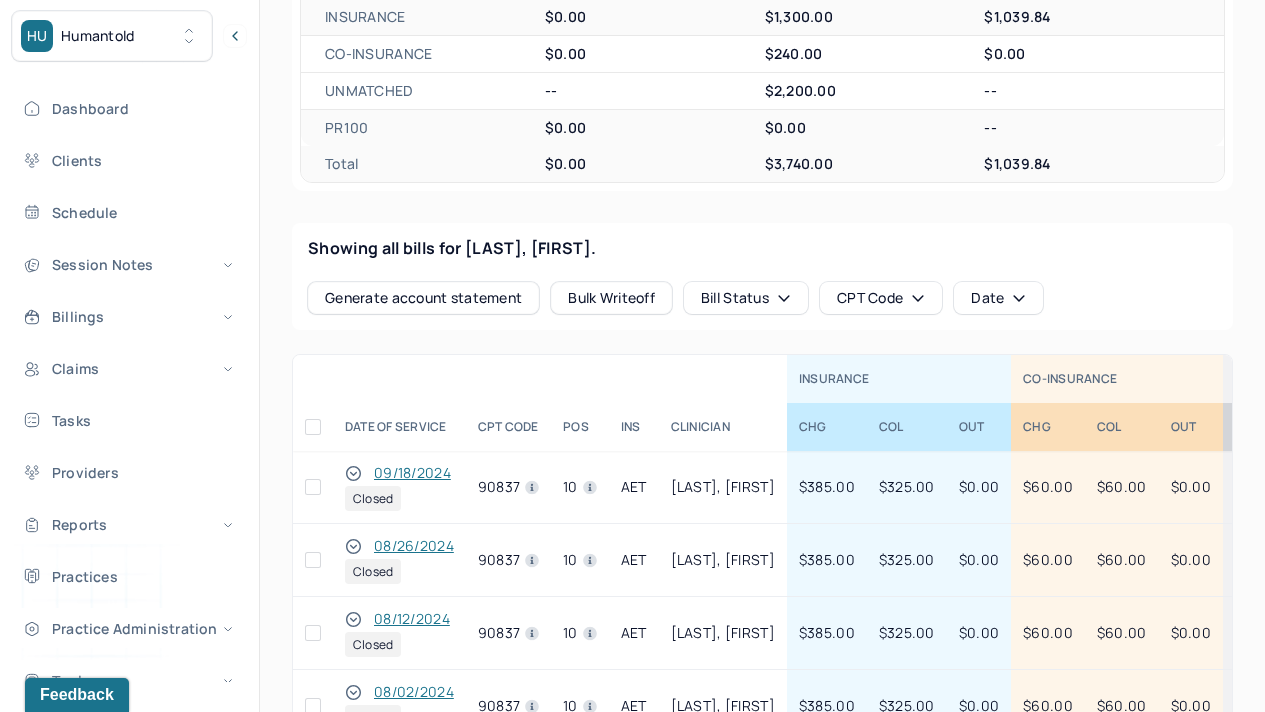 scroll, scrollTop: 0, scrollLeft: 0, axis: both 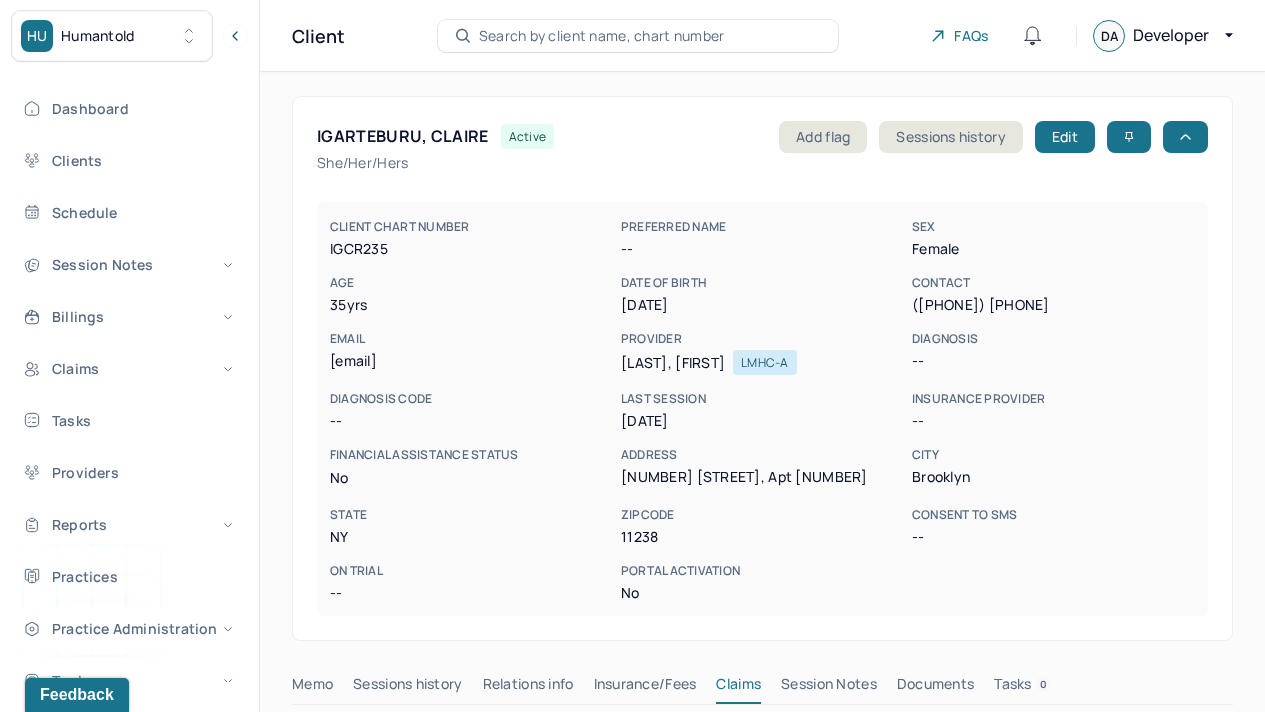 drag, startPoint x: 1279, startPoint y: 250, endPoint x: 1275, endPoint y: 306, distance: 56.142673 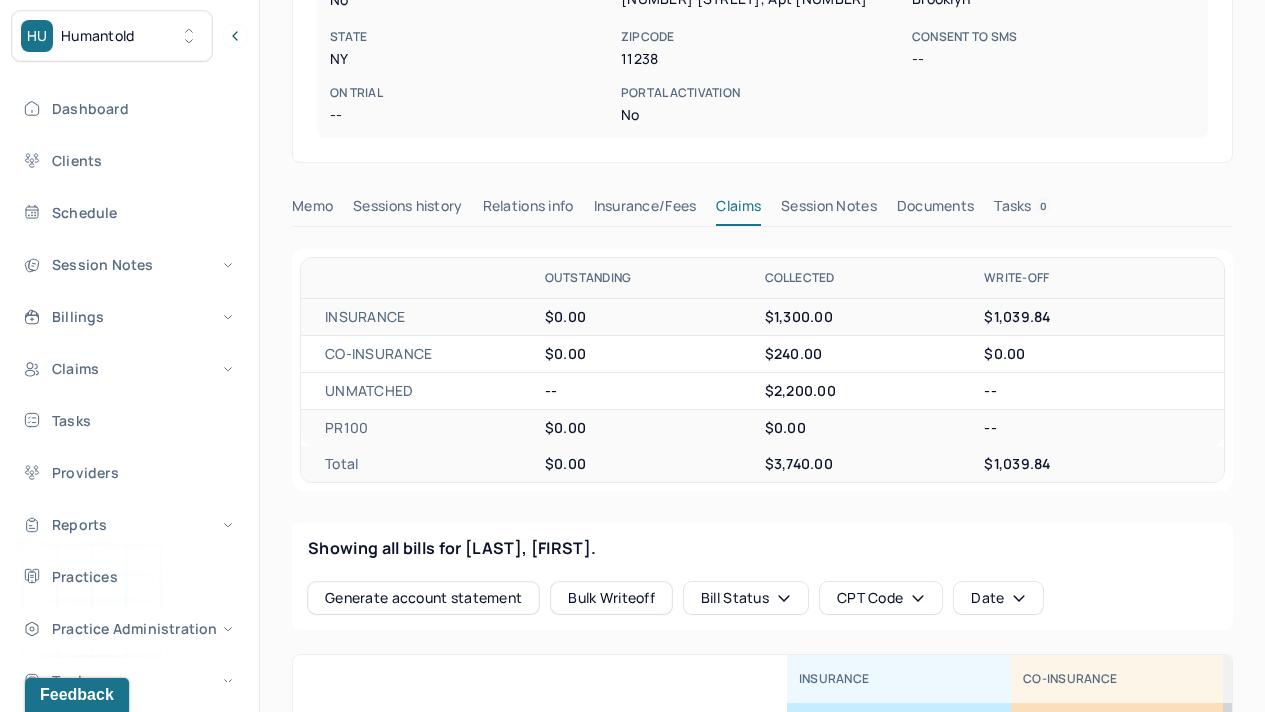 scroll, scrollTop: 484, scrollLeft: 0, axis: vertical 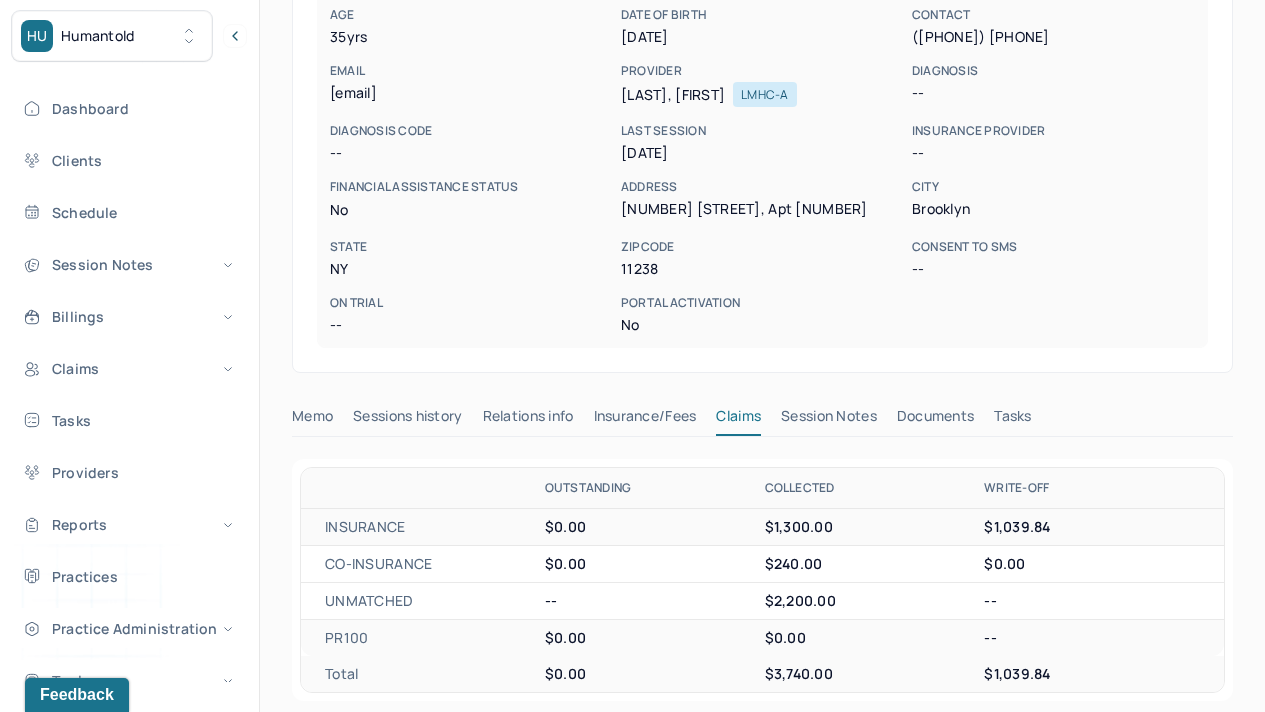 click on "Insurance/Fees" at bounding box center [645, 420] 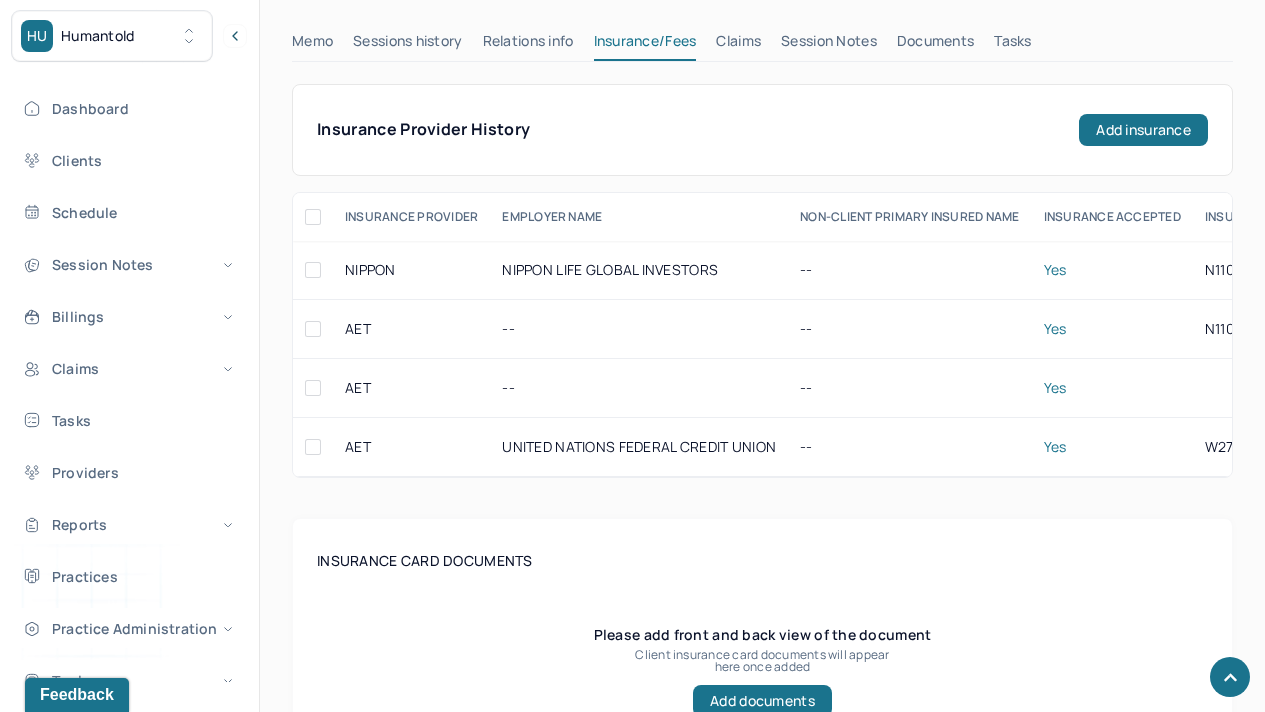 scroll, scrollTop: 617, scrollLeft: 0, axis: vertical 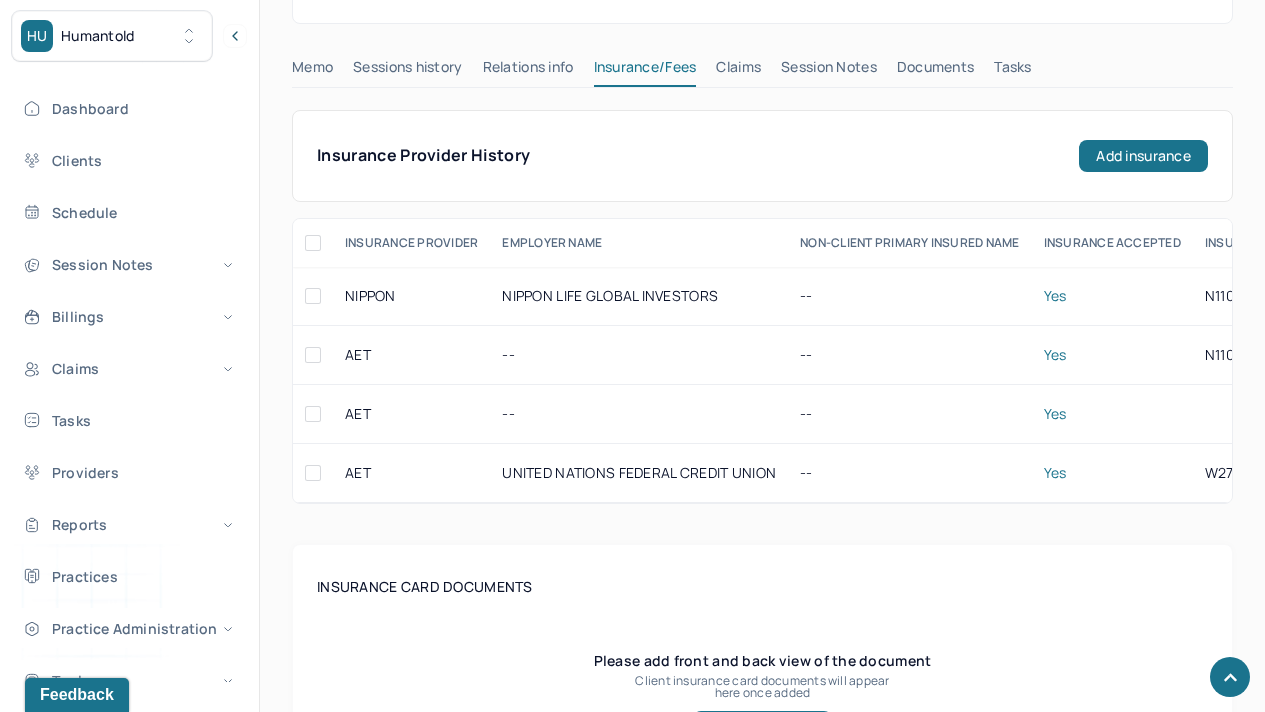 drag, startPoint x: 1279, startPoint y: 102, endPoint x: 1272, endPoint y: 241, distance: 139.17615 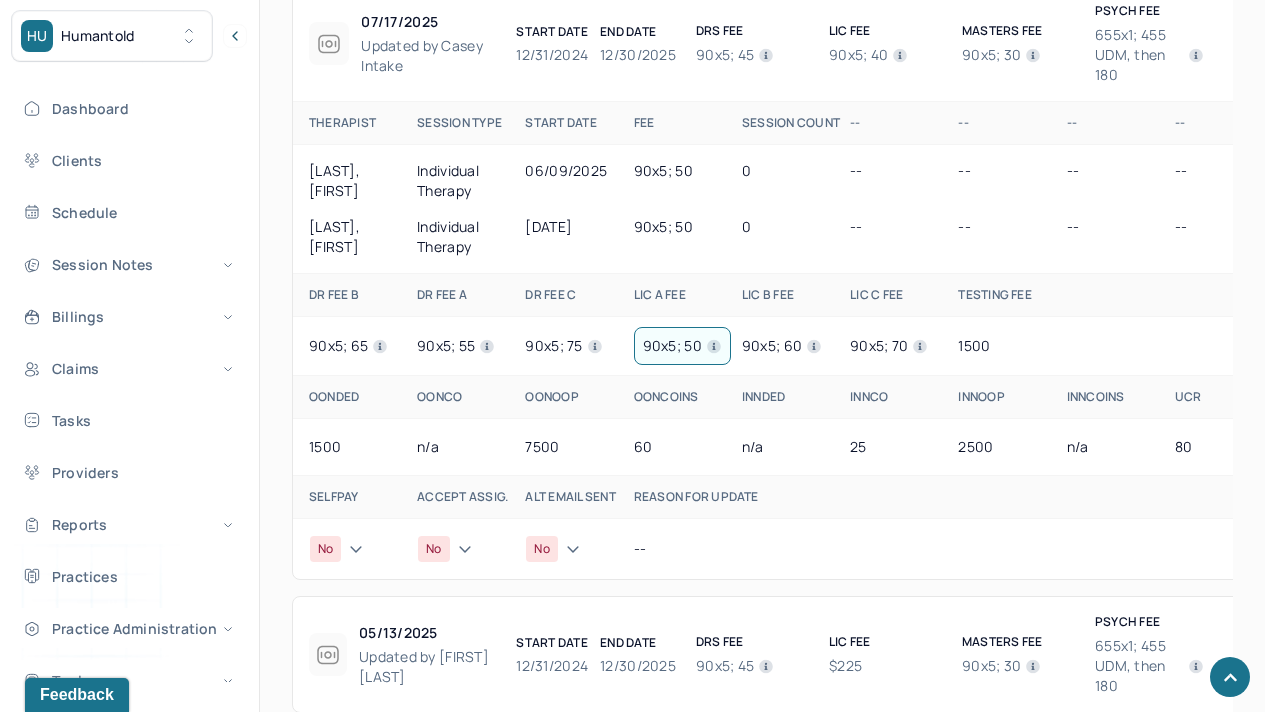 scroll, scrollTop: 1644, scrollLeft: 0, axis: vertical 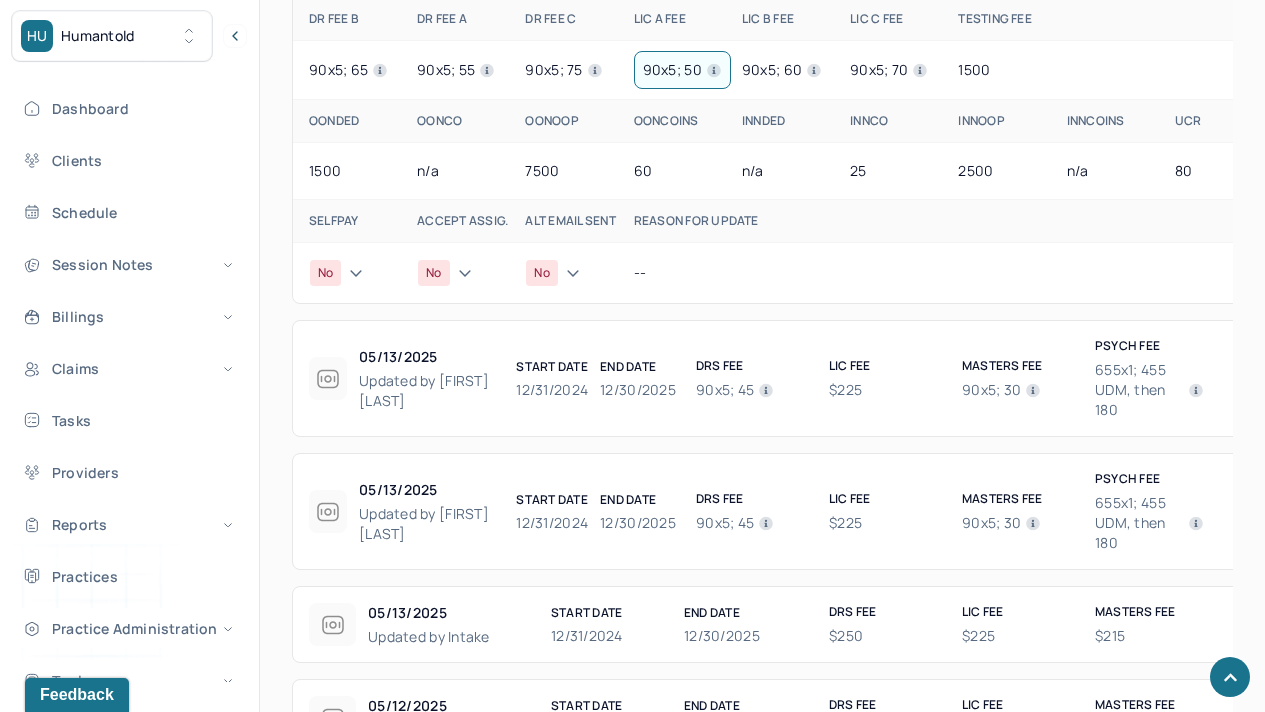 type 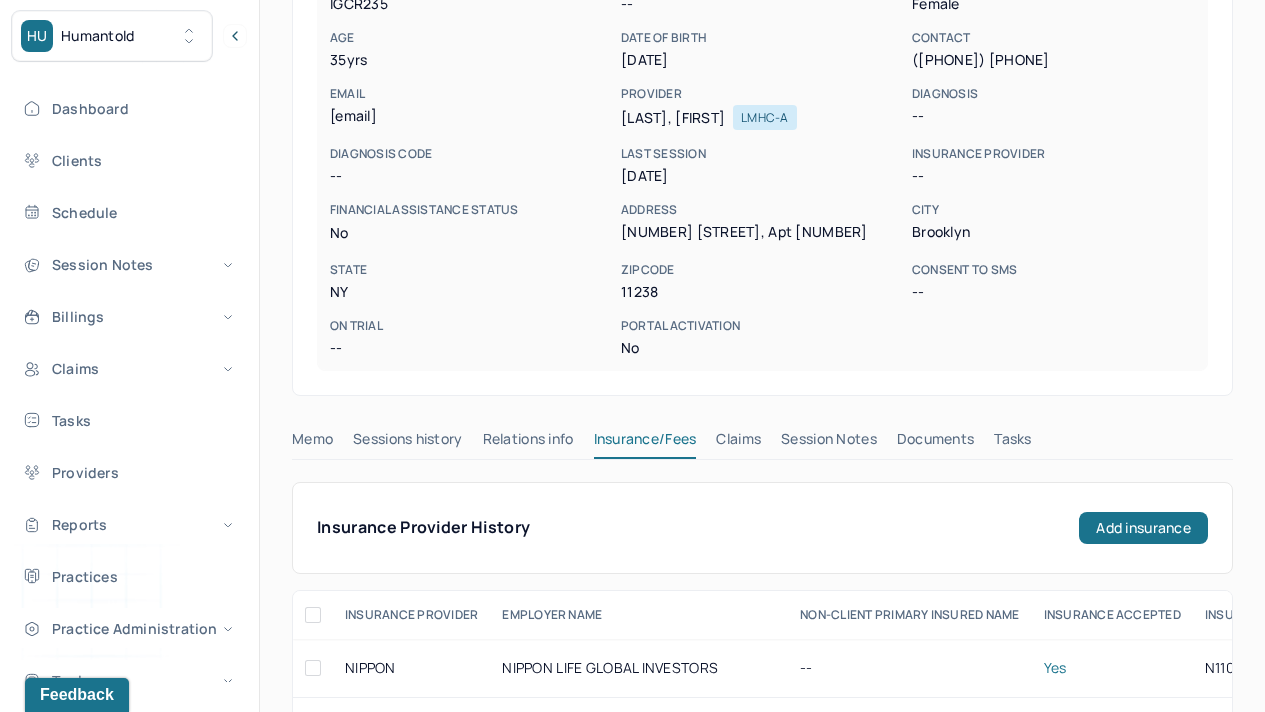 scroll, scrollTop: 237, scrollLeft: 0, axis: vertical 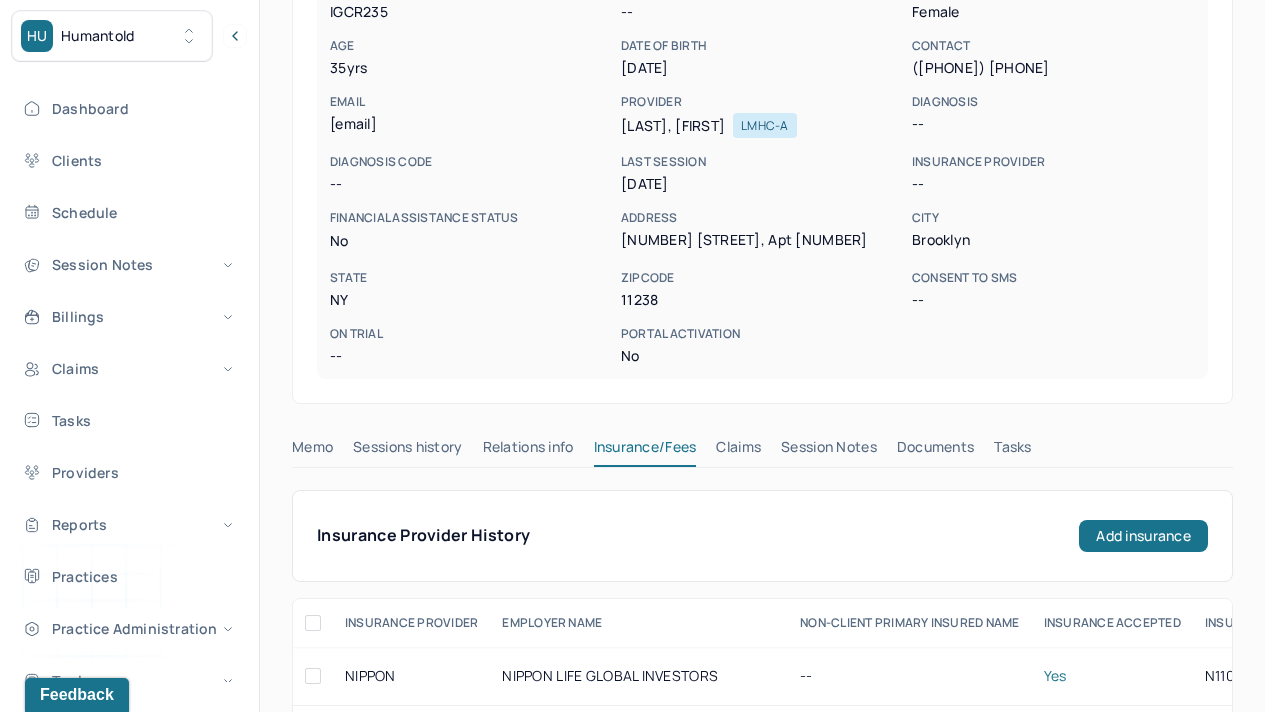 click on "Claims" at bounding box center (738, 451) 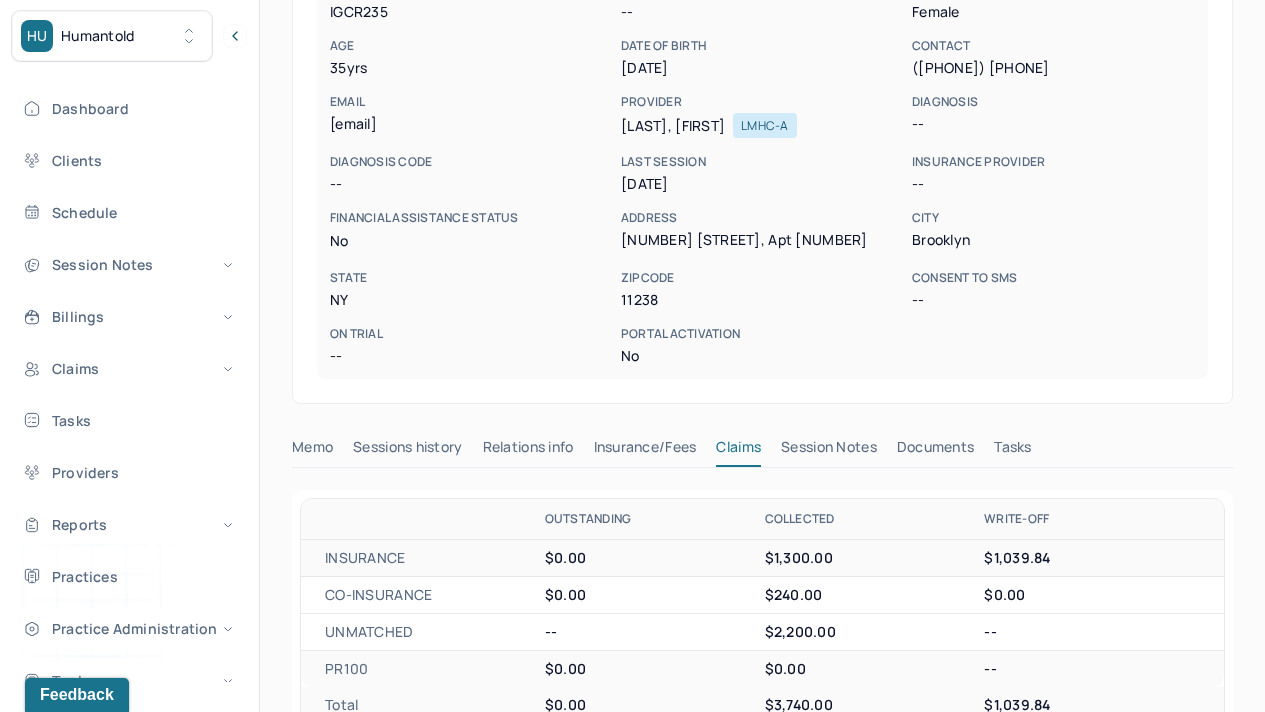 type 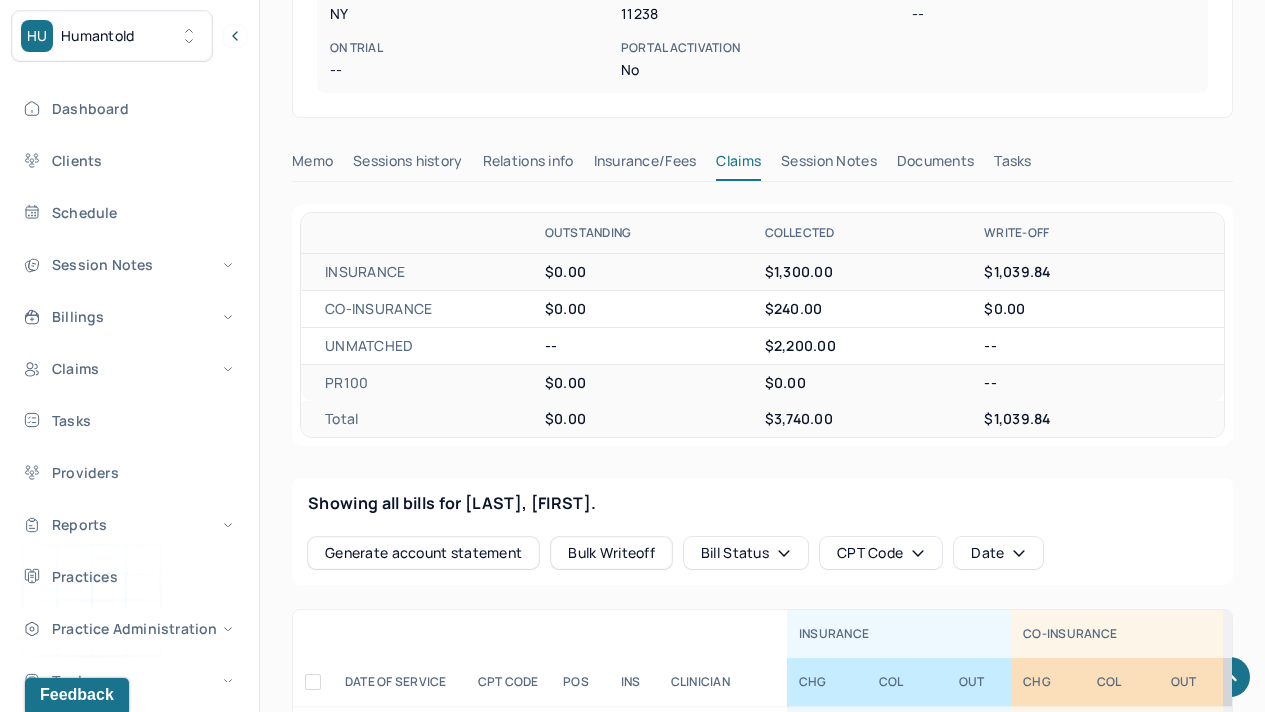 scroll, scrollTop: 477, scrollLeft: 0, axis: vertical 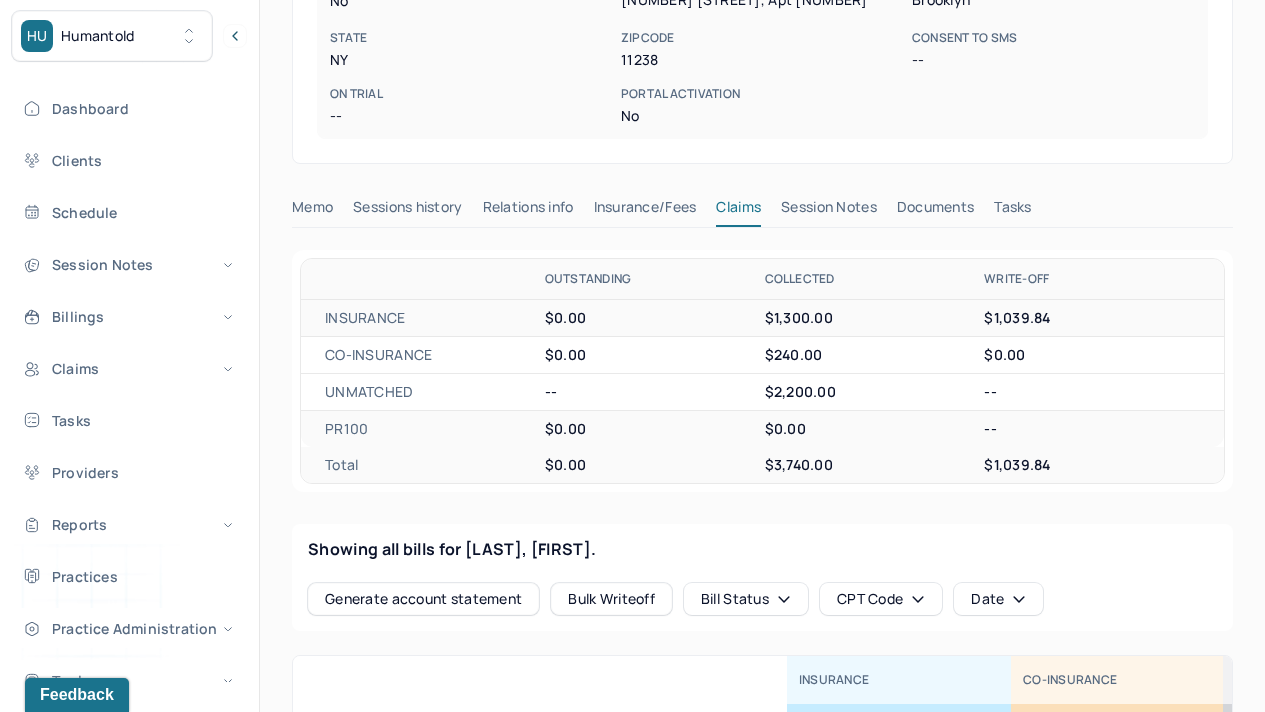 click on "Sessions history" at bounding box center [407, 211] 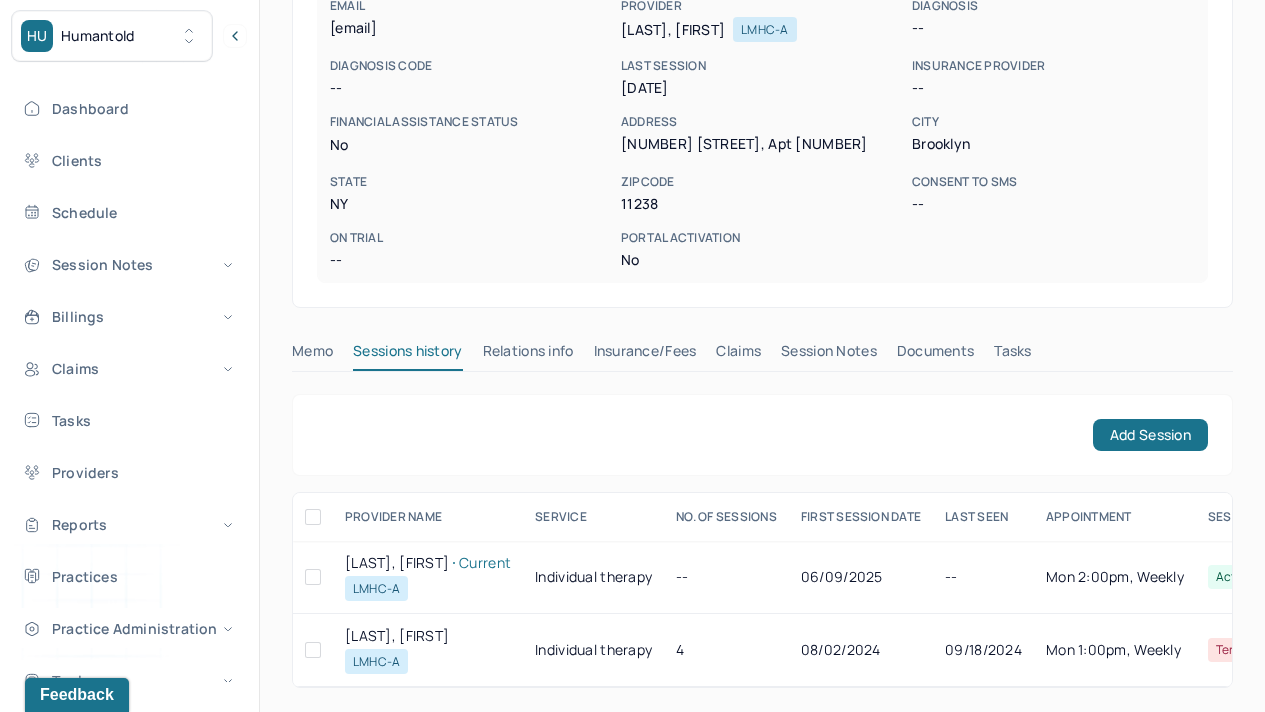 type 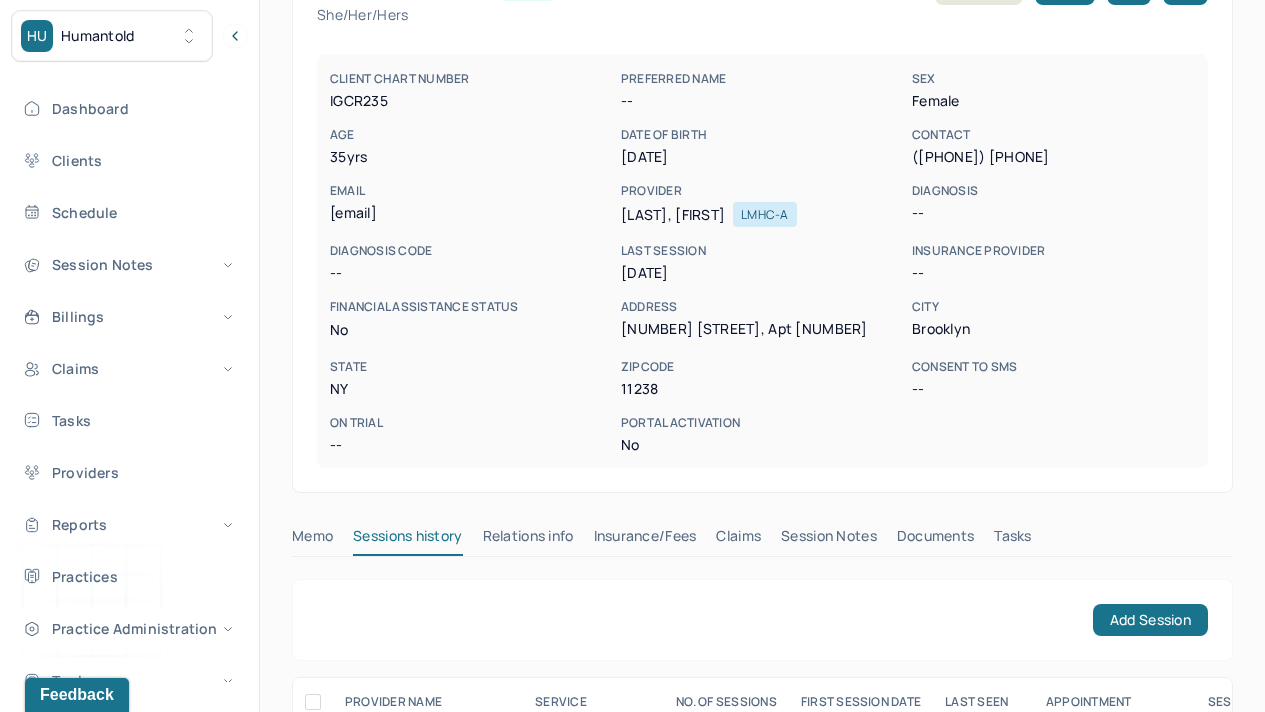 scroll, scrollTop: 148, scrollLeft: 0, axis: vertical 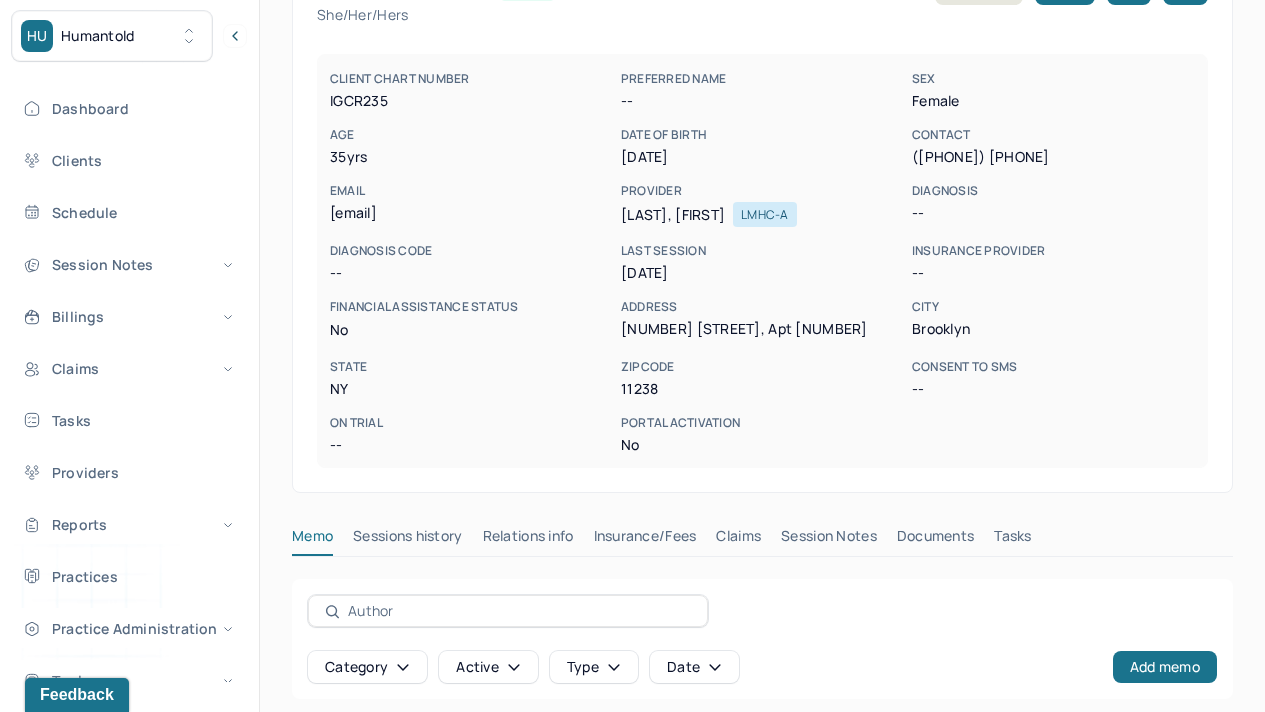 type 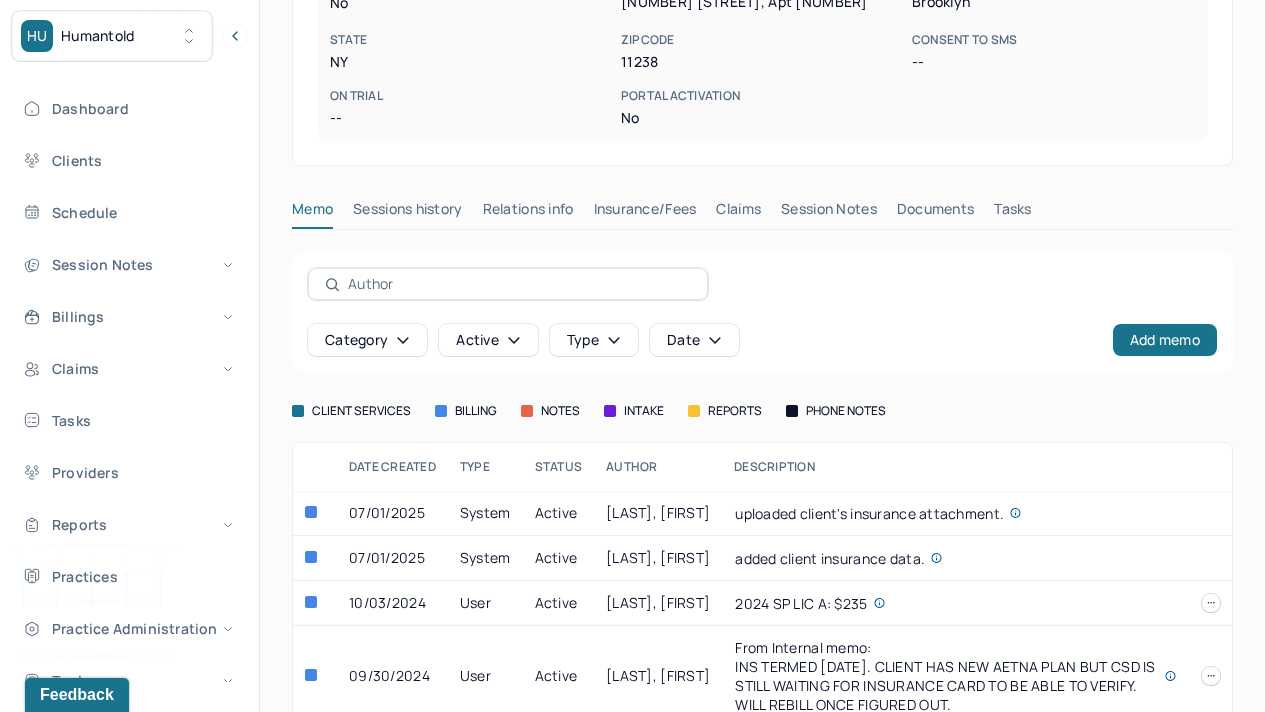scroll, scrollTop: 428, scrollLeft: 0, axis: vertical 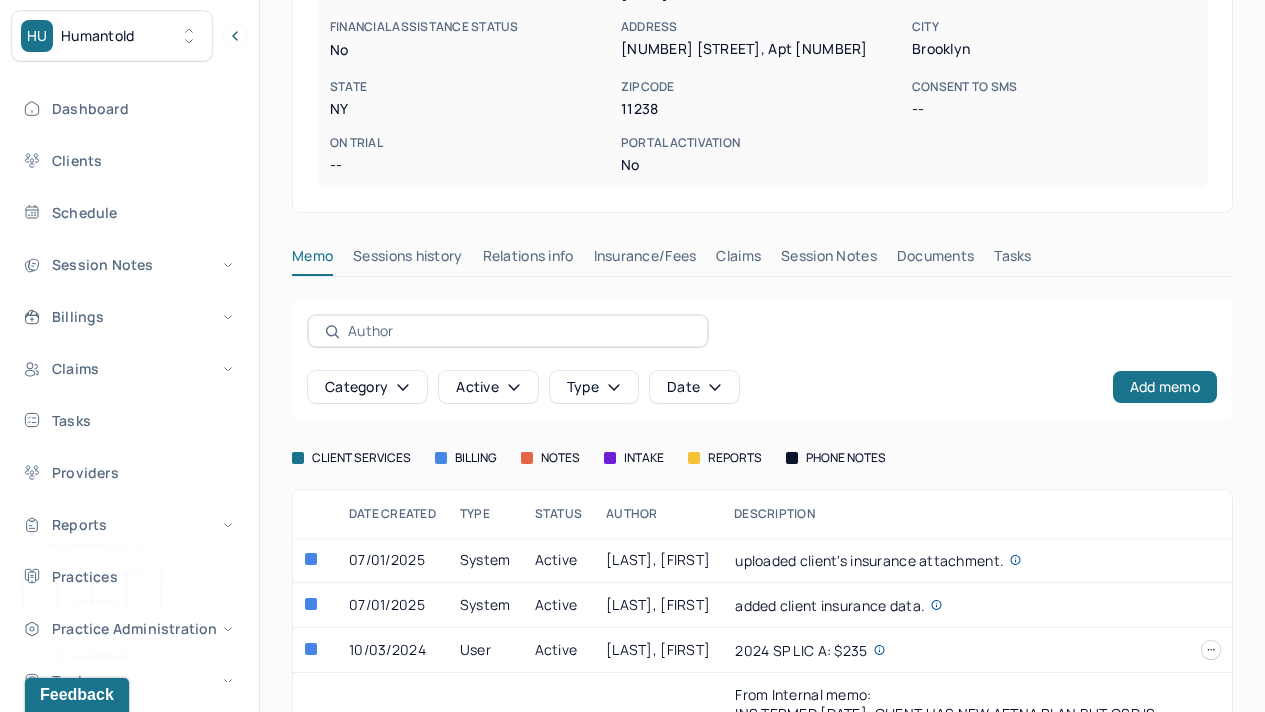 click on "Tasks" at bounding box center (1012, 260) 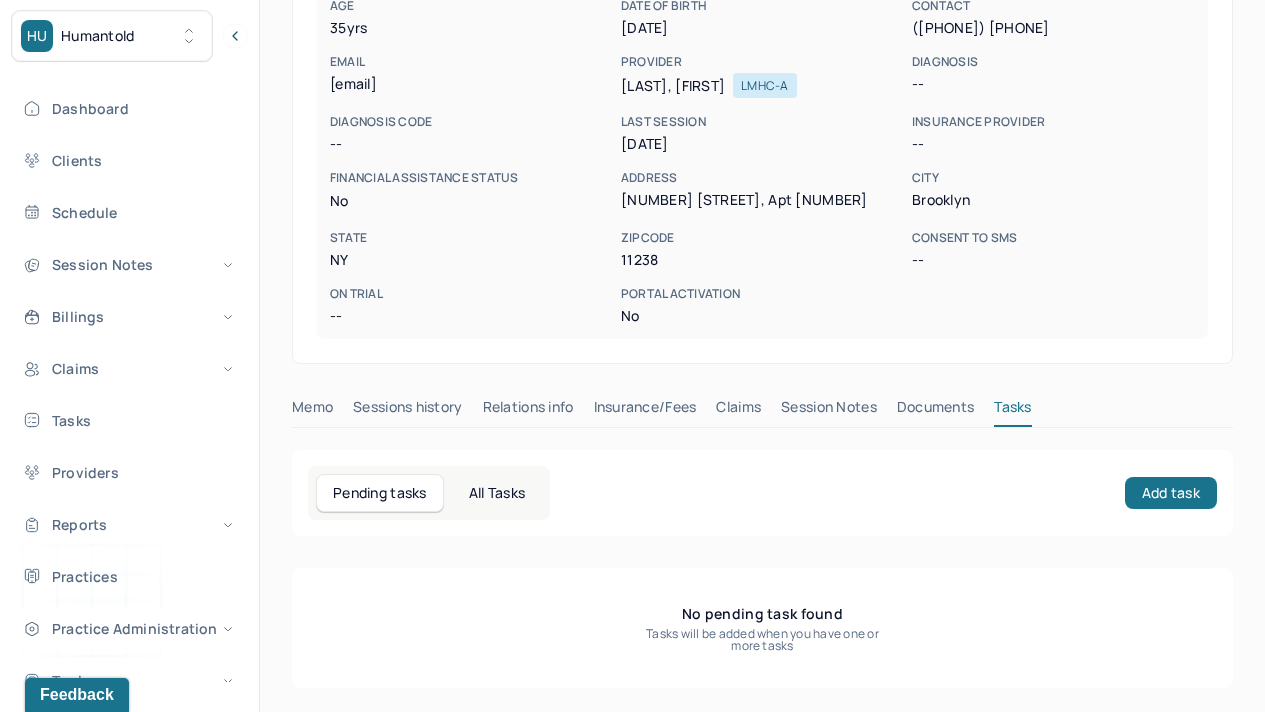 scroll, scrollTop: 278, scrollLeft: 0, axis: vertical 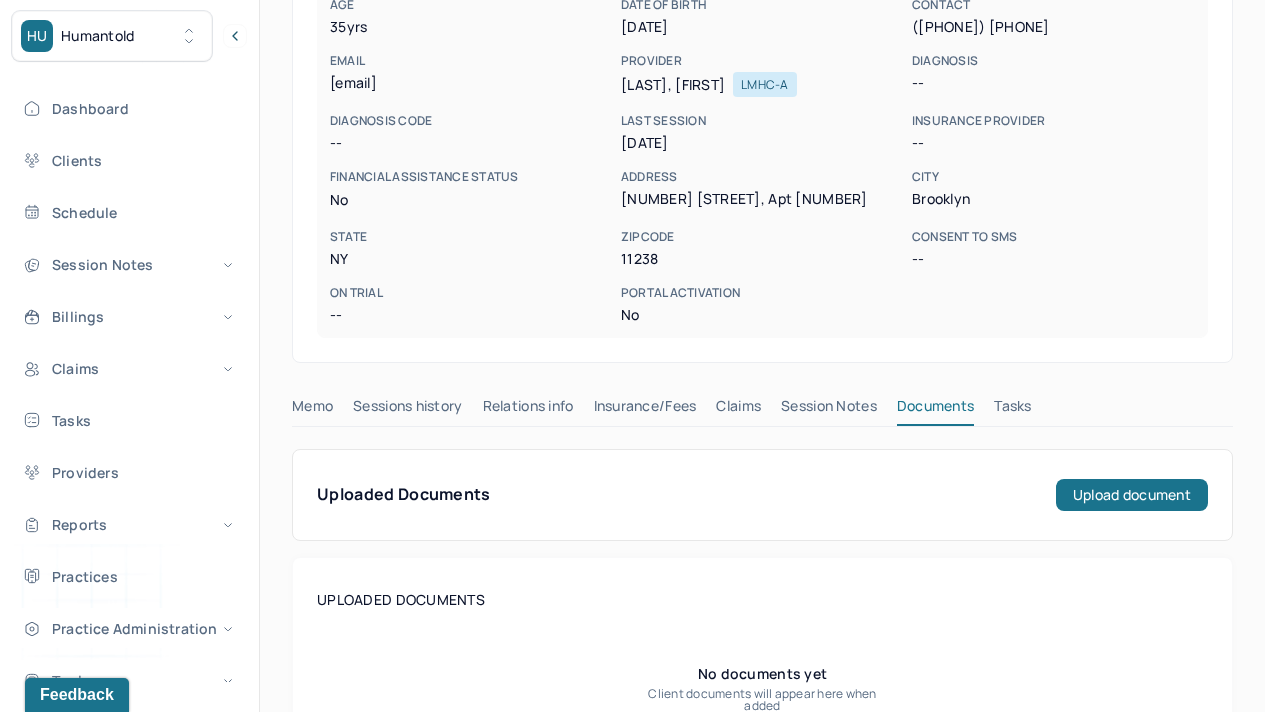 type 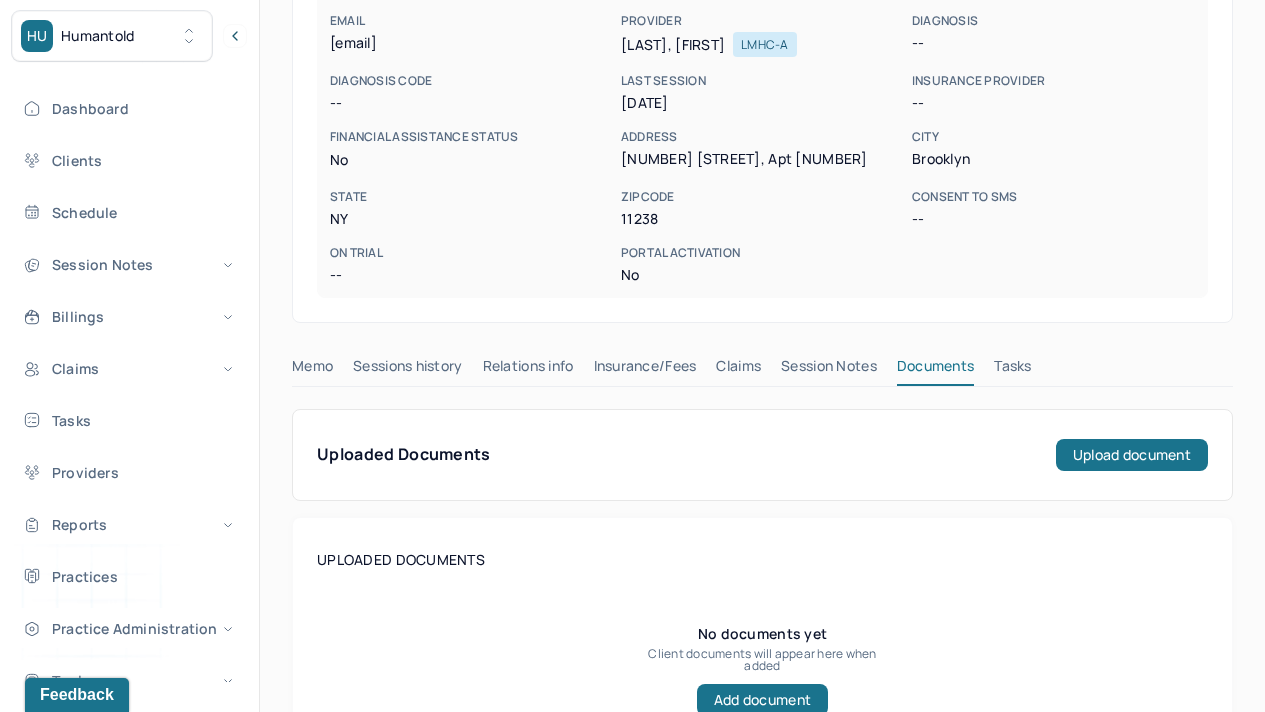 scroll, scrollTop: 433, scrollLeft: 0, axis: vertical 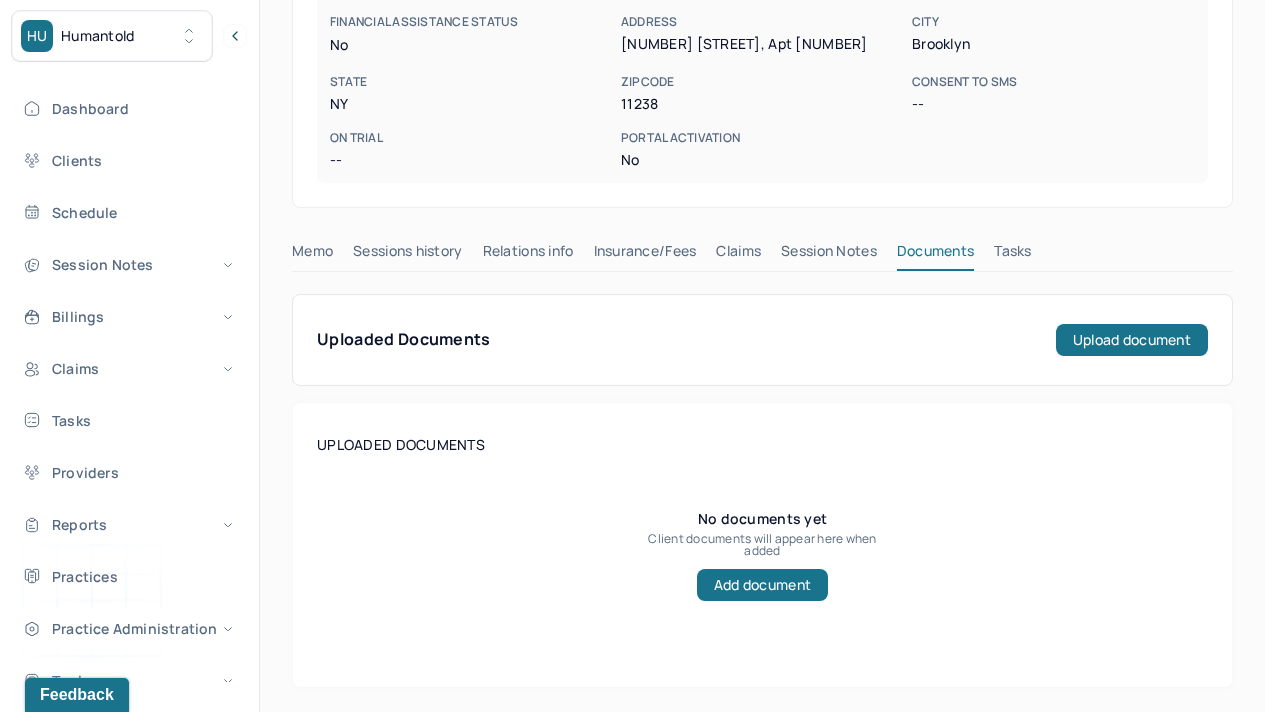 click on "Session Notes" at bounding box center (829, 255) 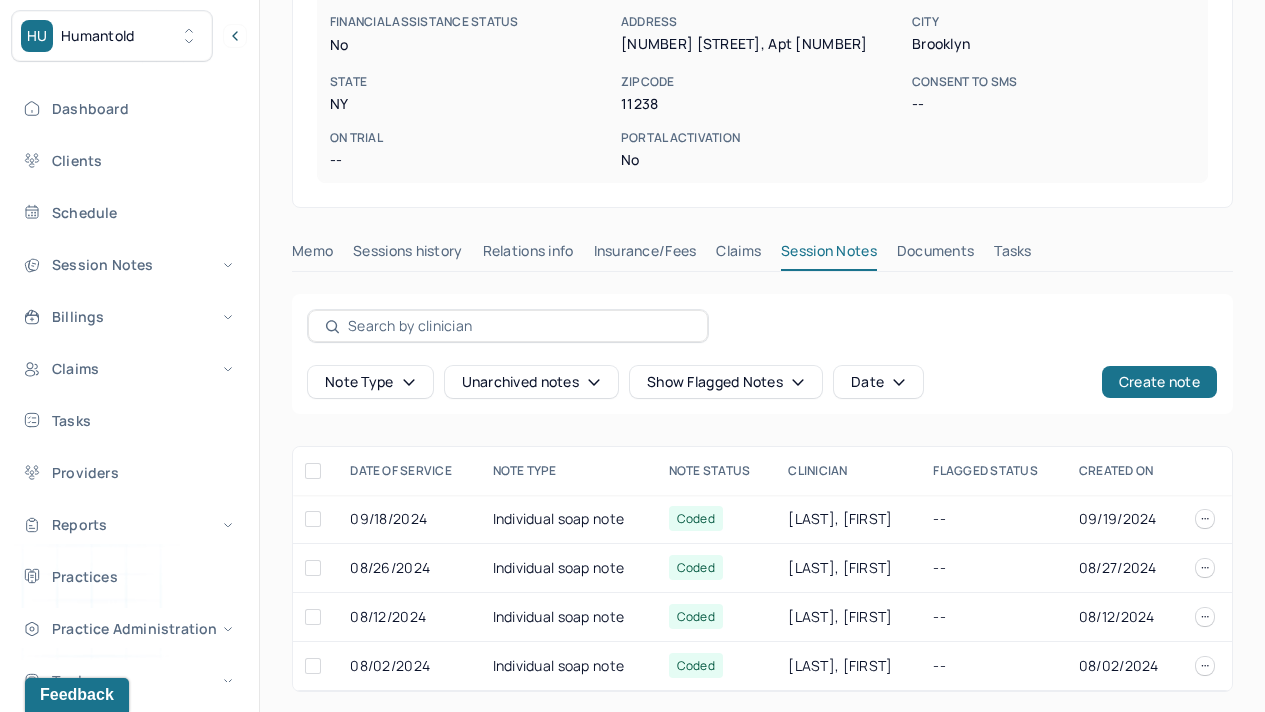 type 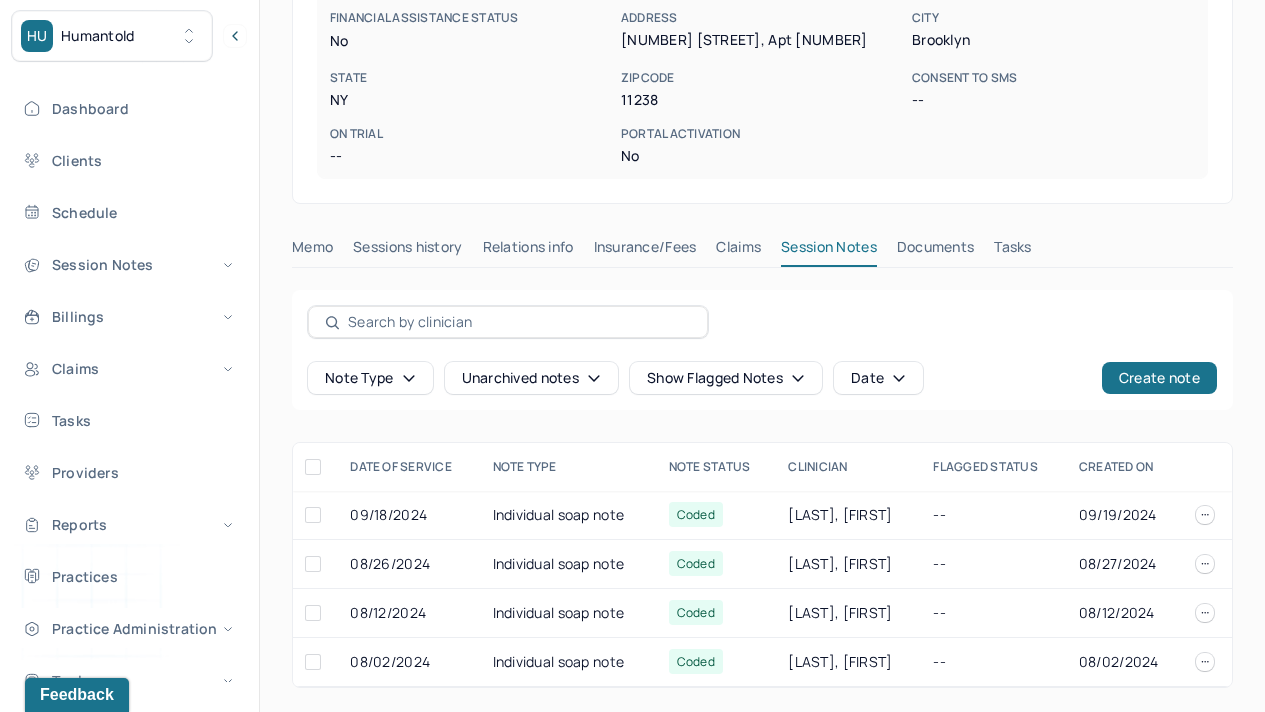 click on "Claims" at bounding box center [738, 251] 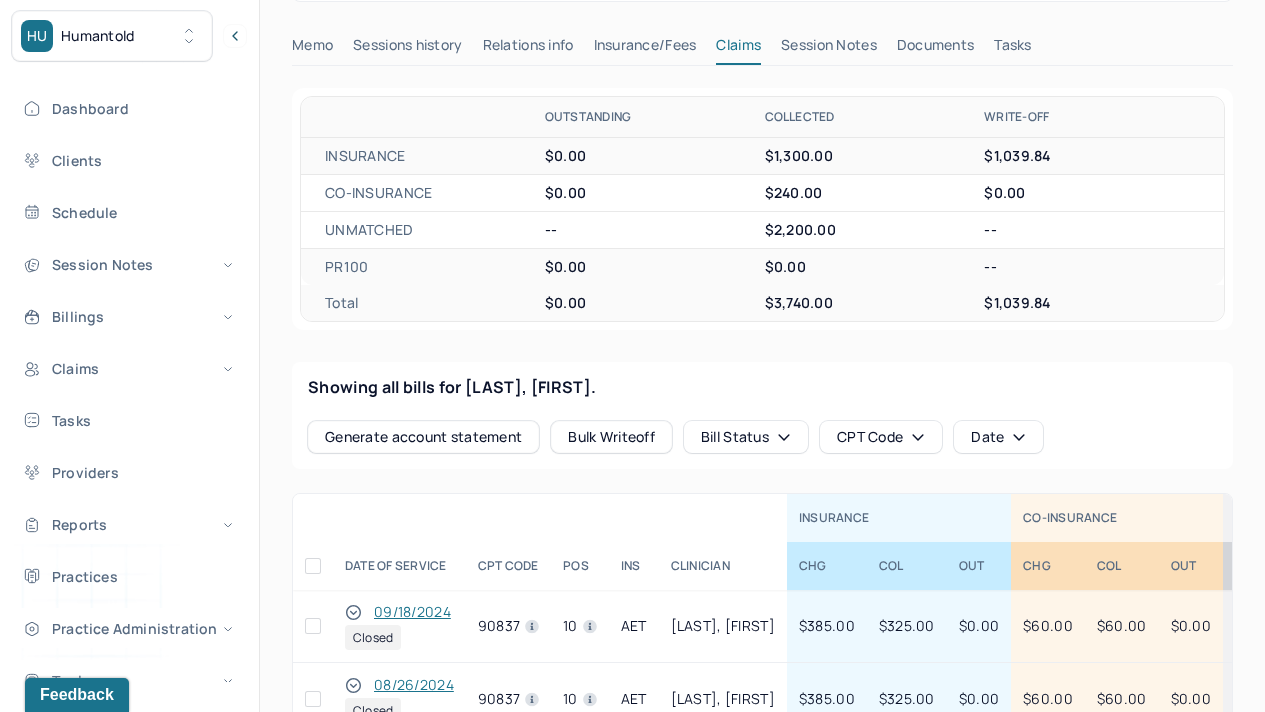 scroll, scrollTop: 557, scrollLeft: 0, axis: vertical 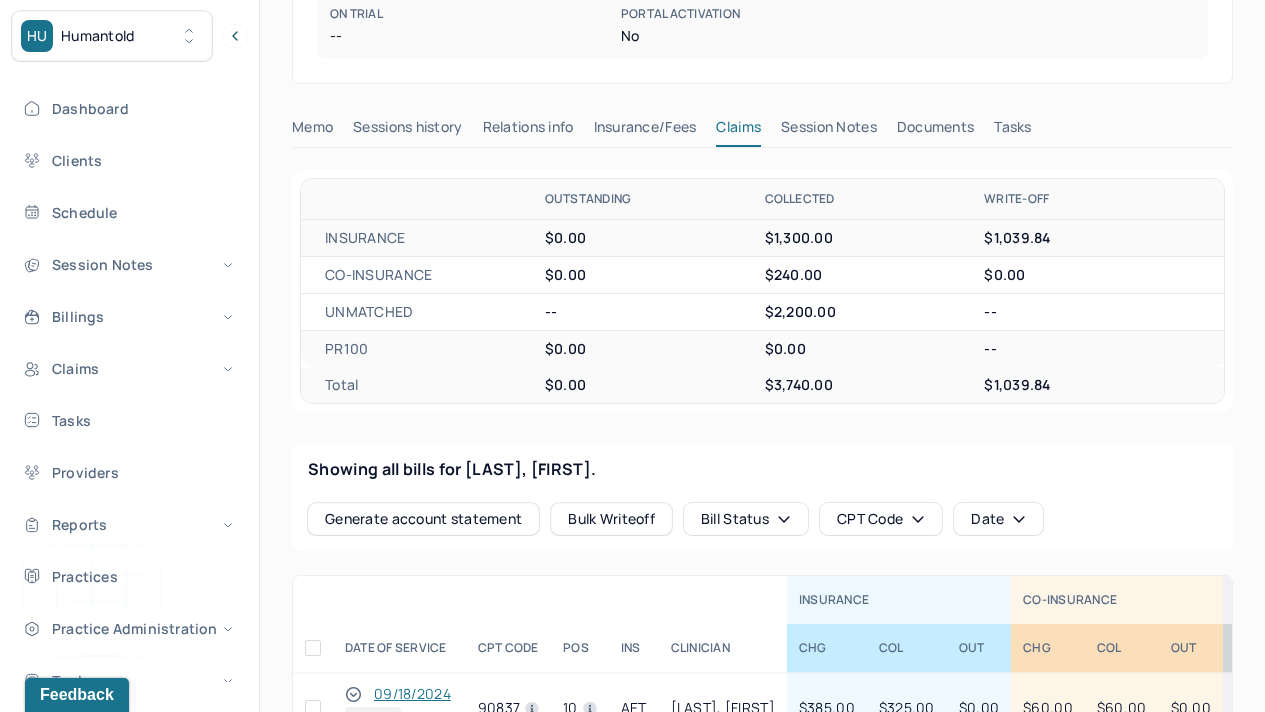click on "Insurance/Fees" at bounding box center [645, 131] 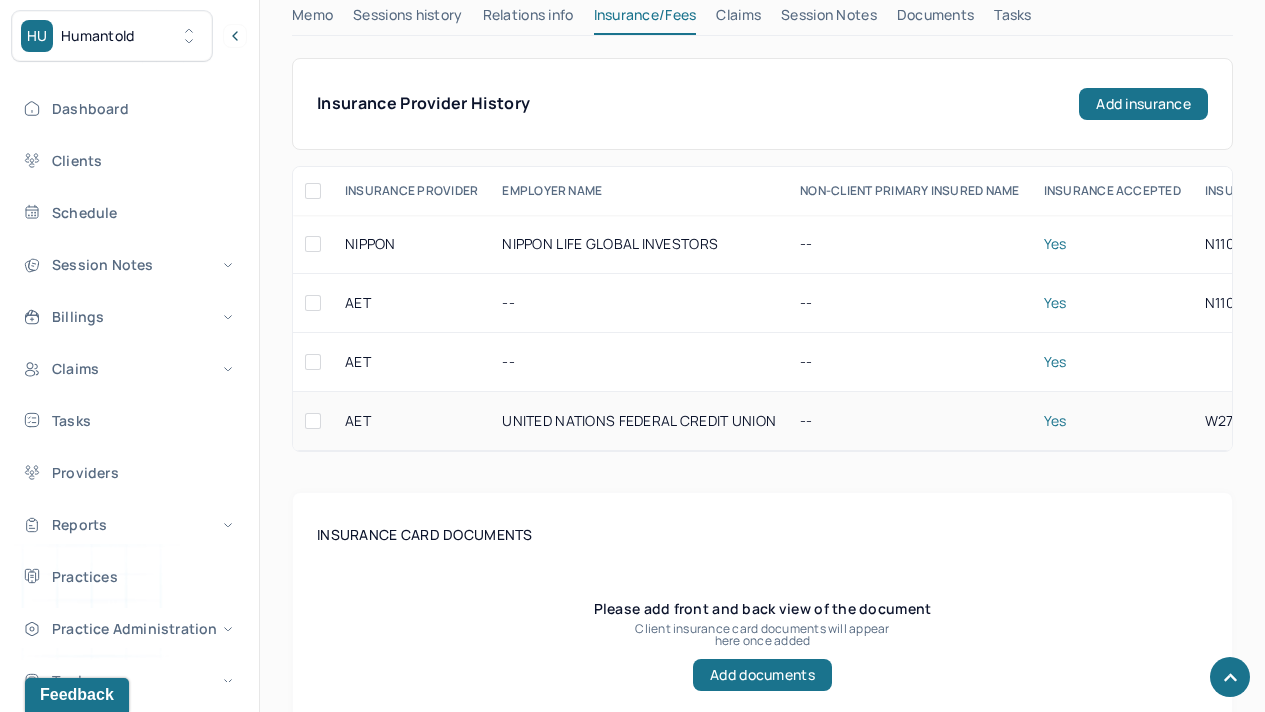 scroll, scrollTop: 597, scrollLeft: 0, axis: vertical 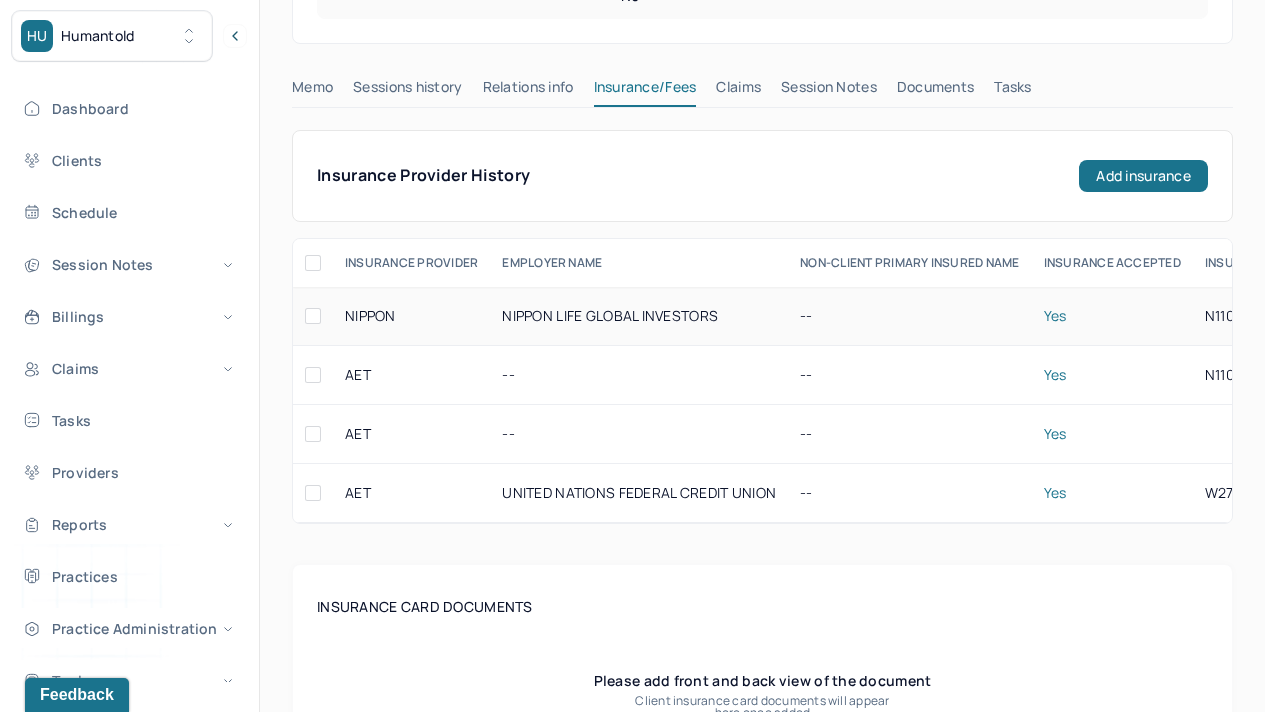 click on "NIPPON LIFE GLOBAL INVESTORS" at bounding box center [639, 316] 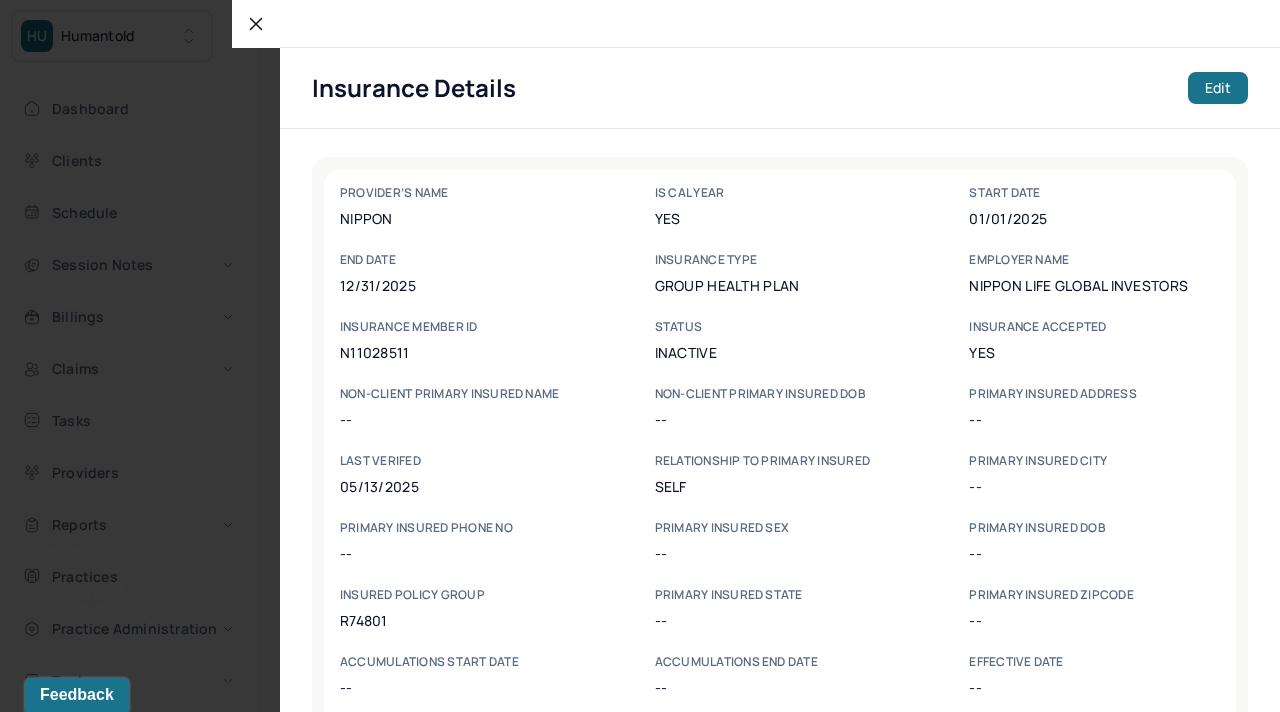 click on "Insurance Details   Edit   PROVIDER’s NAME NIPPON Is Cal Year Yes start date 01/01/2025 end date 12/31/2025 Insurance type group health plan Employer name NIPPON LIFE GLOBAL INVESTORS INSURANCE MEMBER ID N11028511 Status inactive Insurance accepted Yes NON-CLIENT PRIMARY INSURED NAME -- NON-CLIENT PRIMARY INSURED DOB -- PRIMARY INSURED address -- LAST VERIFED 05/13/2025 Relationship to primary insured self Primary insured city -- Primary insured phone no -- Primary insured sex -- Primary insured dob -- Insured policy group R74801 Primary insured state -- Primary insured zipcode -- Accumulations start date -- Accumulations end date -- Effective date -- Policy Effective start date -- Policy Effective end date -- ATTACHED FILES( 1 ) Claire Igarteburu - insurance-document   View doc" at bounding box center [780, 380] 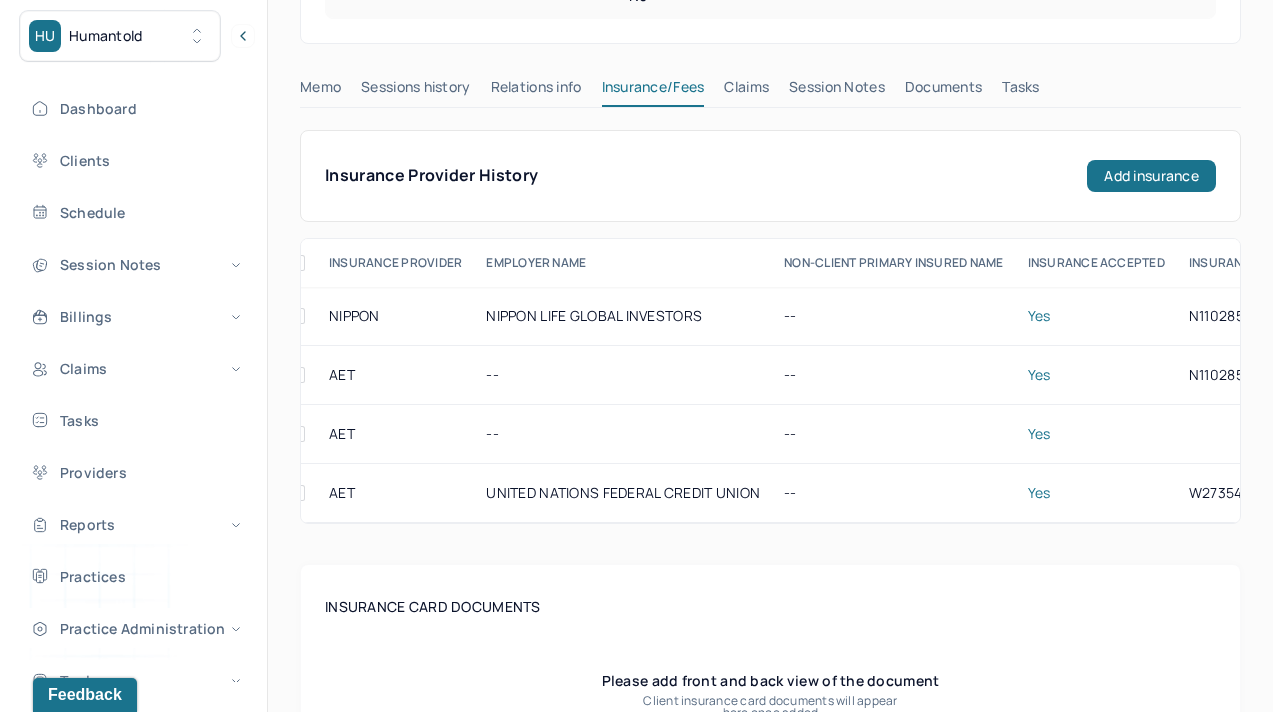 scroll, scrollTop: 0, scrollLeft: 0, axis: both 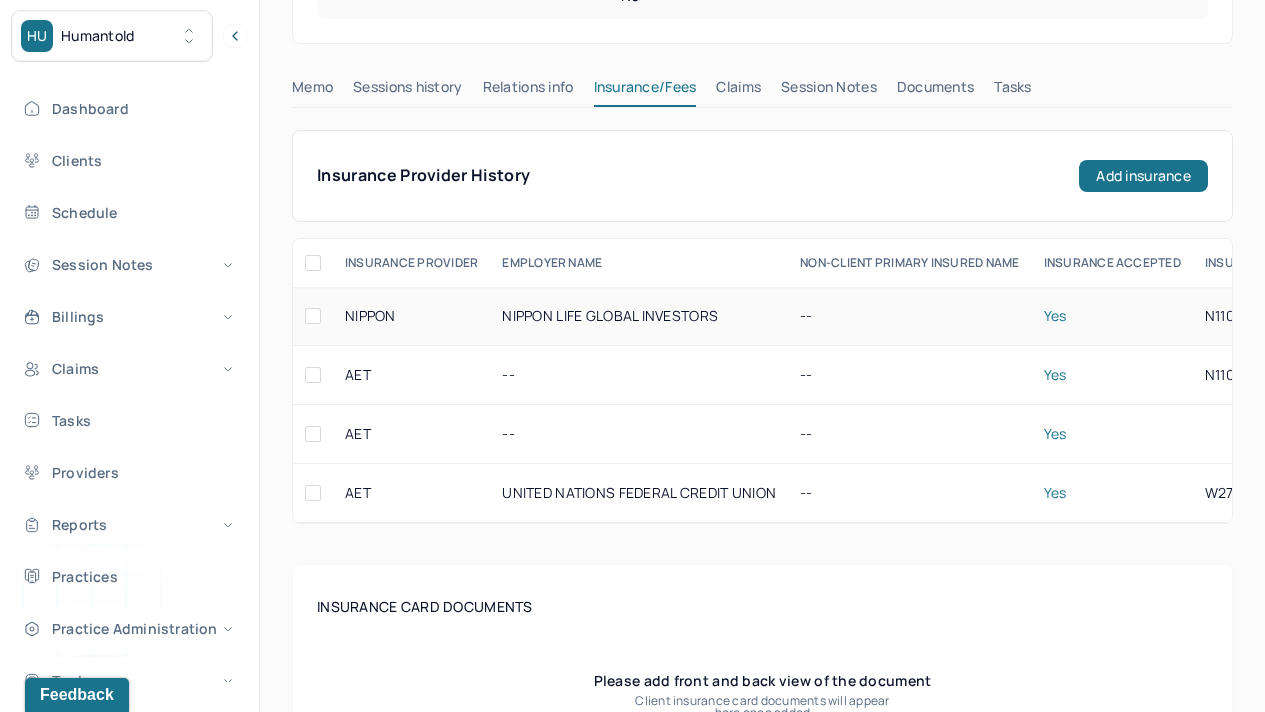 click on "NIPPON LIFE GLOBAL INVESTORS" at bounding box center (639, 316) 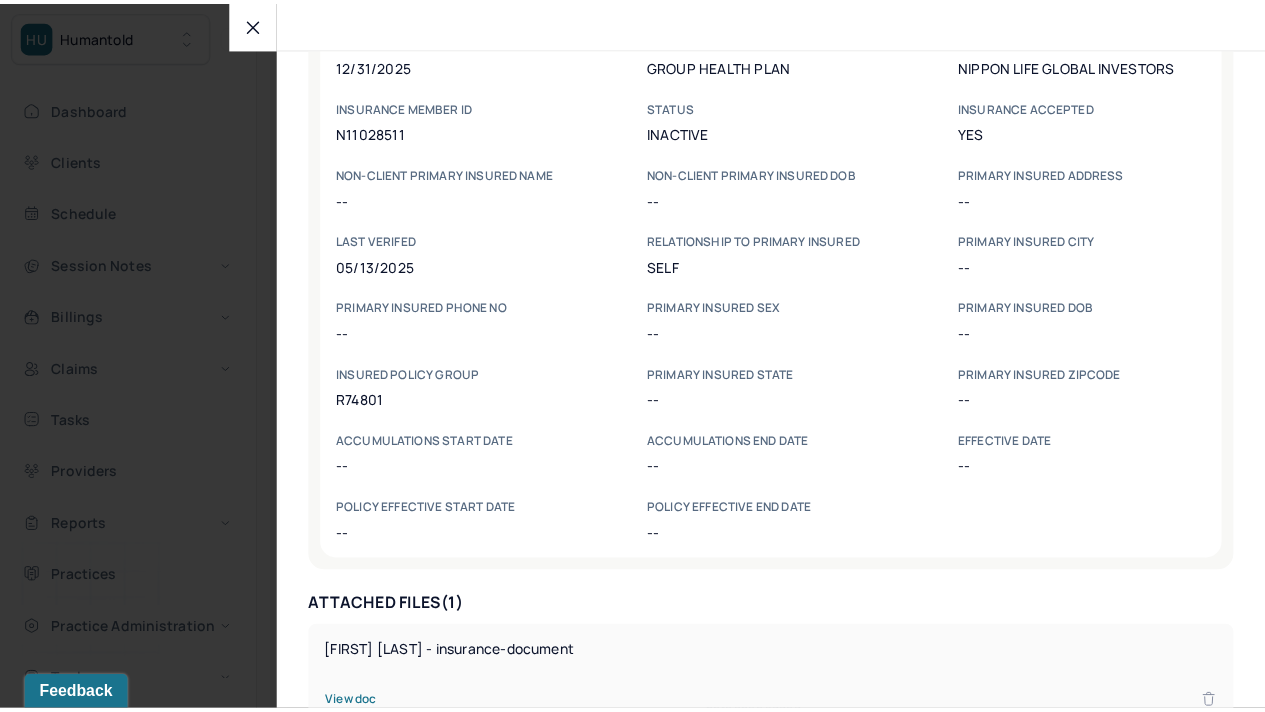 scroll, scrollTop: 243, scrollLeft: 0, axis: vertical 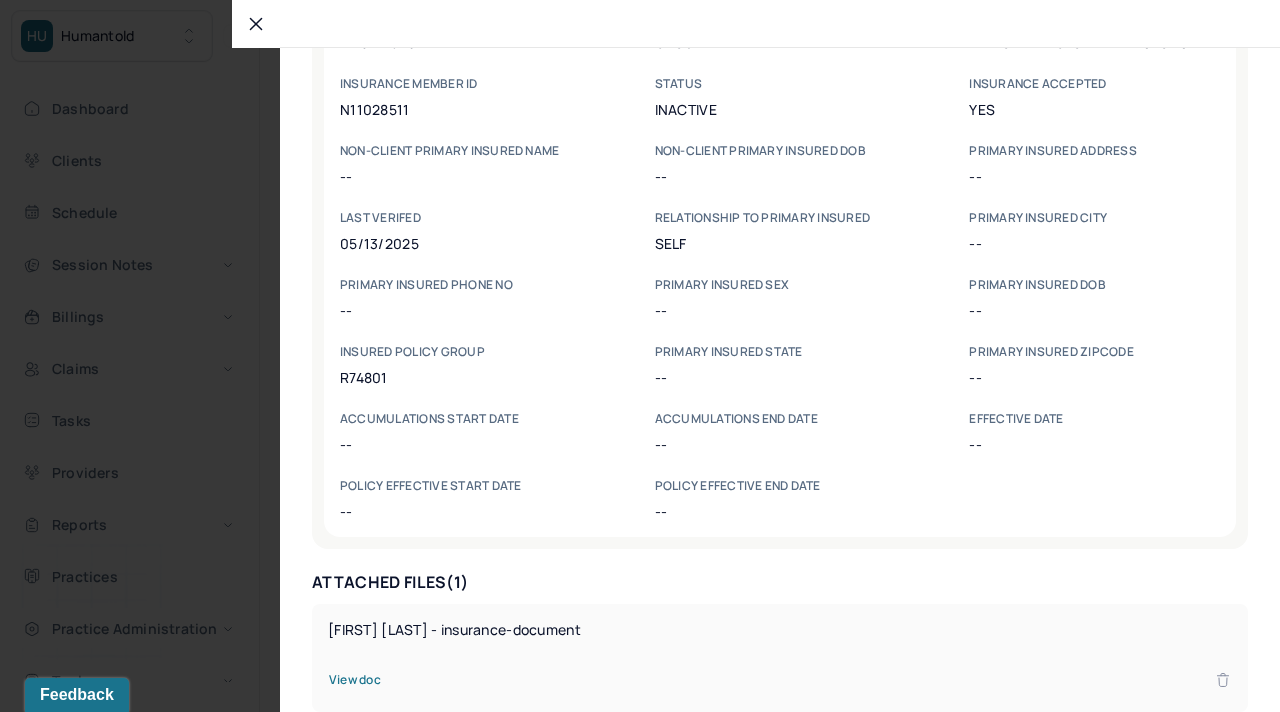 click 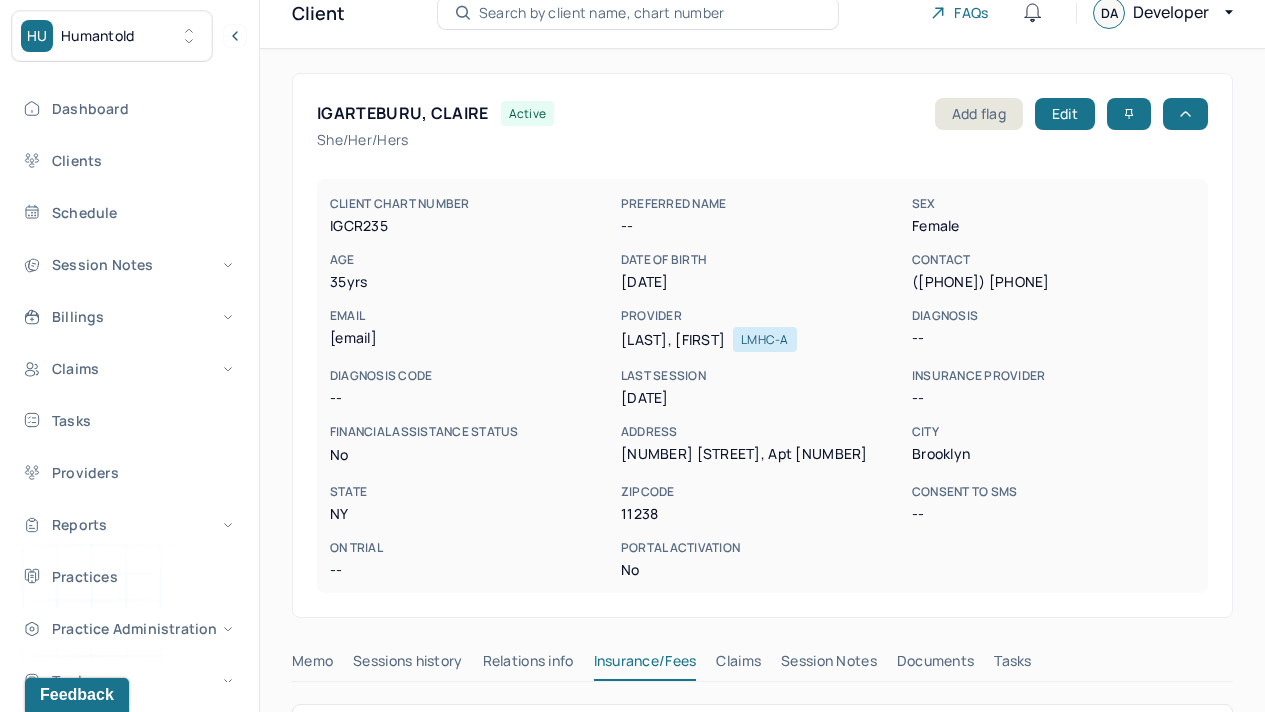scroll, scrollTop: 0, scrollLeft: 0, axis: both 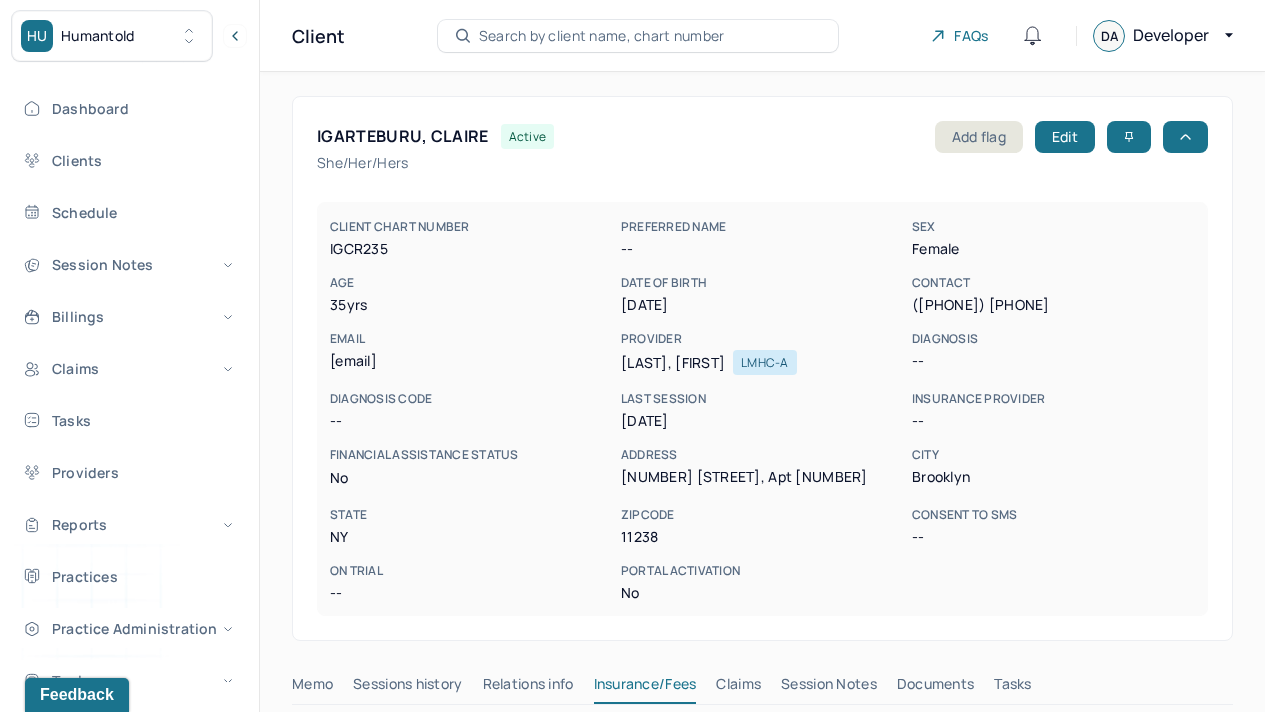 drag, startPoint x: 333, startPoint y: 361, endPoint x: 499, endPoint y: 355, distance: 166.1084 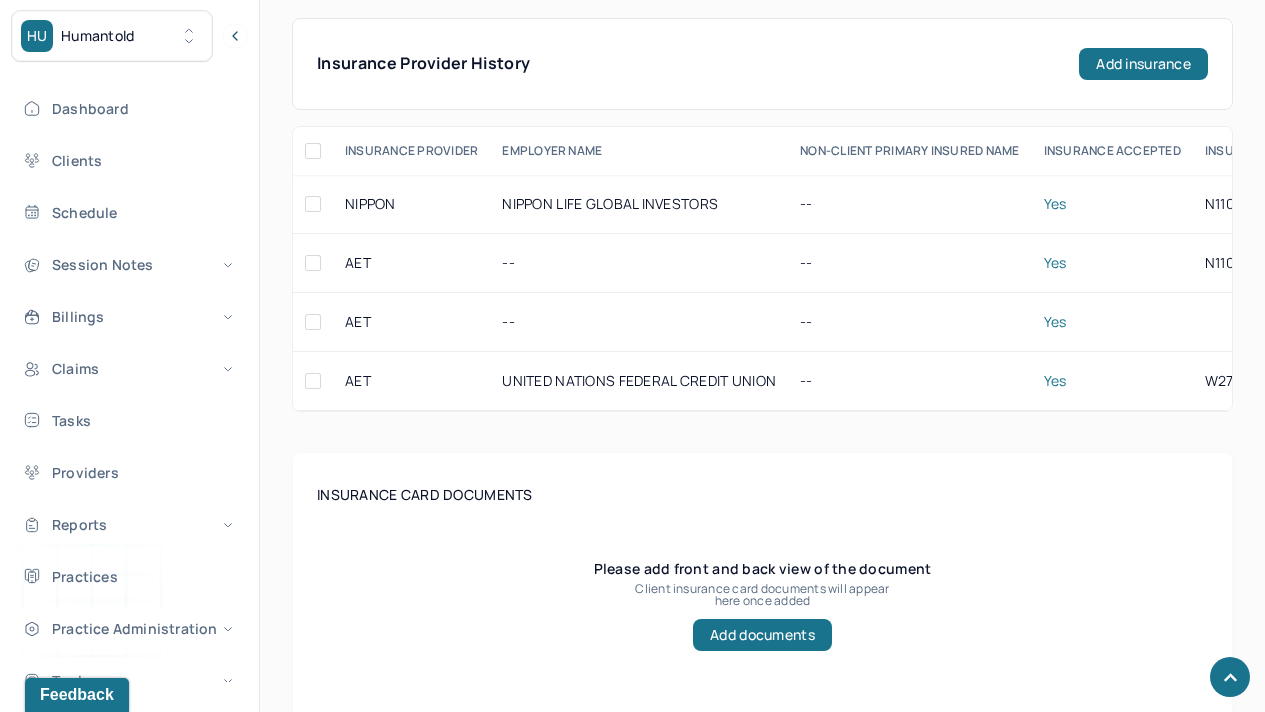 scroll, scrollTop: 687, scrollLeft: 0, axis: vertical 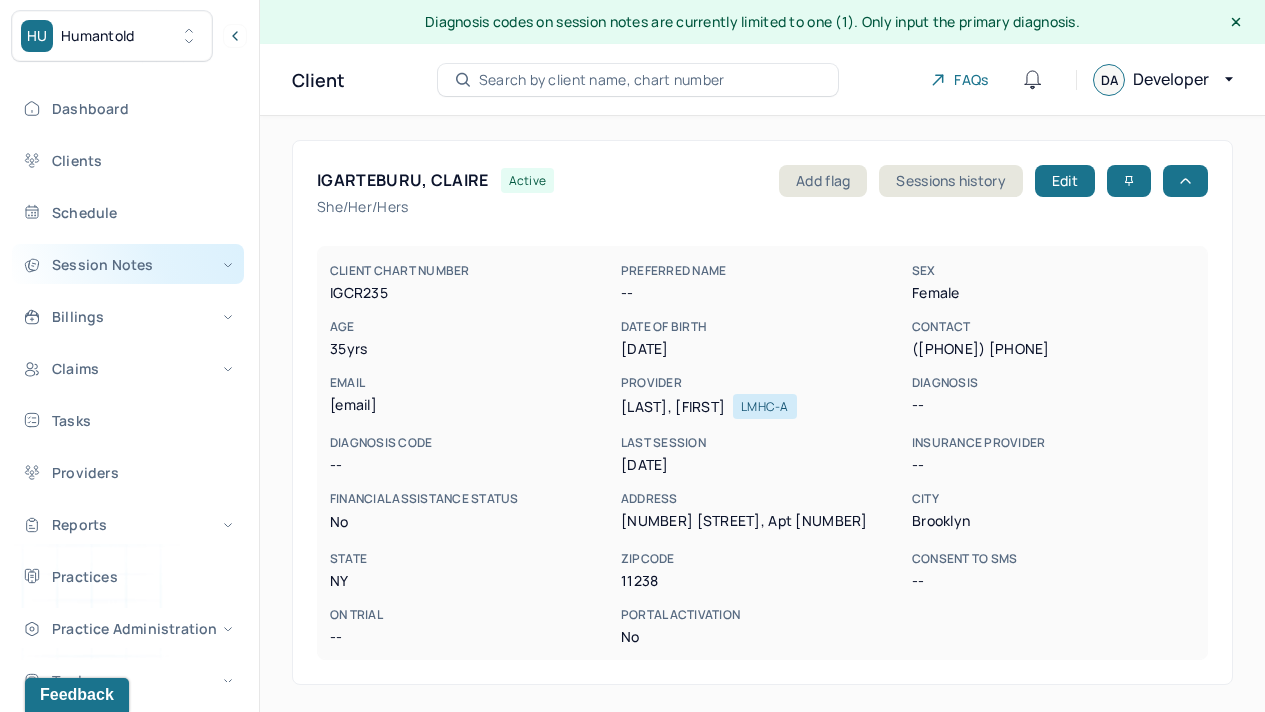click on "Session Notes" at bounding box center [128, 264] 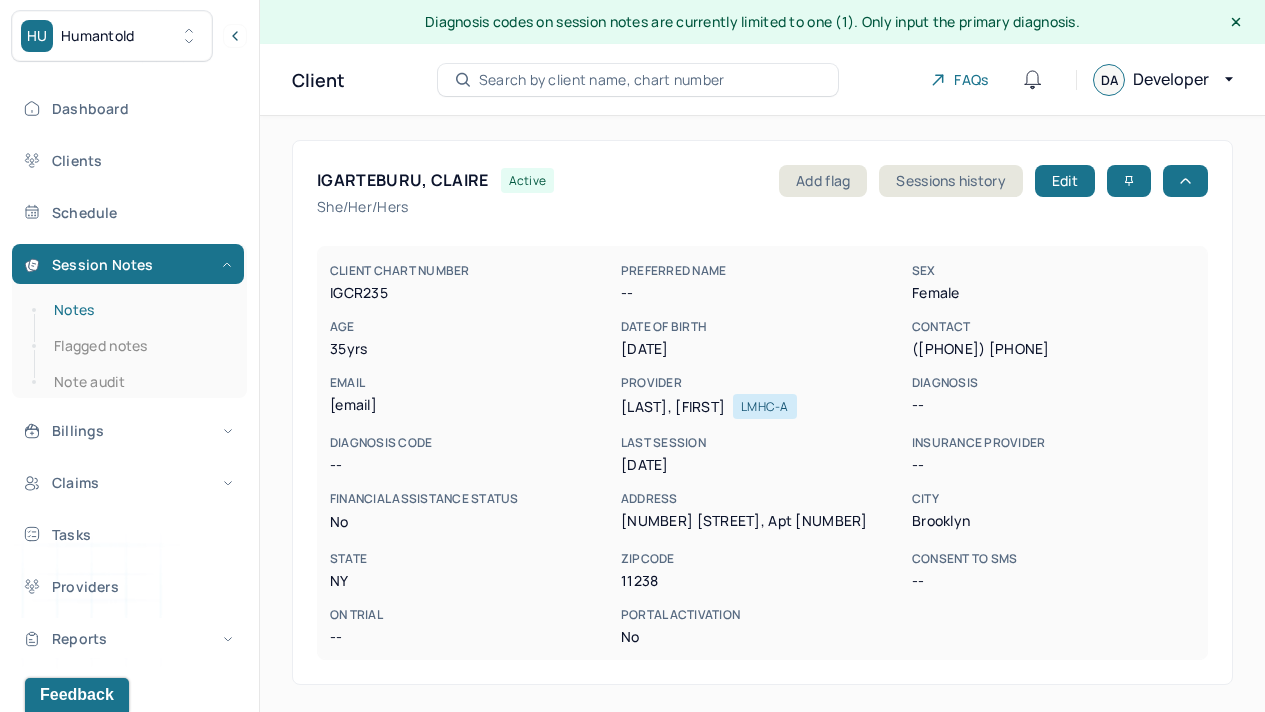 click on "Notes" at bounding box center (139, 310) 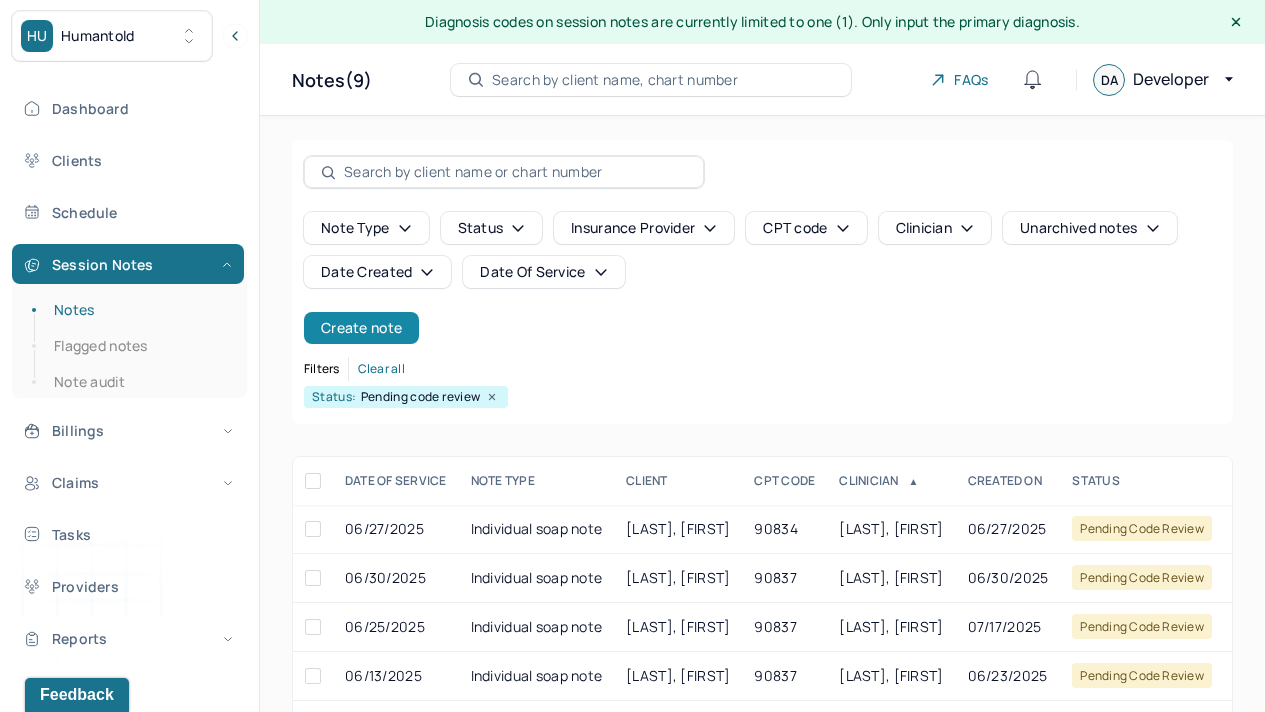 click on "Create note" at bounding box center [361, 328] 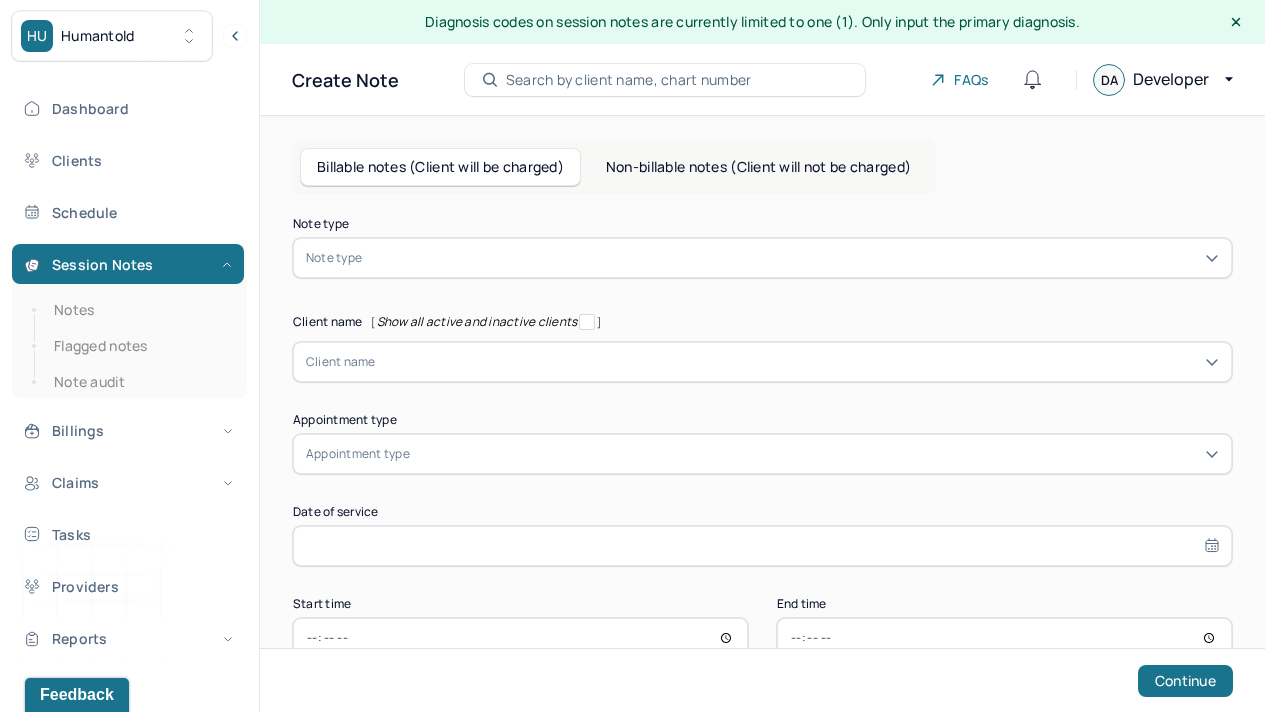 click at bounding box center (587, 322) 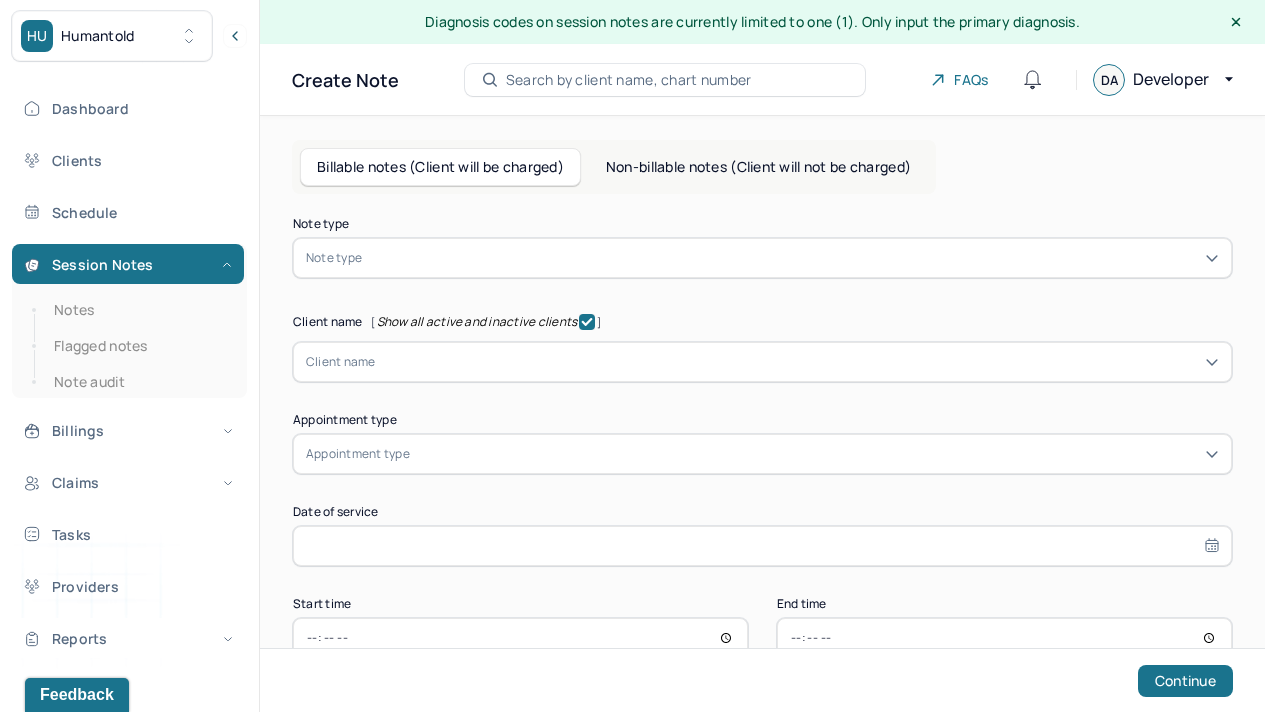 checkbox on "true" 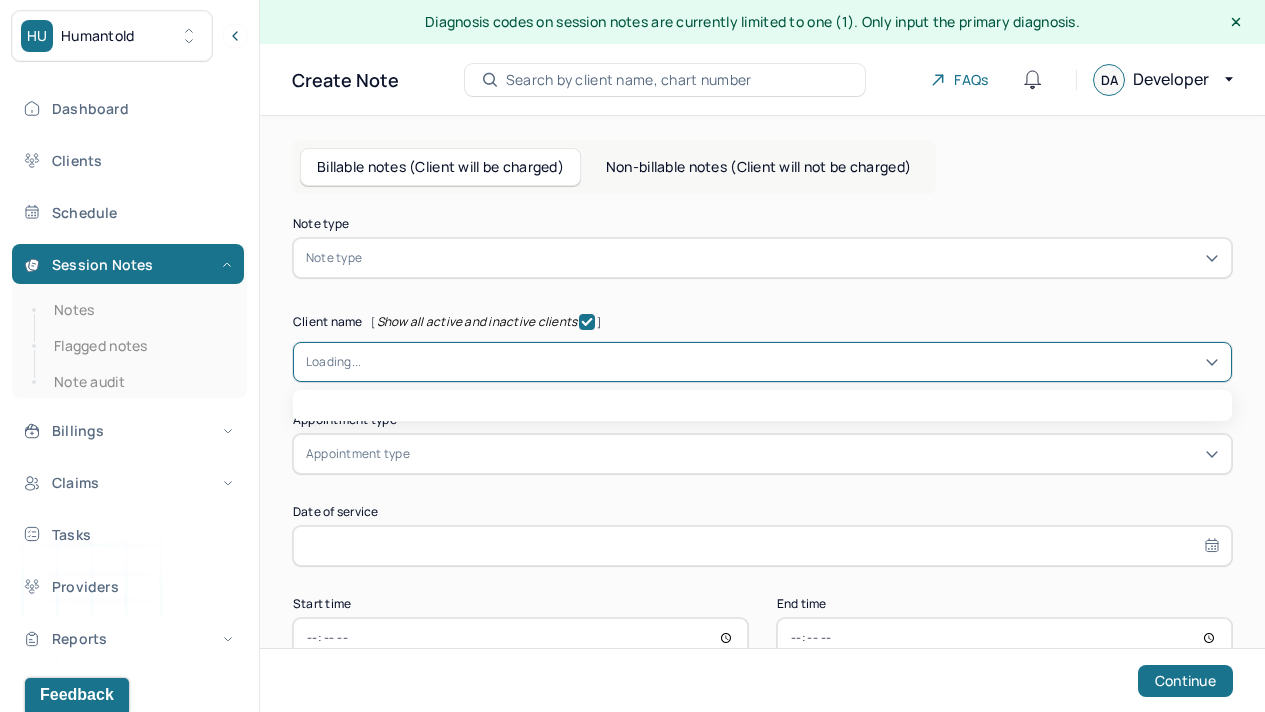 click at bounding box center (790, 362) 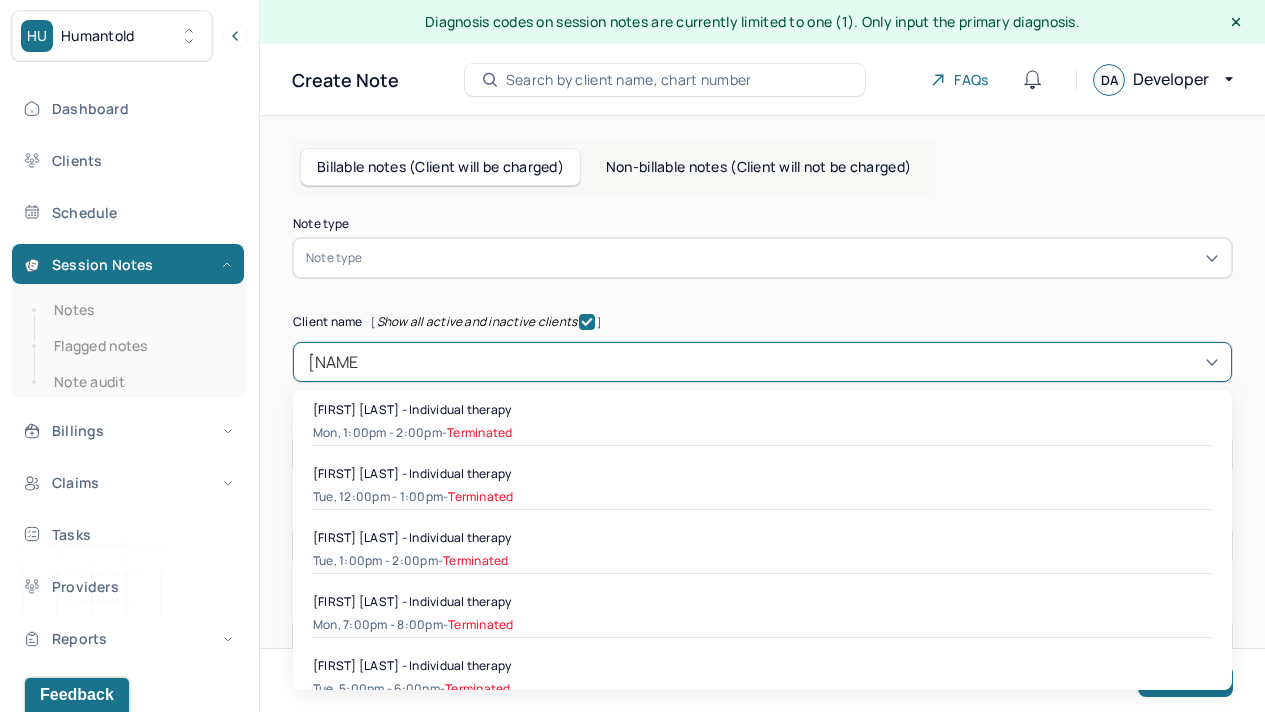 type on "claire" 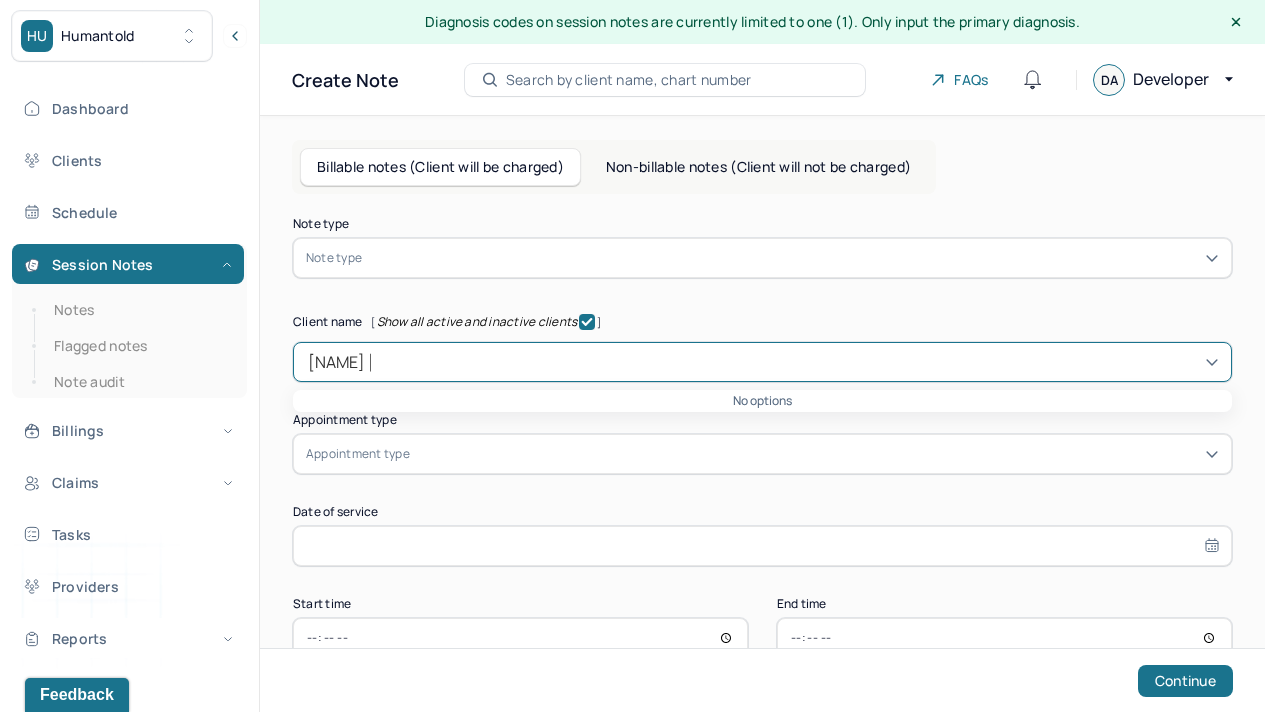 type on "claire ig" 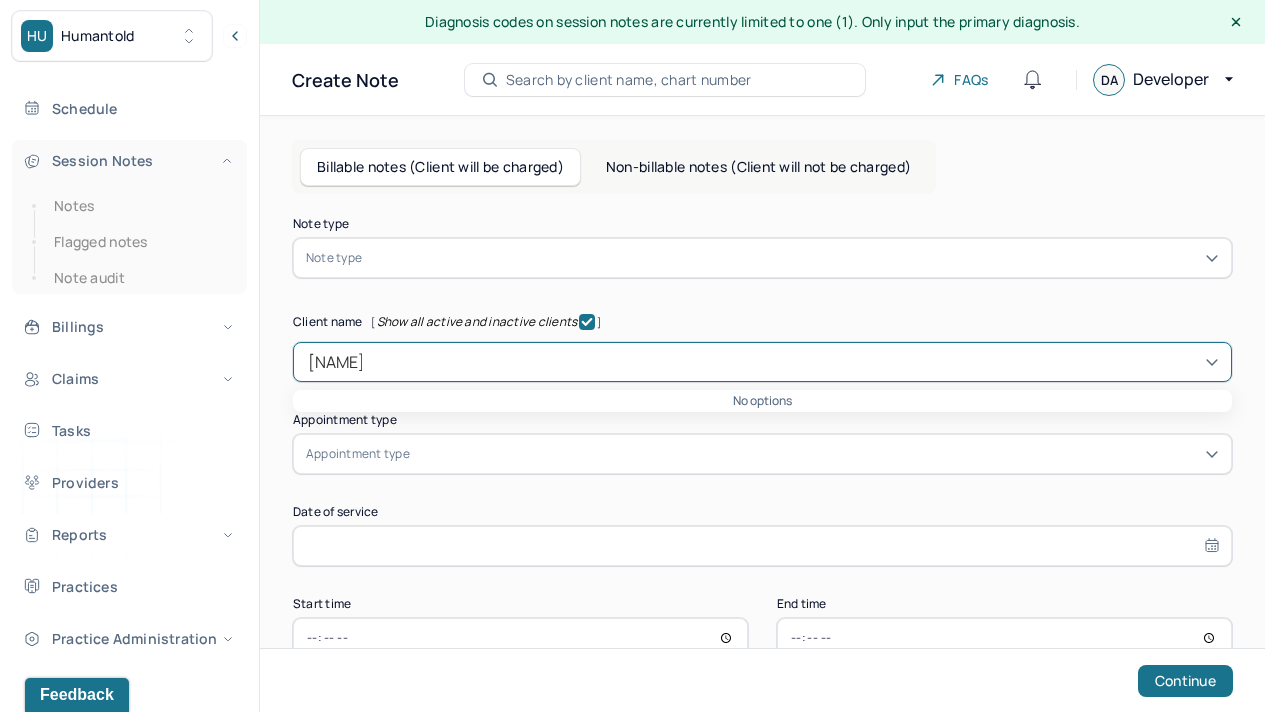 scroll, scrollTop: 110, scrollLeft: 0, axis: vertical 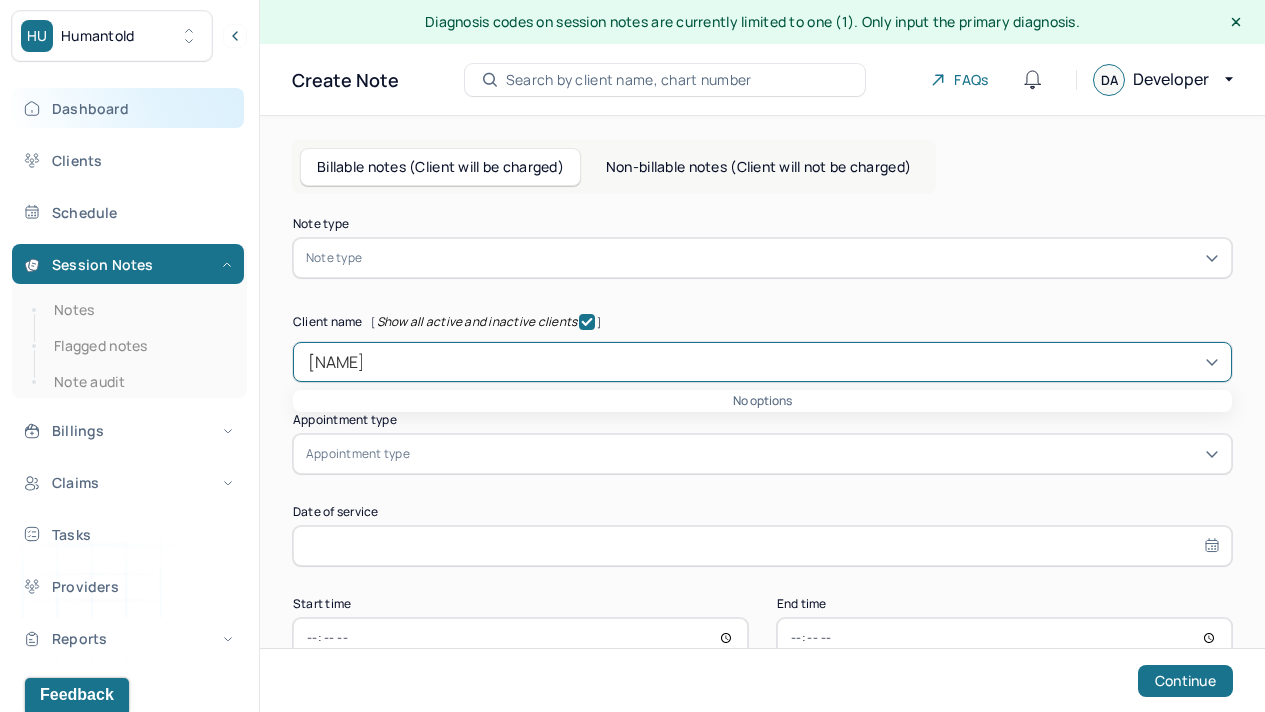 type on "claire i" 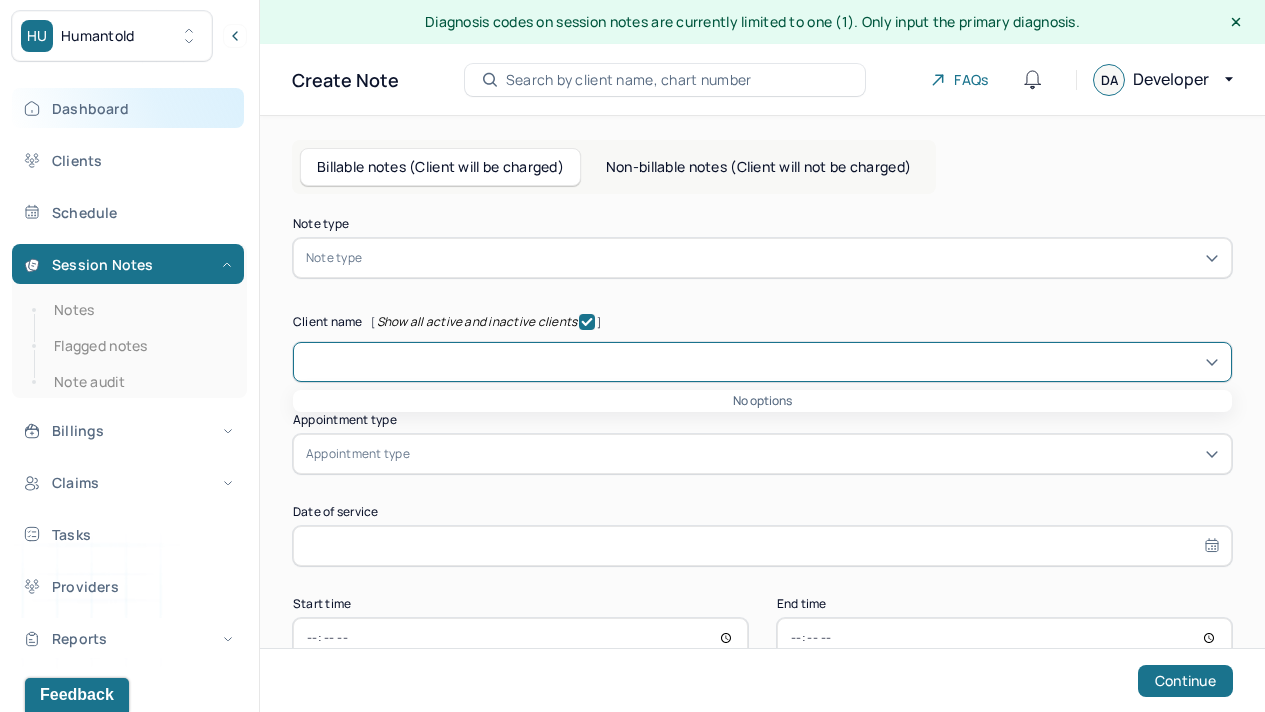 click on "Dashboard" at bounding box center [128, 108] 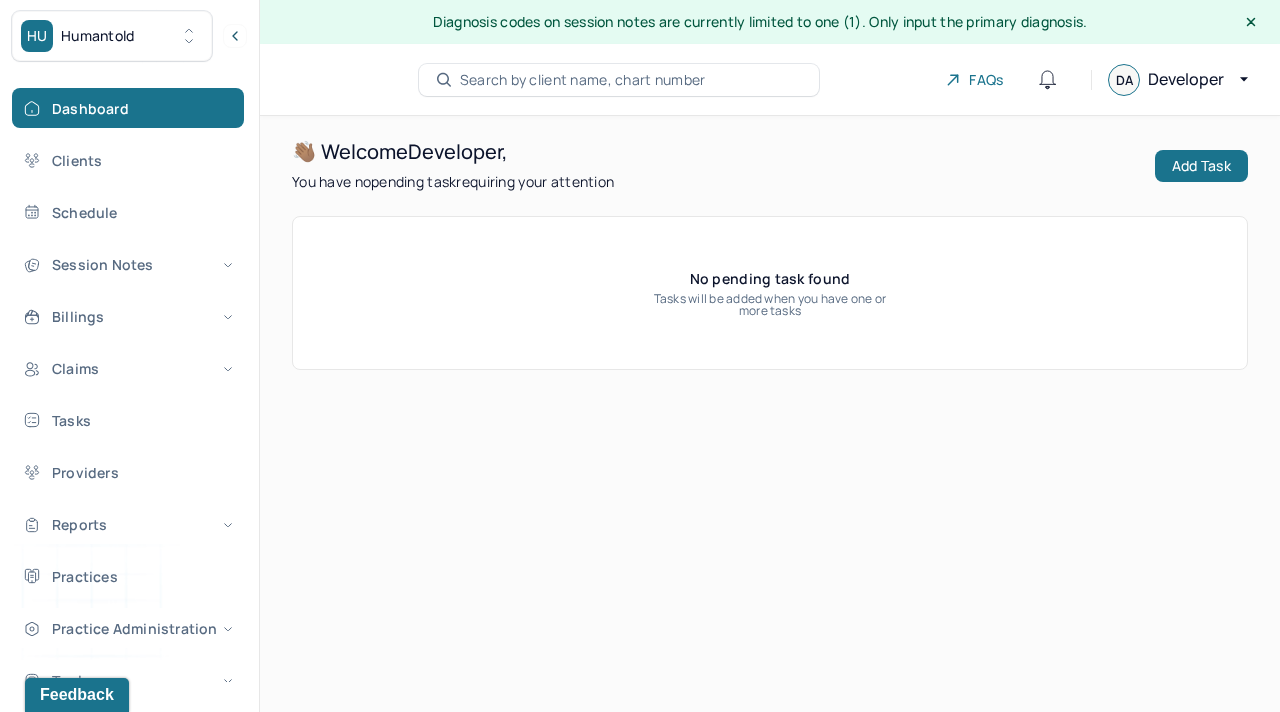 click on "Search by client name, chart number" at bounding box center (583, 80) 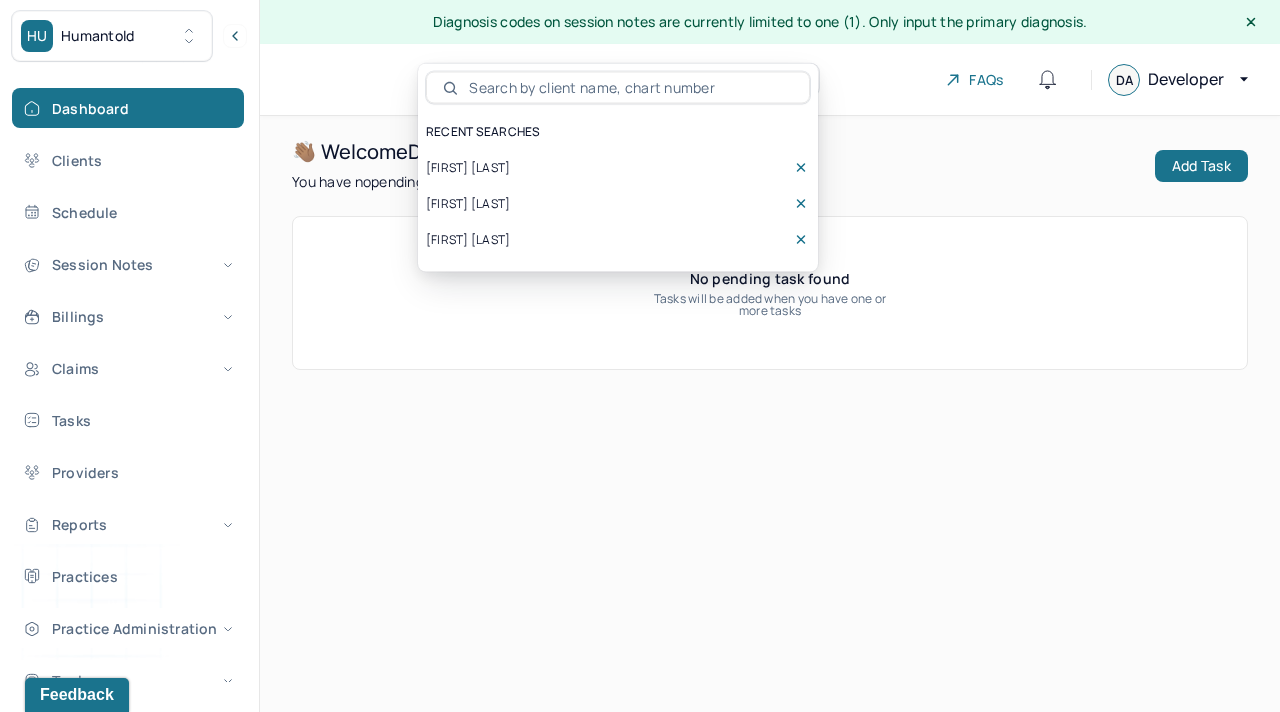 click on "Claire Igarteburu" at bounding box center (468, 168) 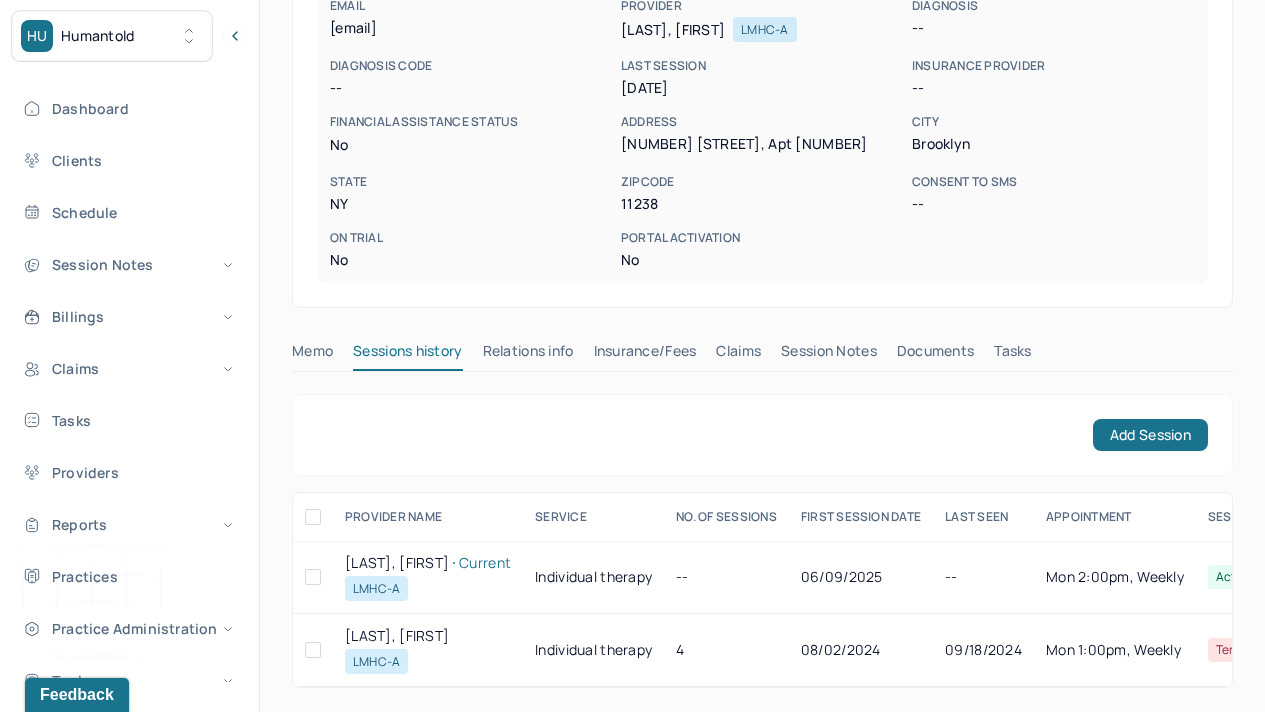 scroll, scrollTop: 392, scrollLeft: 0, axis: vertical 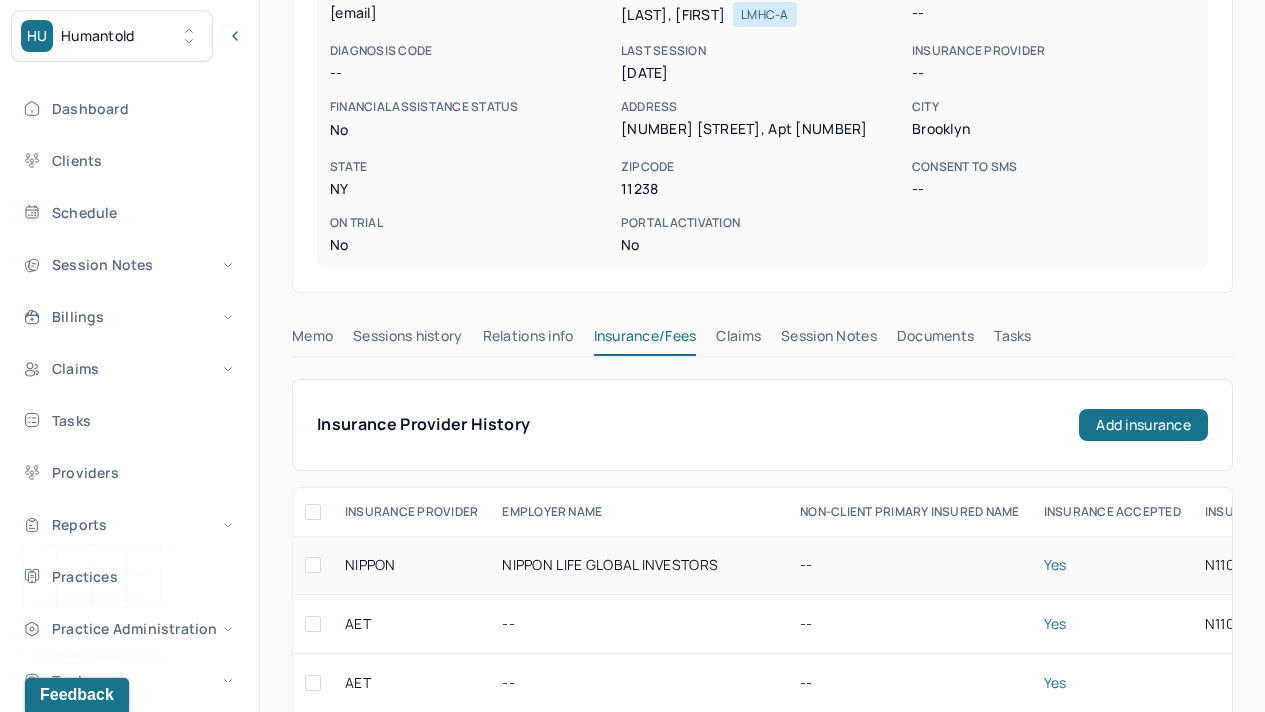 type 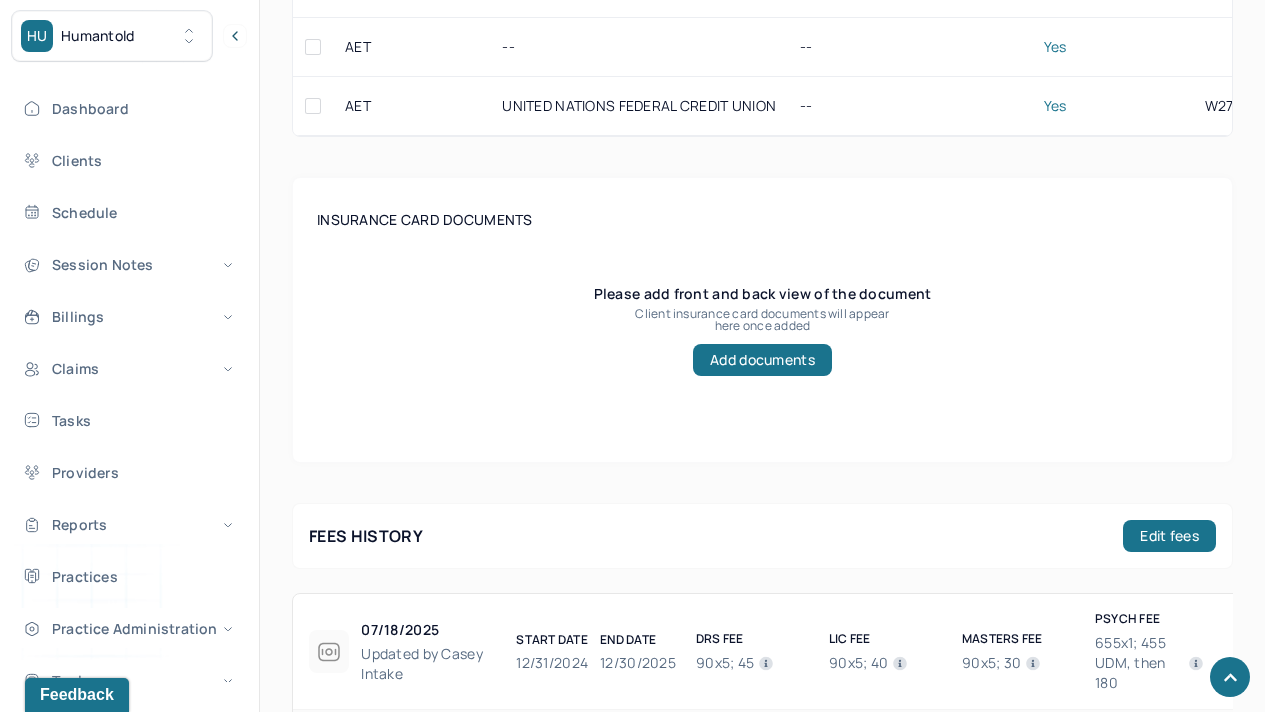 scroll, scrollTop: 1022, scrollLeft: 0, axis: vertical 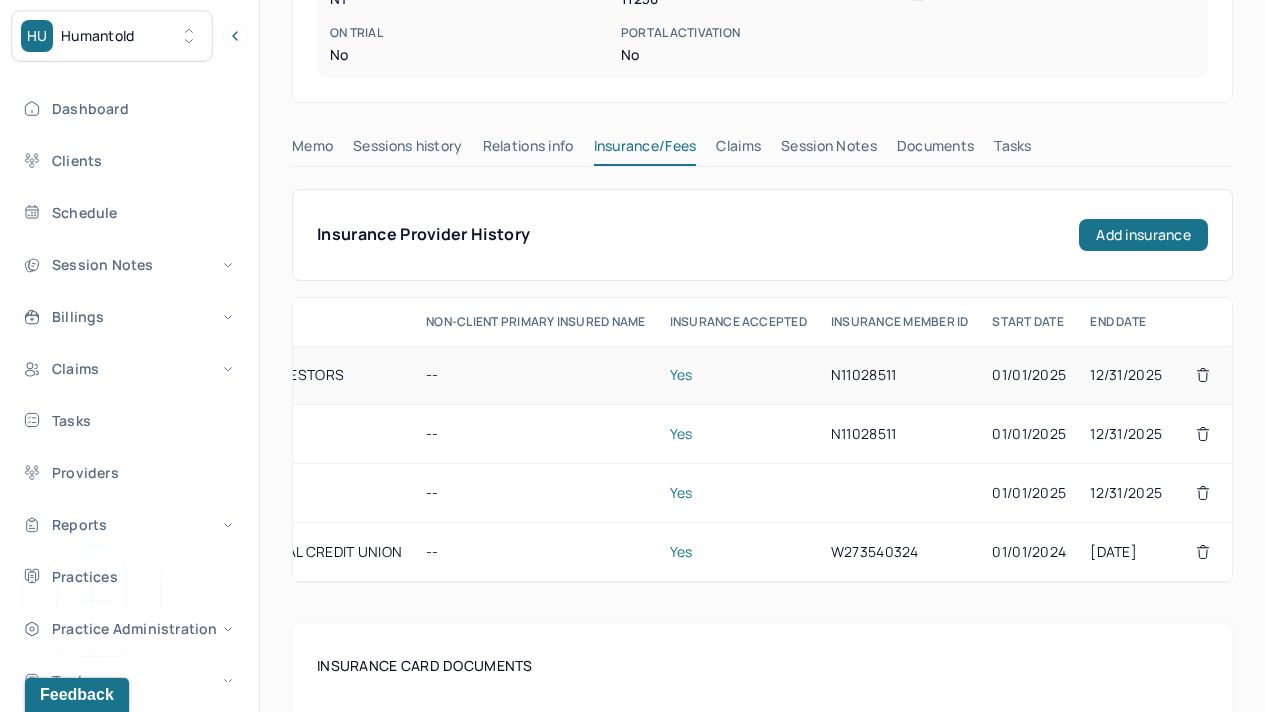 click on "N11028511" at bounding box center (900, 375) 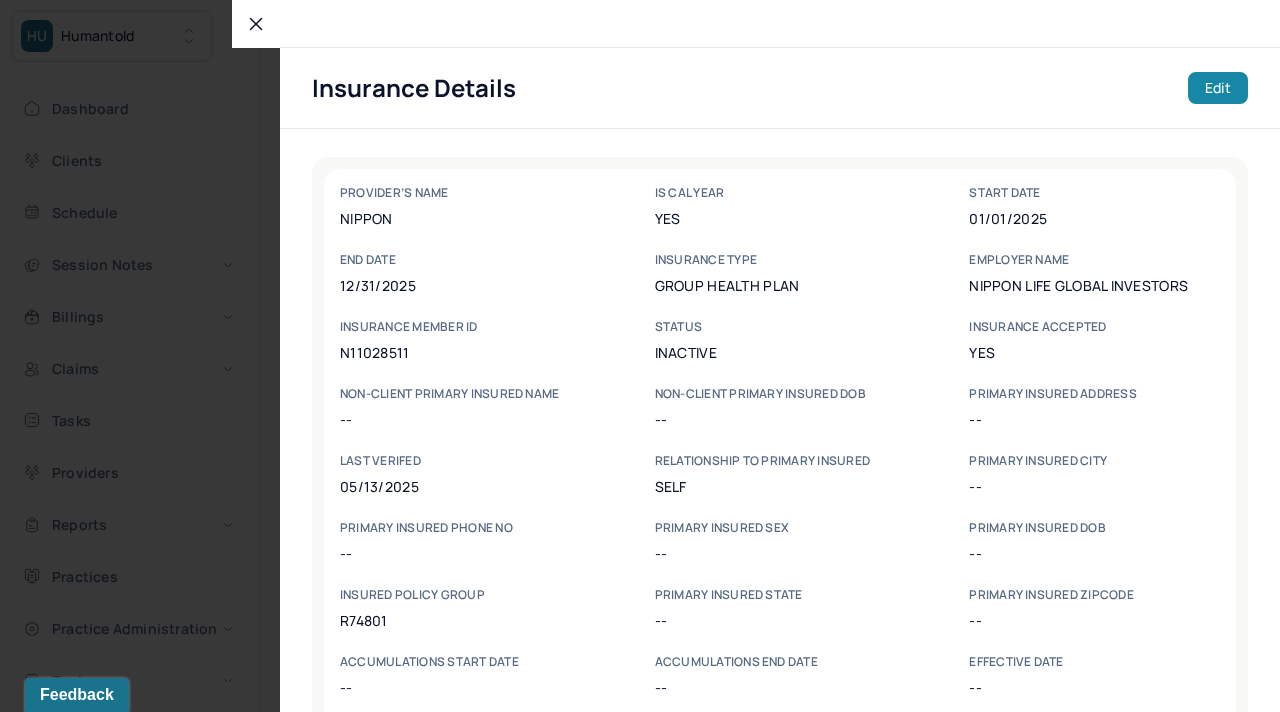 click on "Edit" at bounding box center [1218, 88] 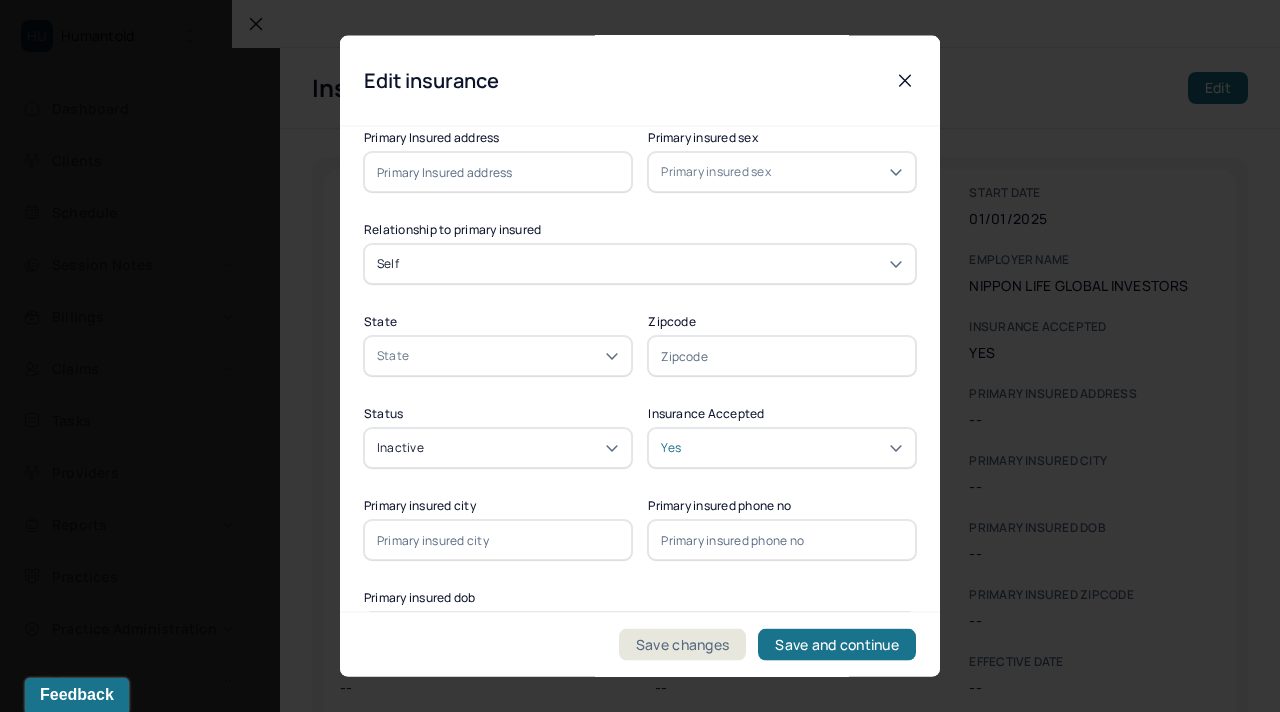 scroll, scrollTop: 592, scrollLeft: 0, axis: vertical 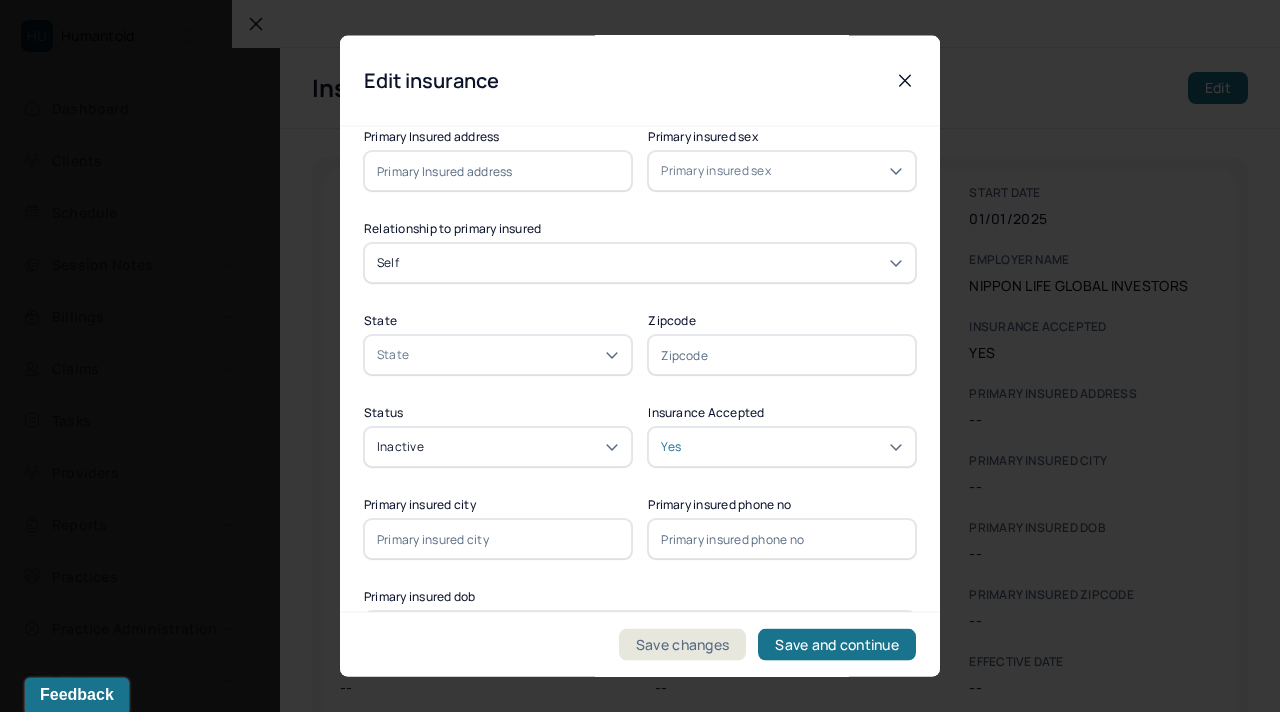 click on "Inactive" at bounding box center (498, 447) 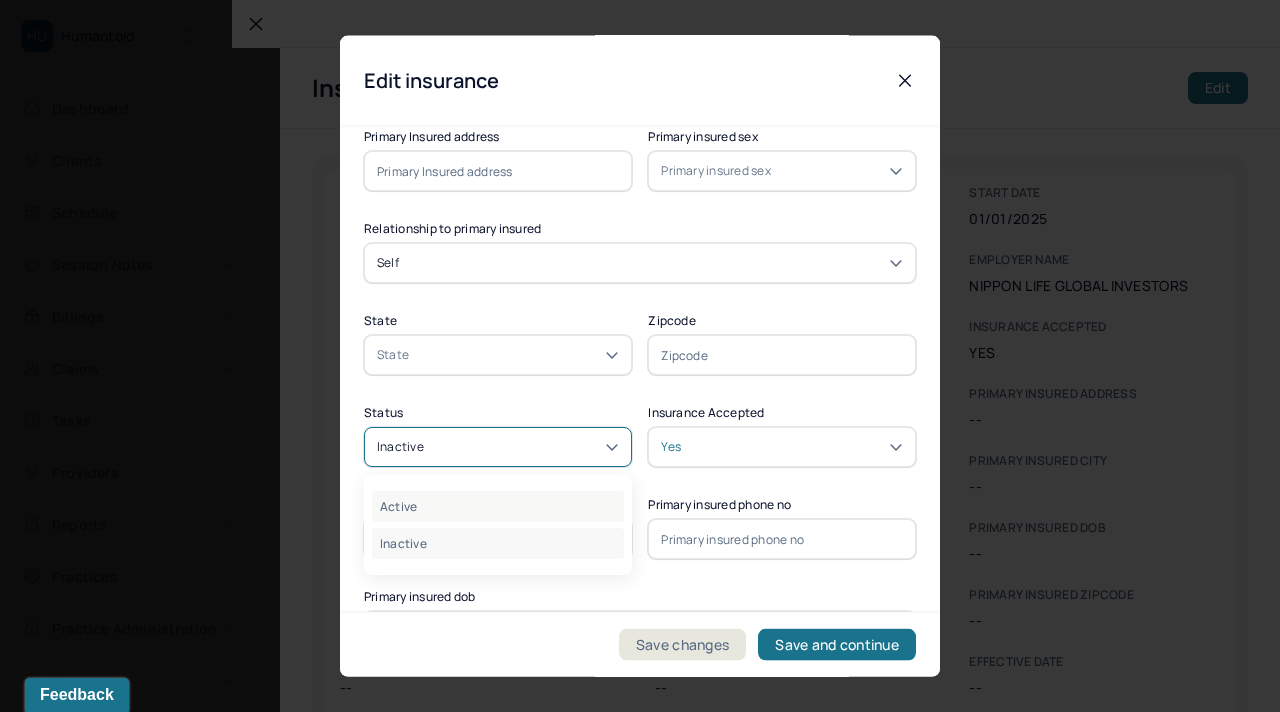 click on "Active" at bounding box center [498, 506] 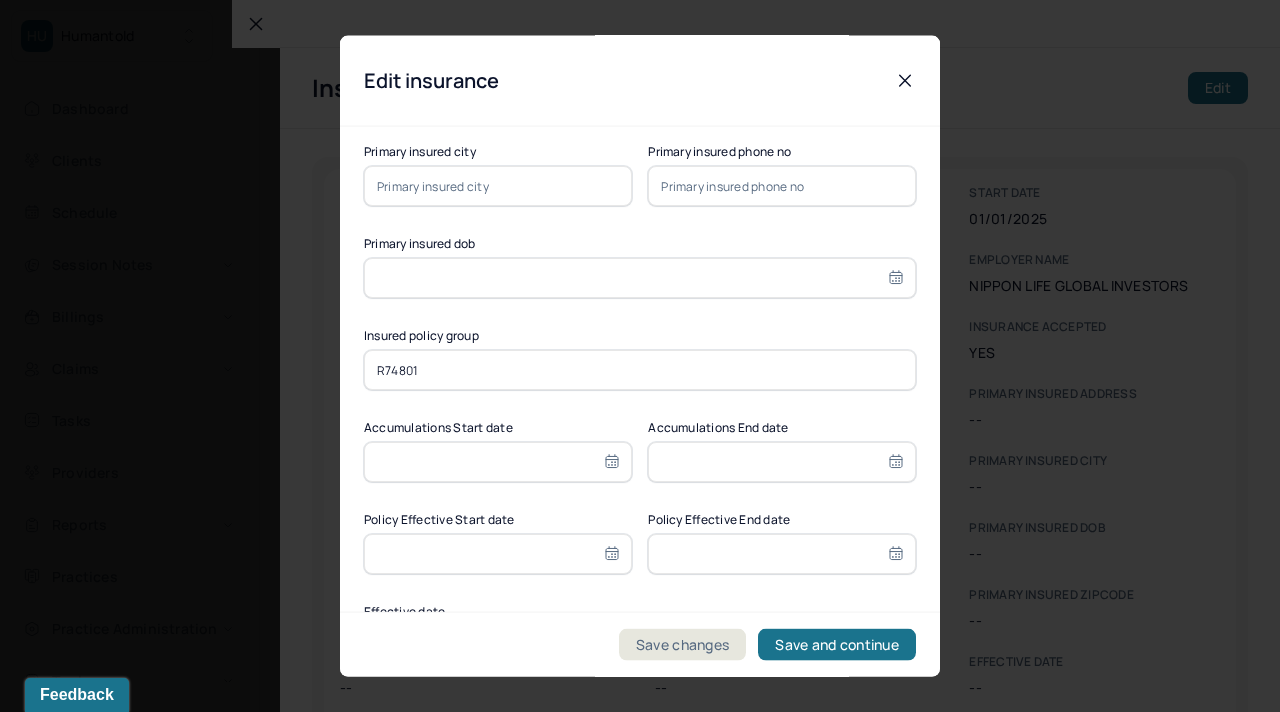 scroll, scrollTop: 1022, scrollLeft: 0, axis: vertical 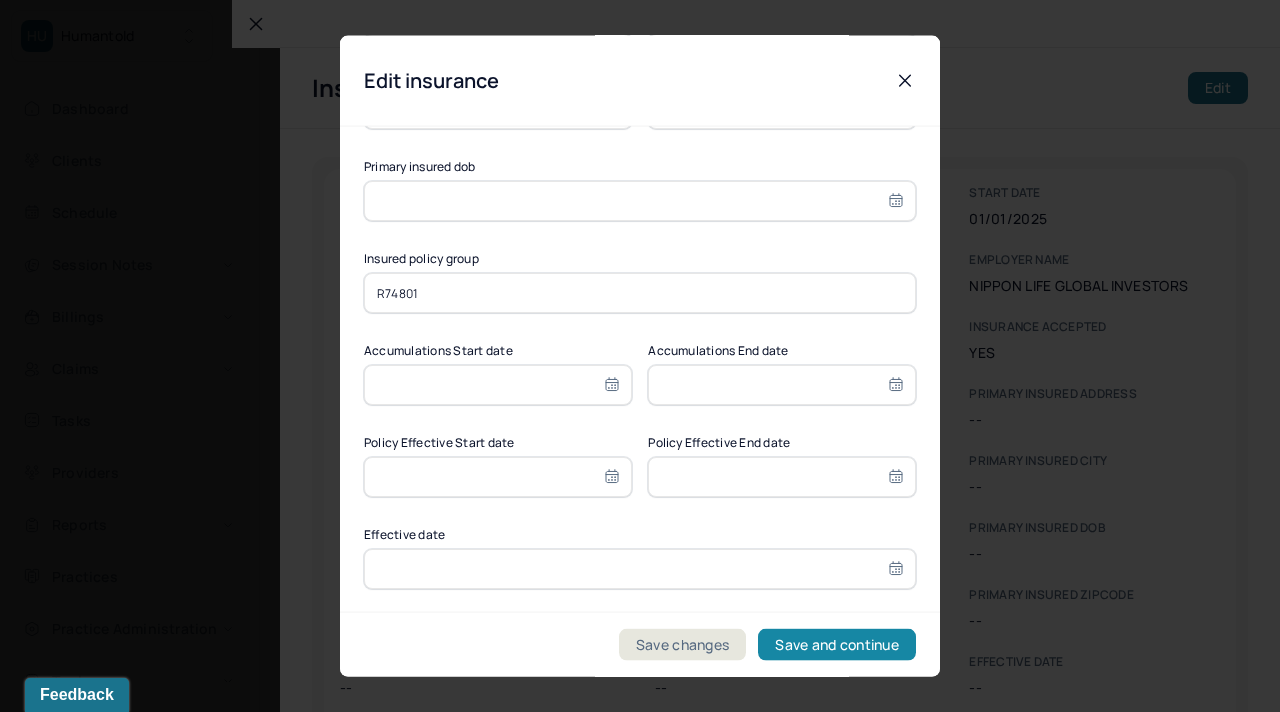 click on "Save and continue" at bounding box center (837, 644) 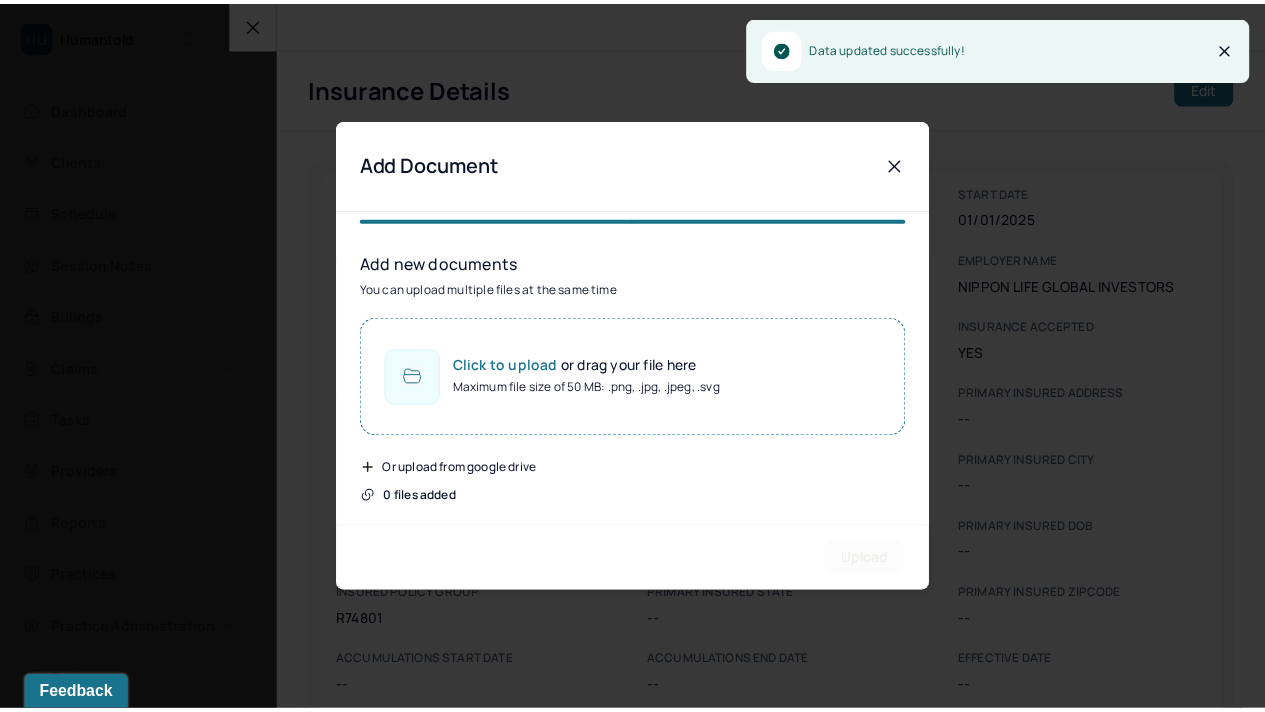 scroll, scrollTop: 0, scrollLeft: 0, axis: both 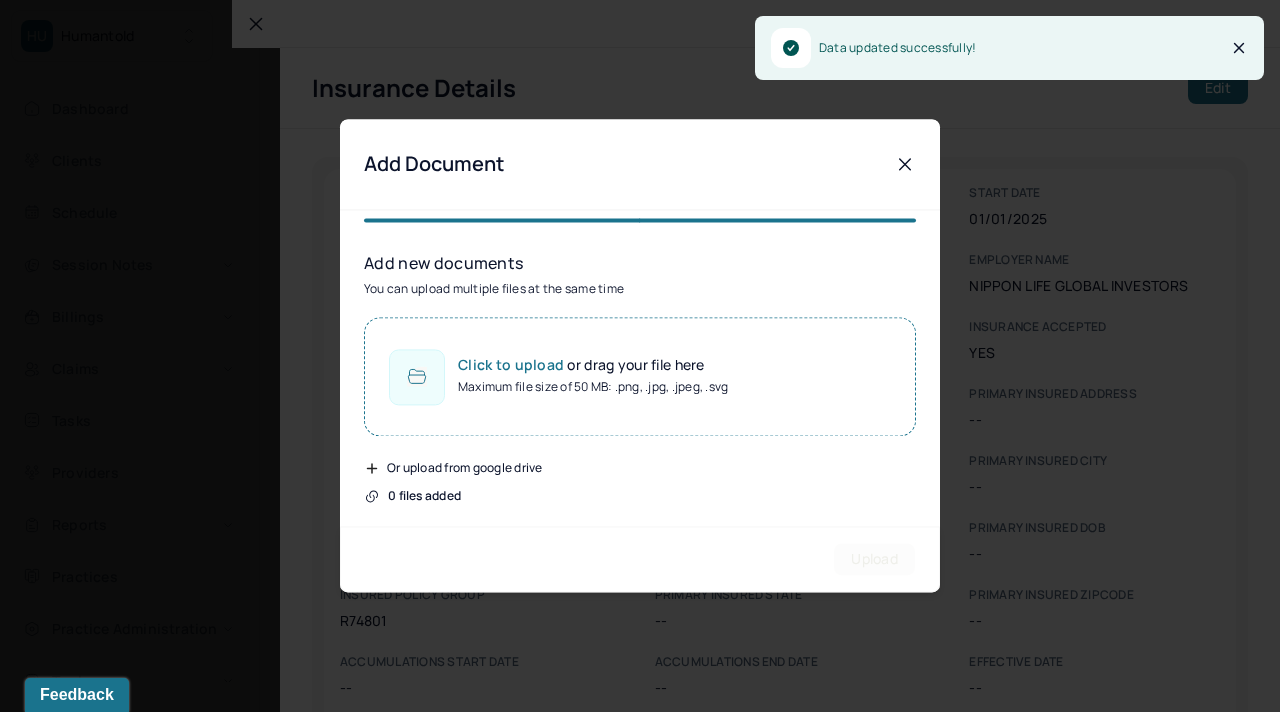 click 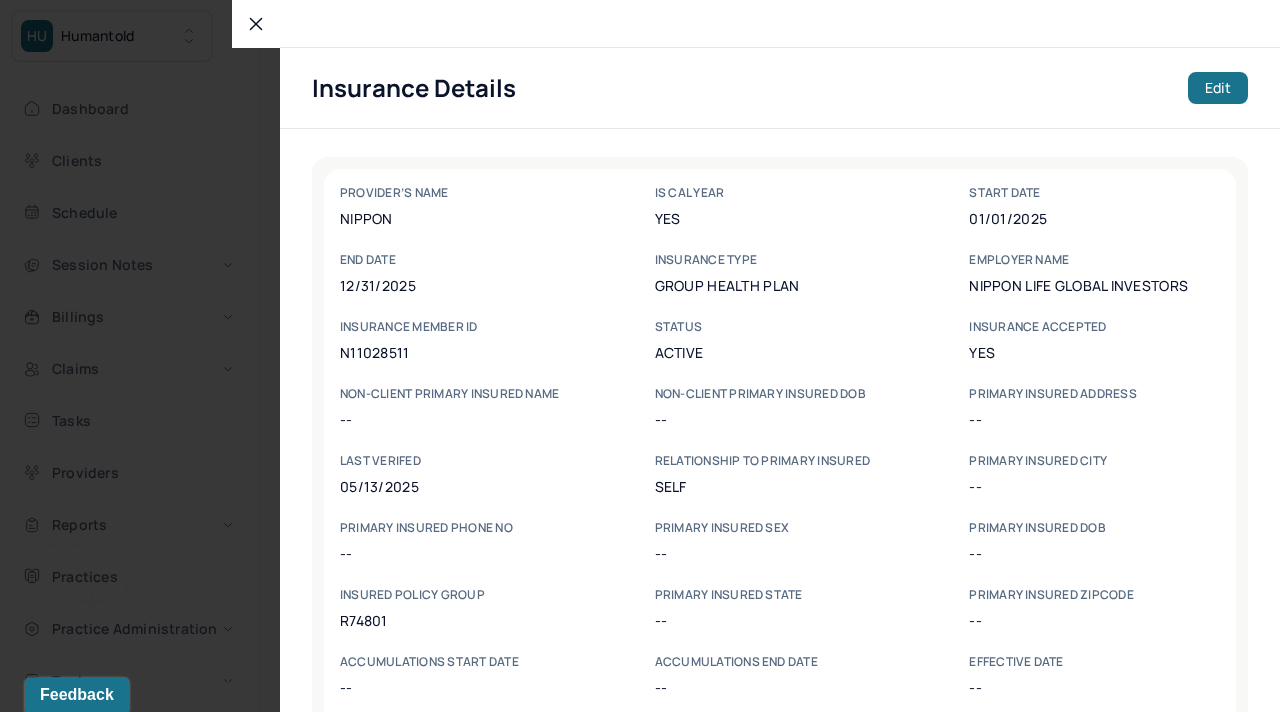 click 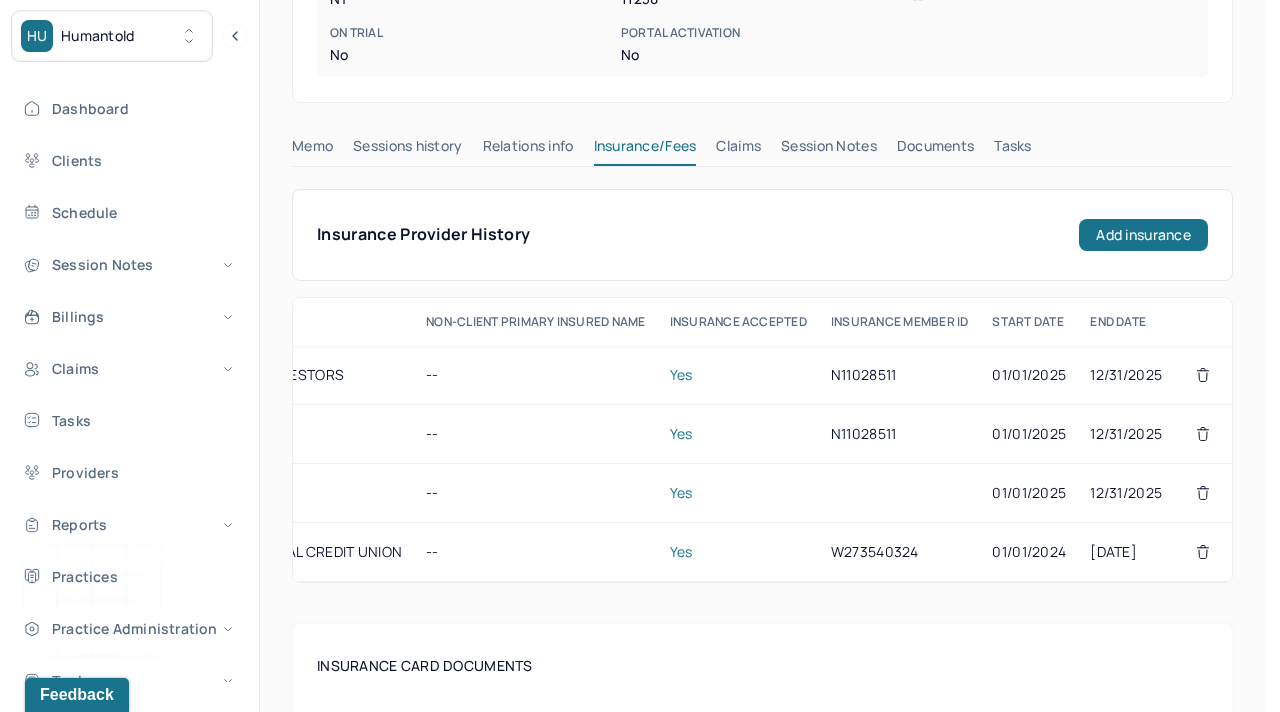 scroll, scrollTop: 0, scrollLeft: 365, axis: horizontal 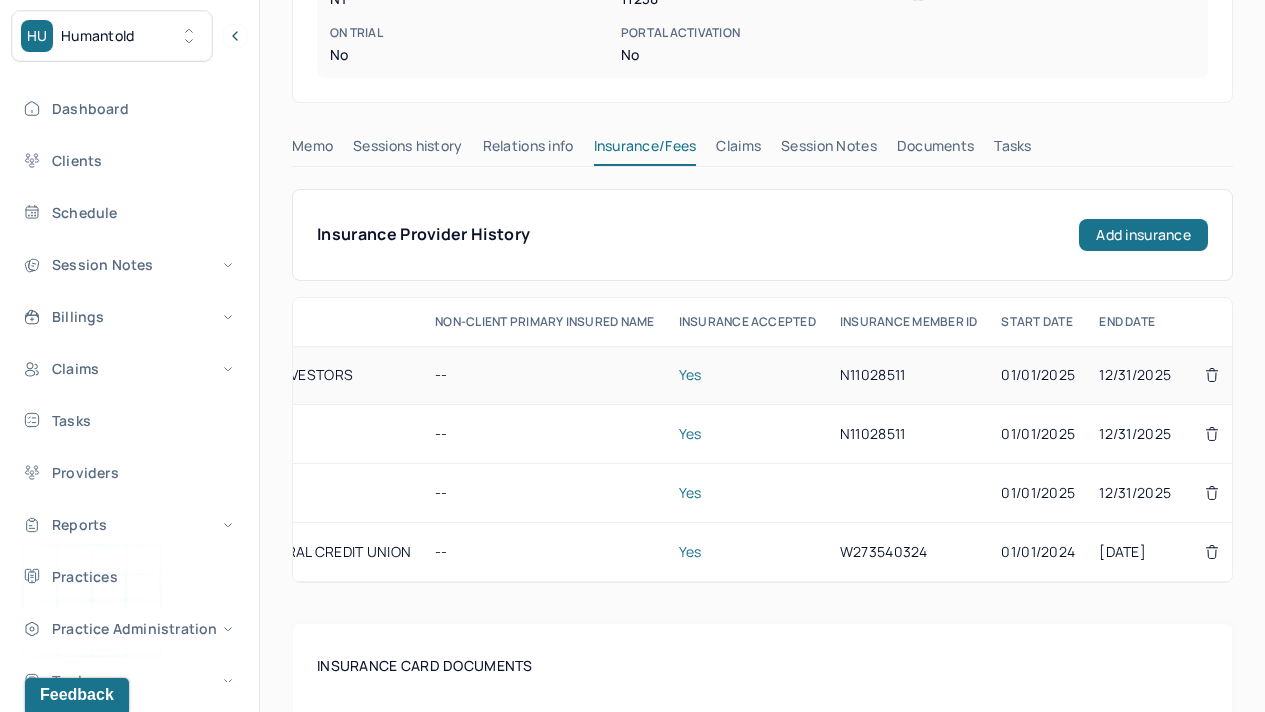 click on "NIPPON LIFE GLOBAL INVESTORS" at bounding box center (274, 375) 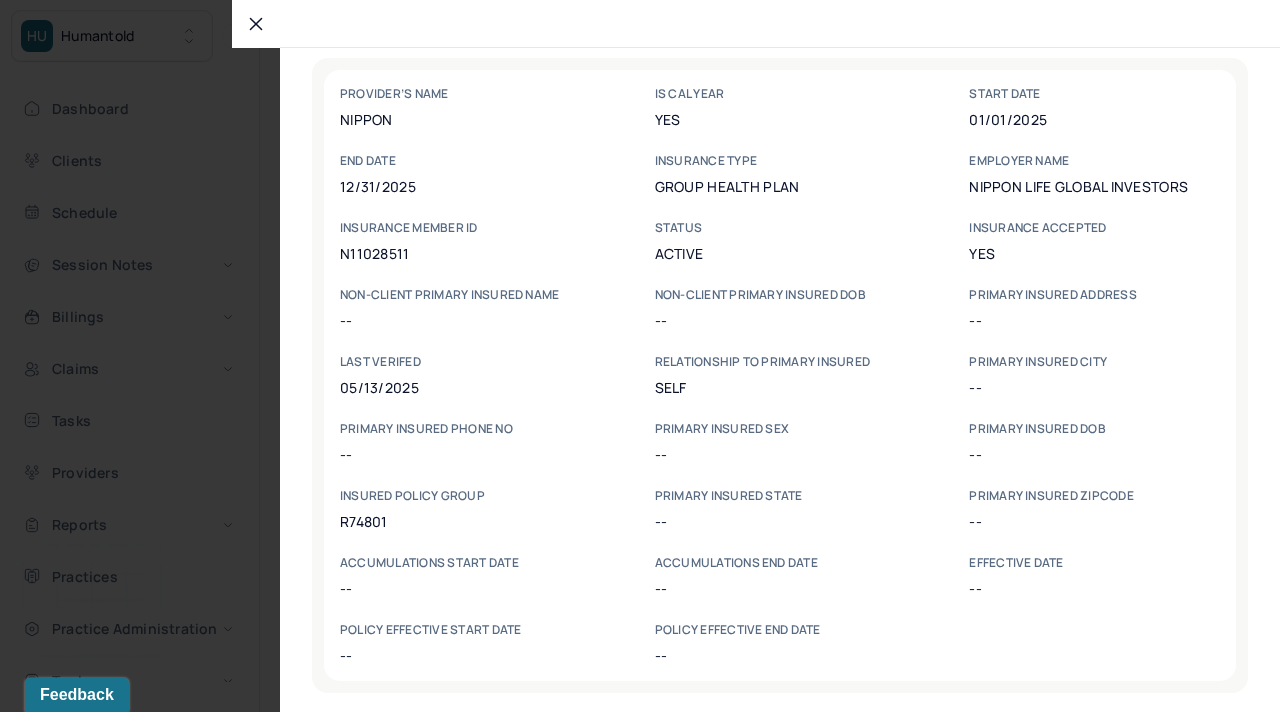 scroll, scrollTop: 0, scrollLeft: 0, axis: both 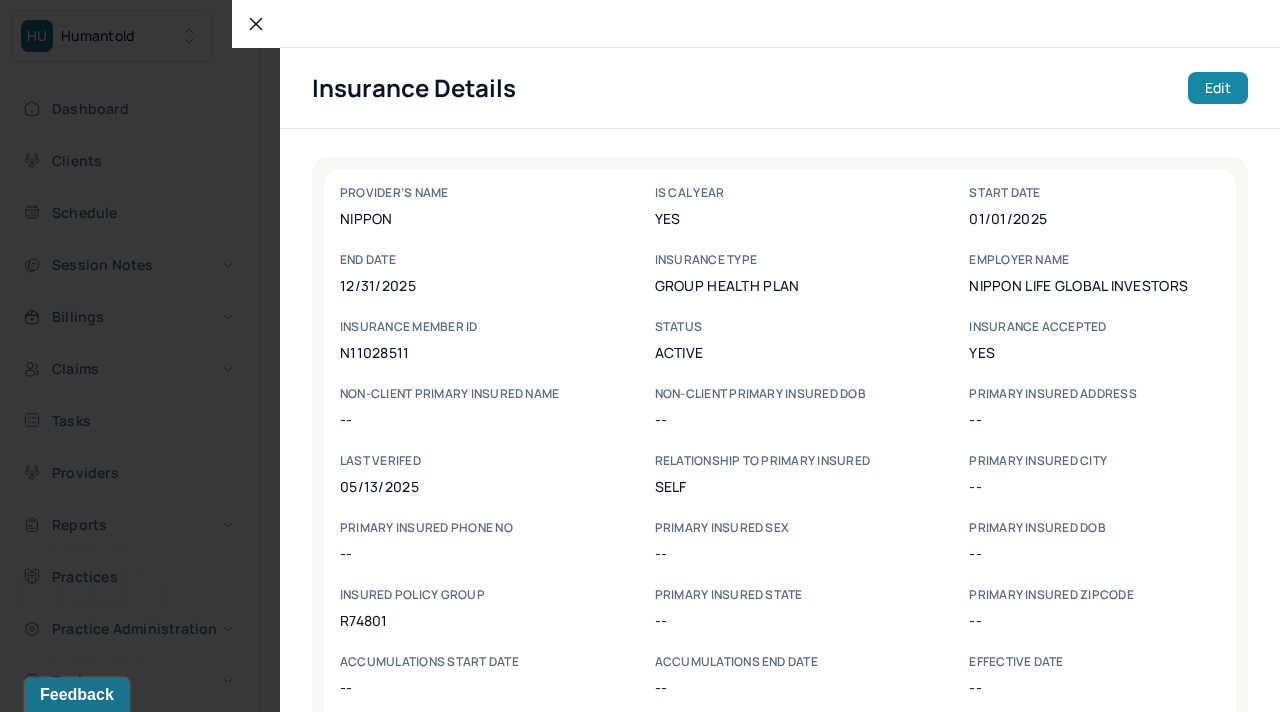 click on "Edit" at bounding box center [1218, 88] 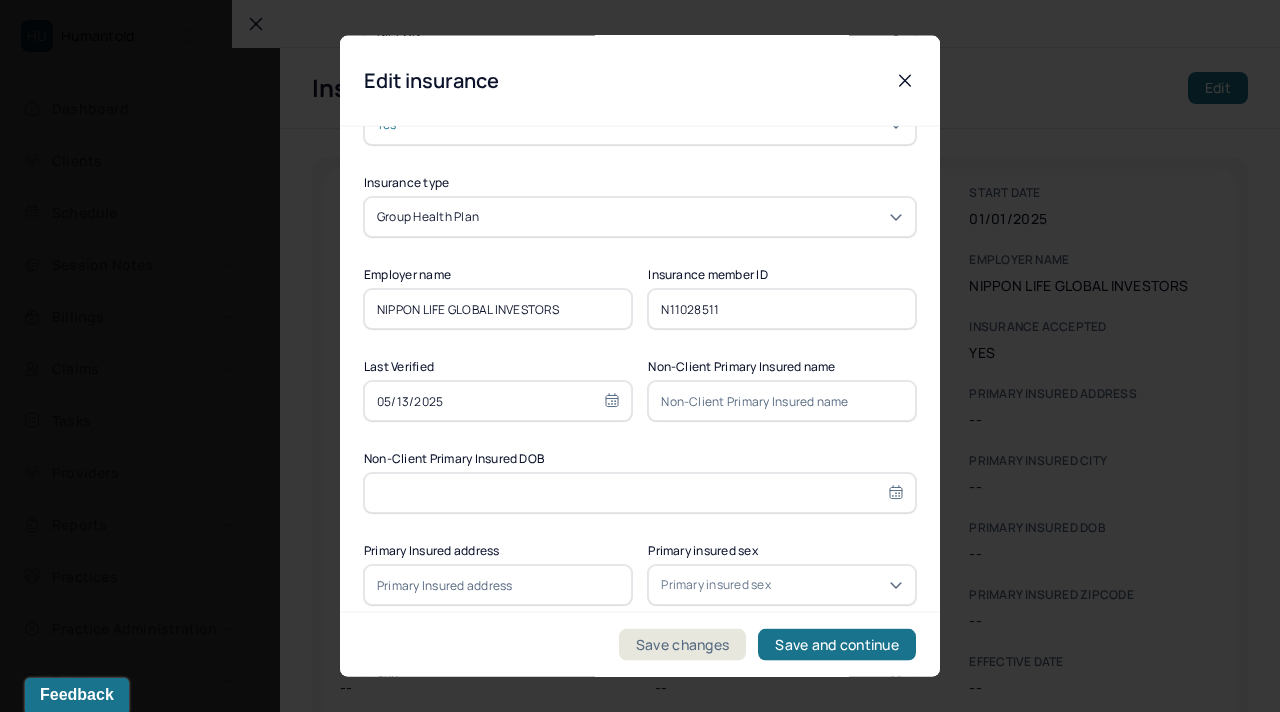 scroll, scrollTop: 174, scrollLeft: 0, axis: vertical 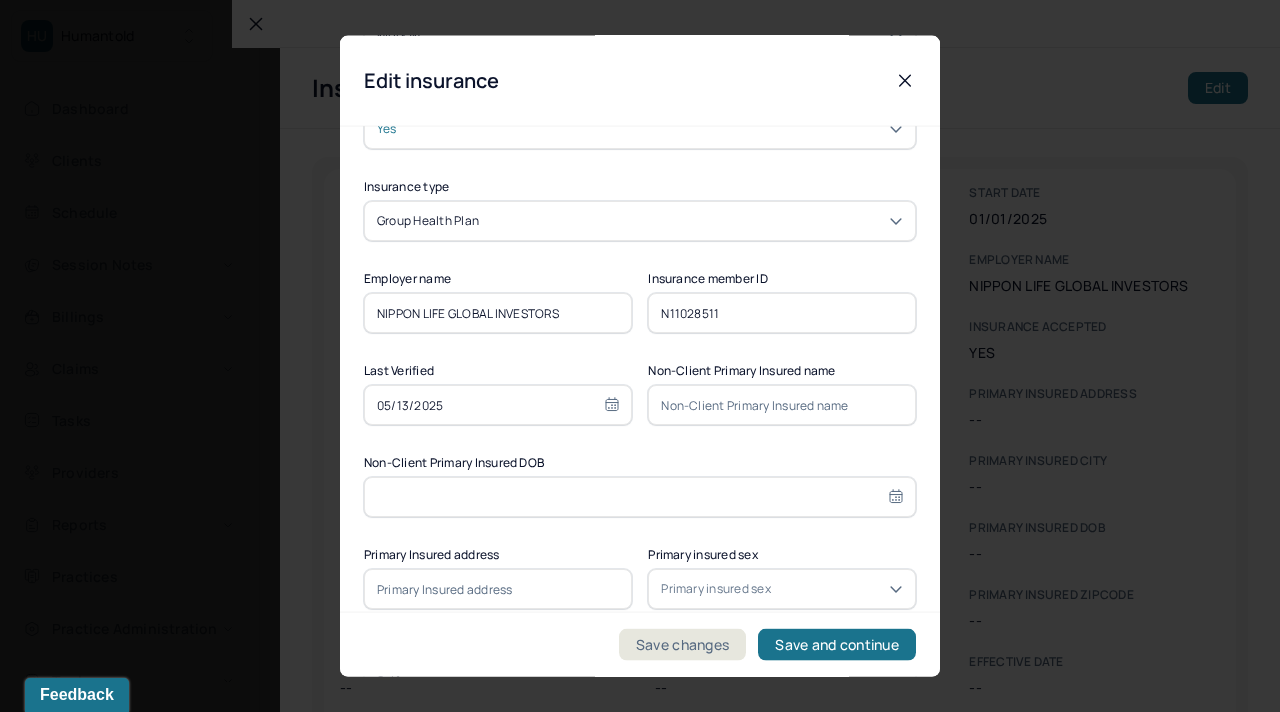 click 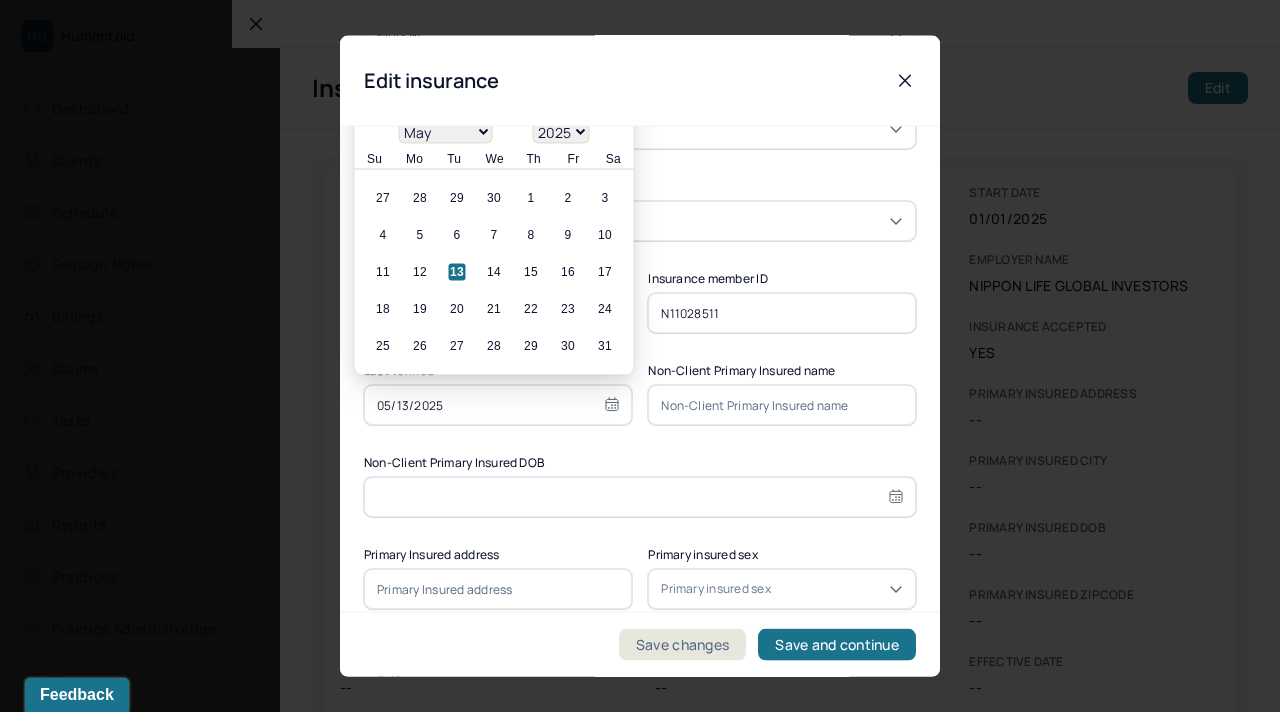 click on "05/13/2025" at bounding box center (498, 405) 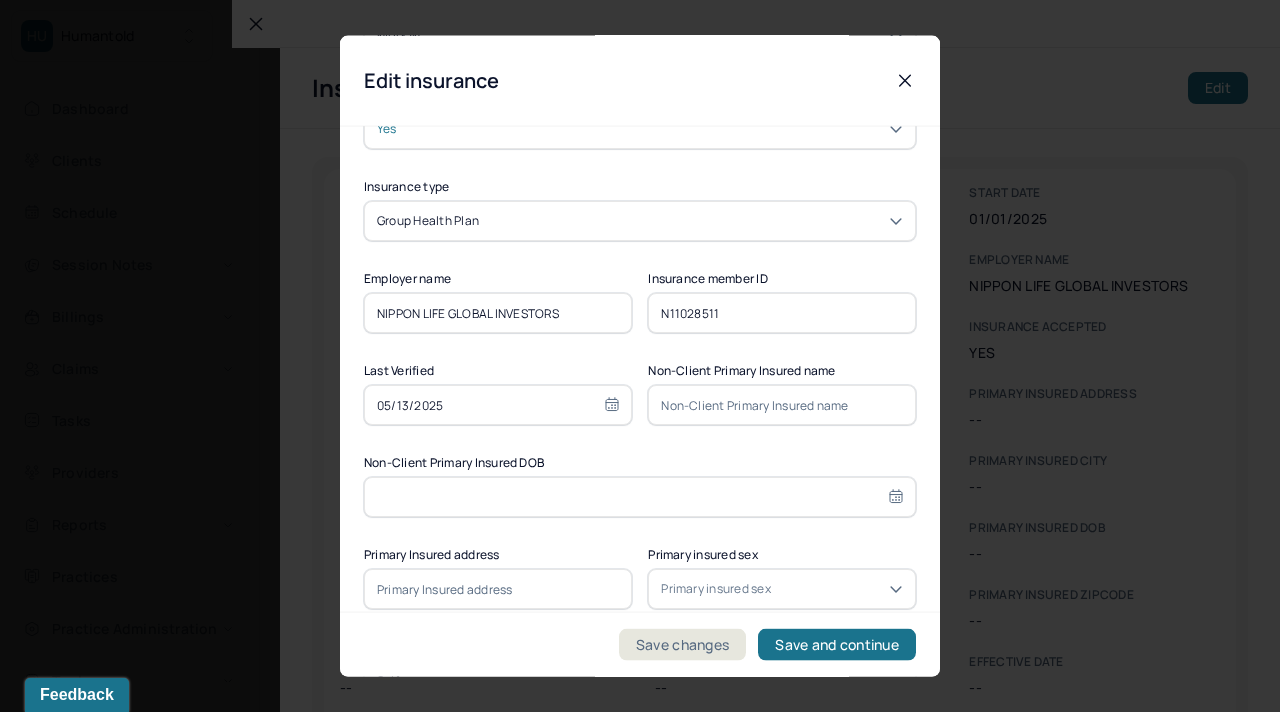 click 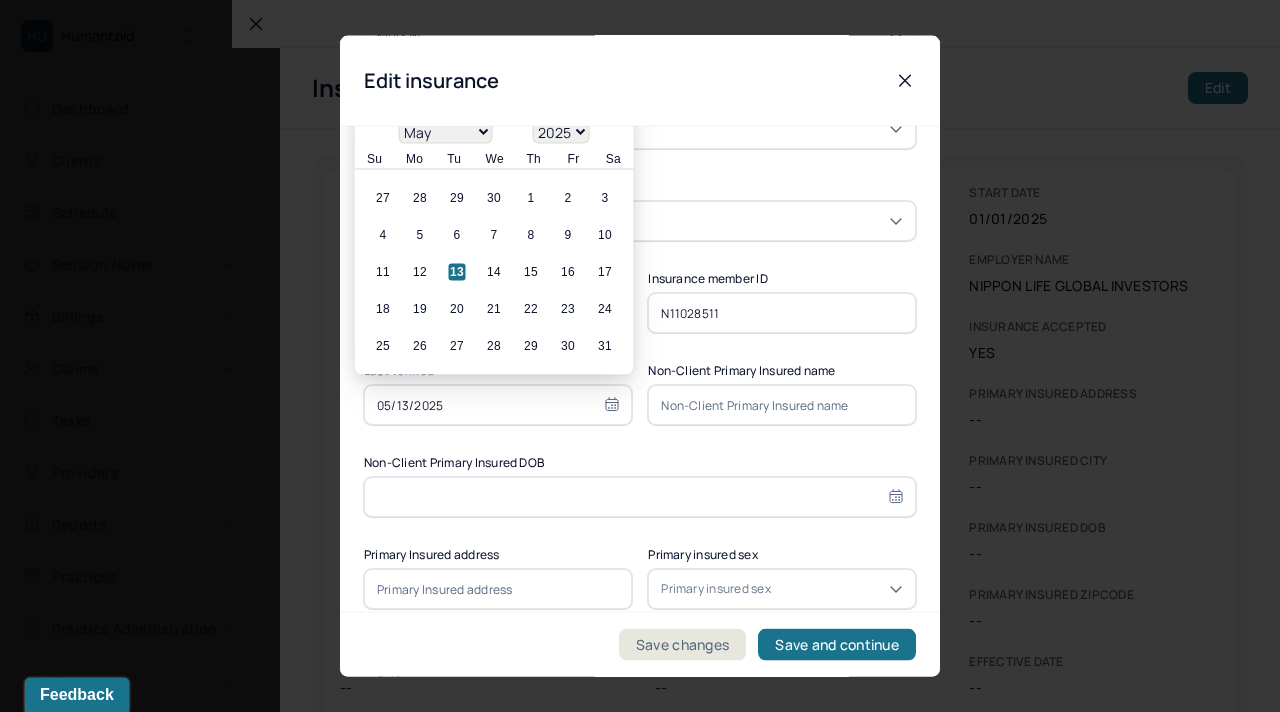 click on "05/13/2025" at bounding box center [498, 405] 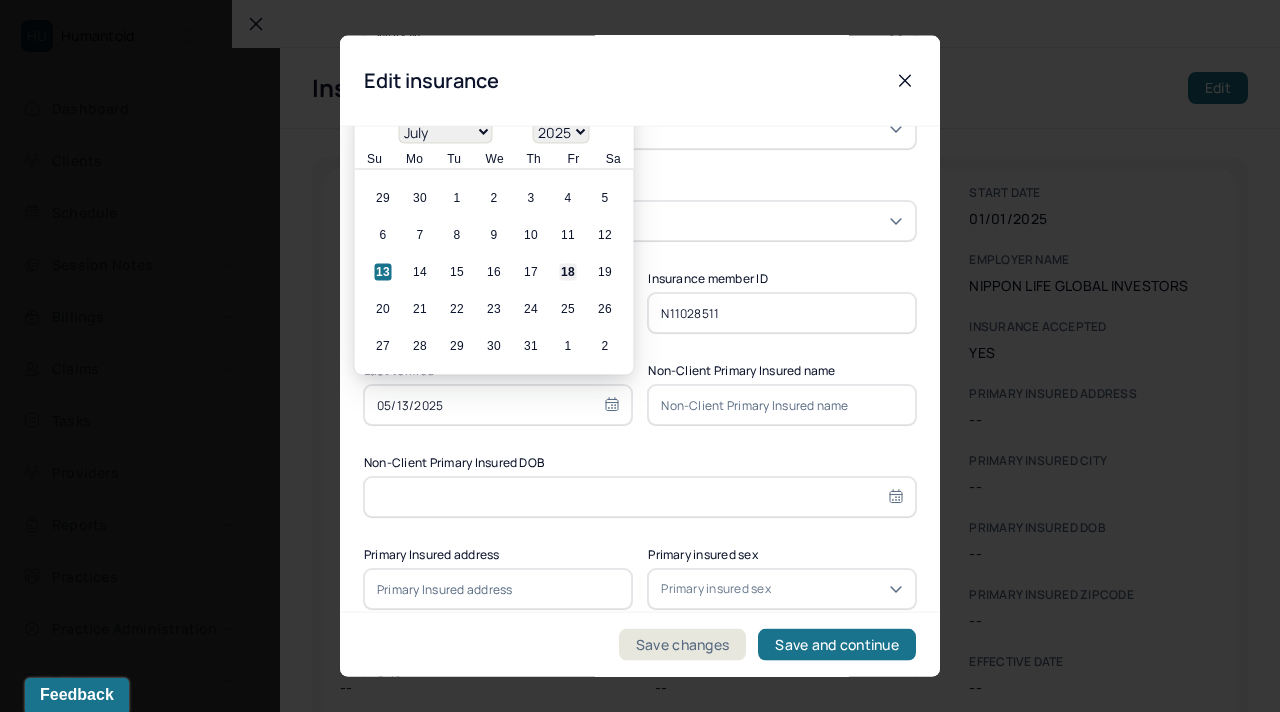 click on "18" at bounding box center [568, 271] 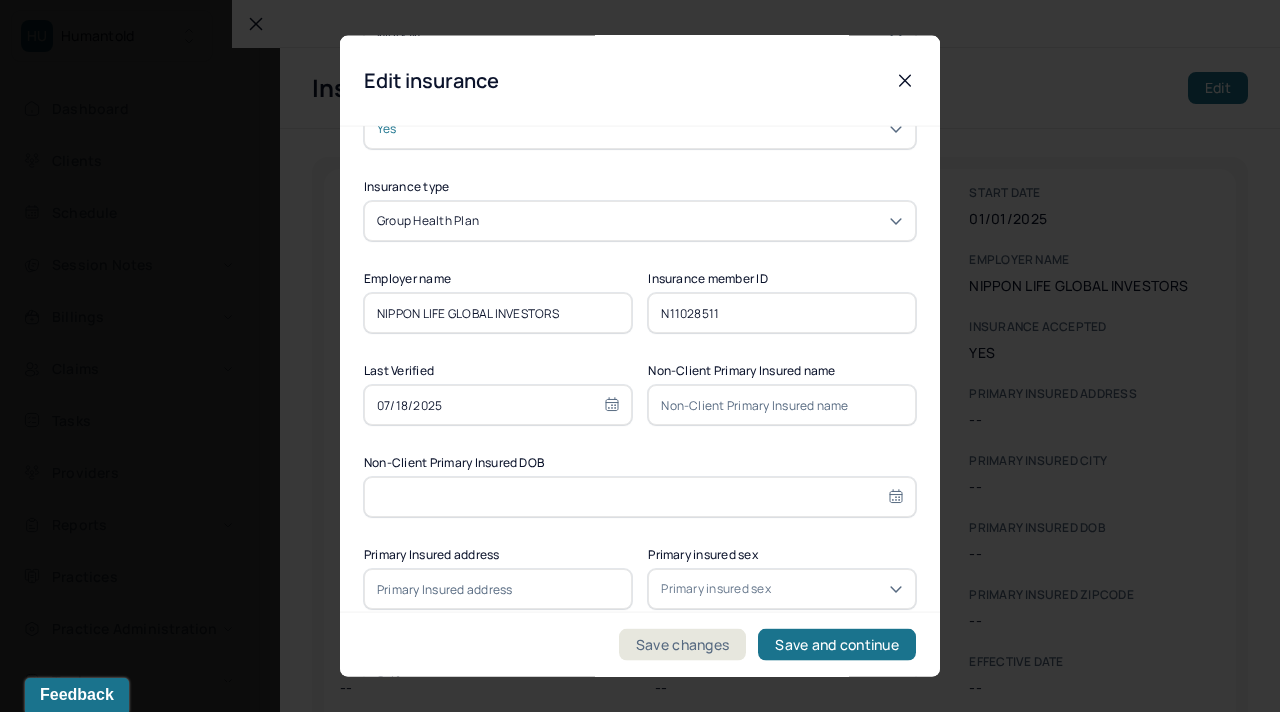 click on "Non-Client Primary Insured DOB" at bounding box center [640, 463] 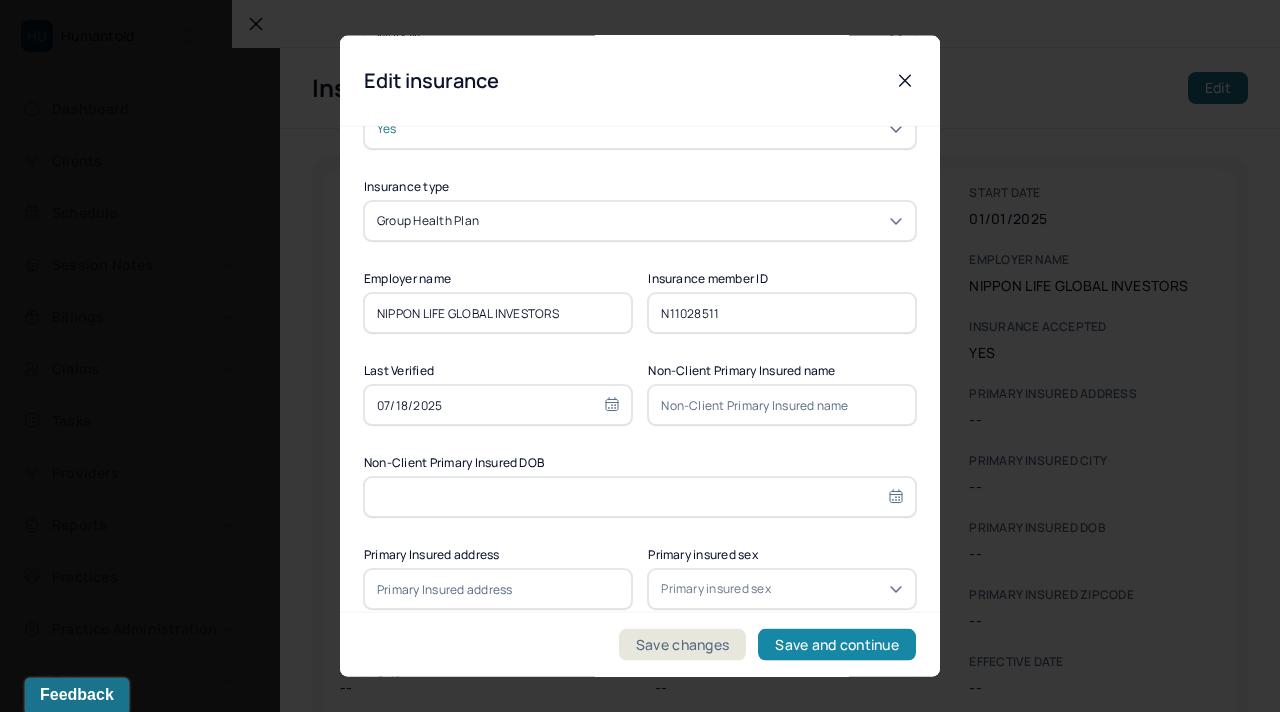 click on "Save and continue" at bounding box center (837, 644) 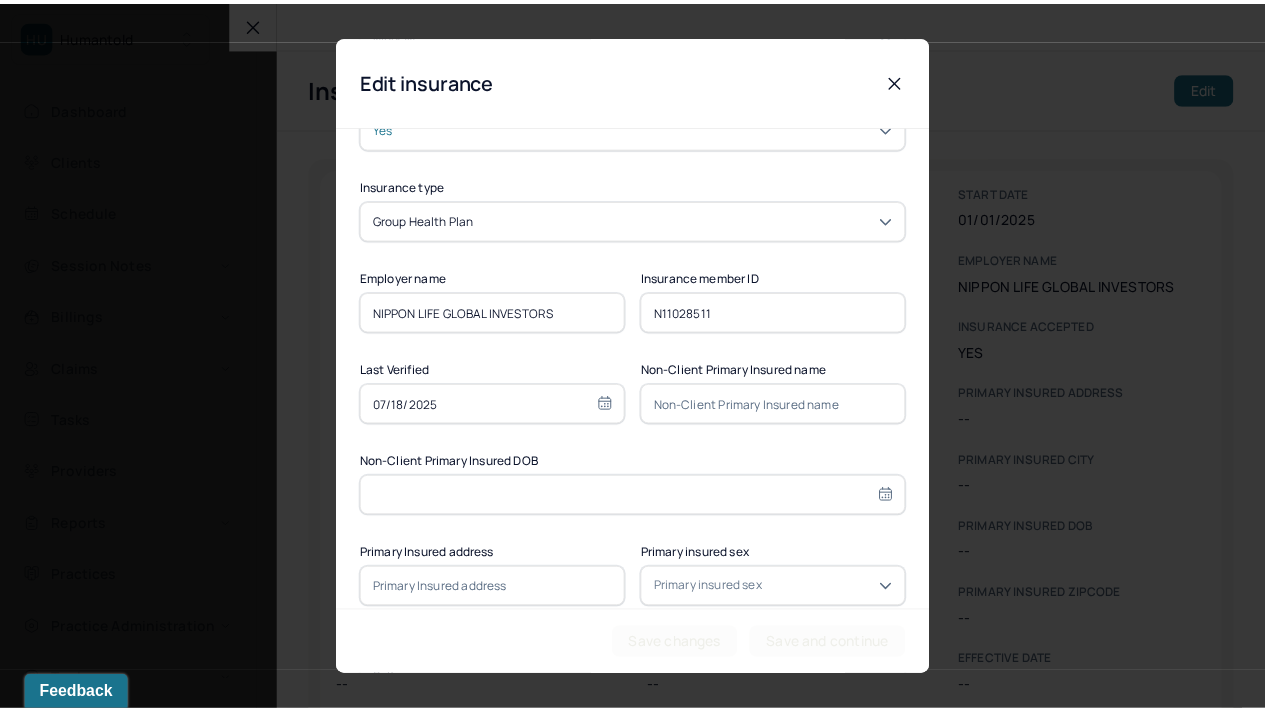scroll, scrollTop: 0, scrollLeft: 0, axis: both 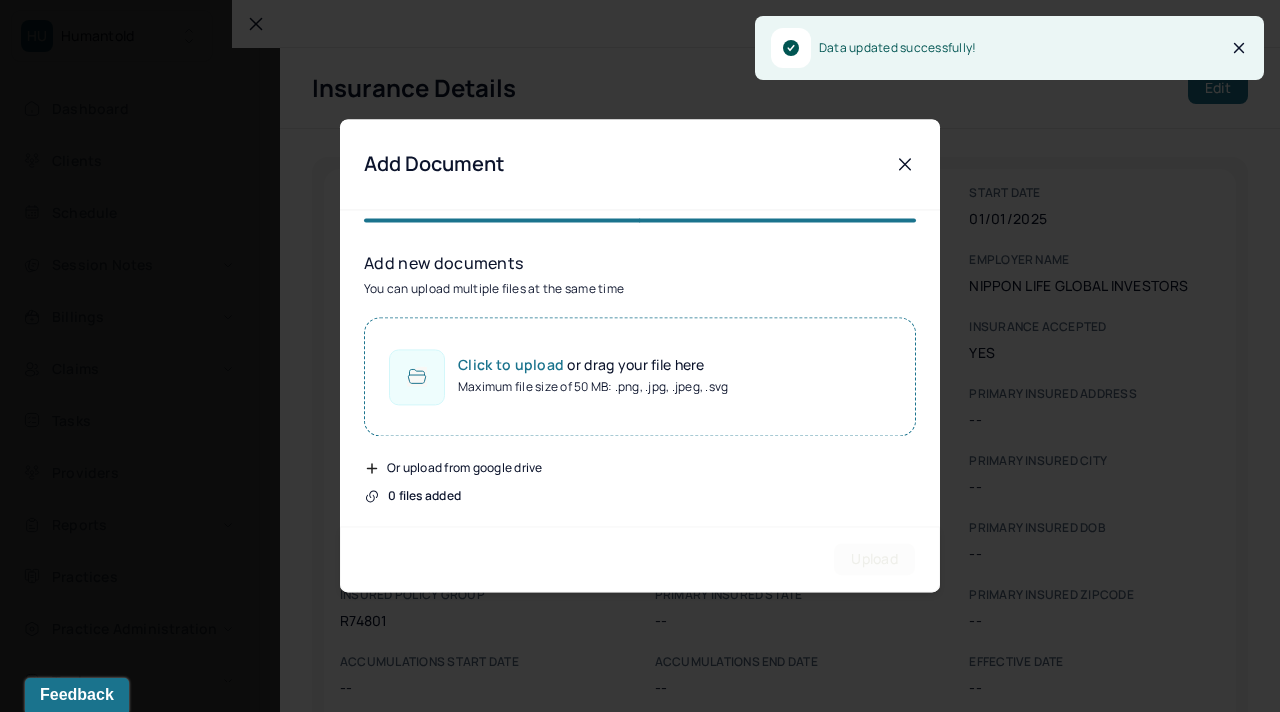click at bounding box center (640, 356) 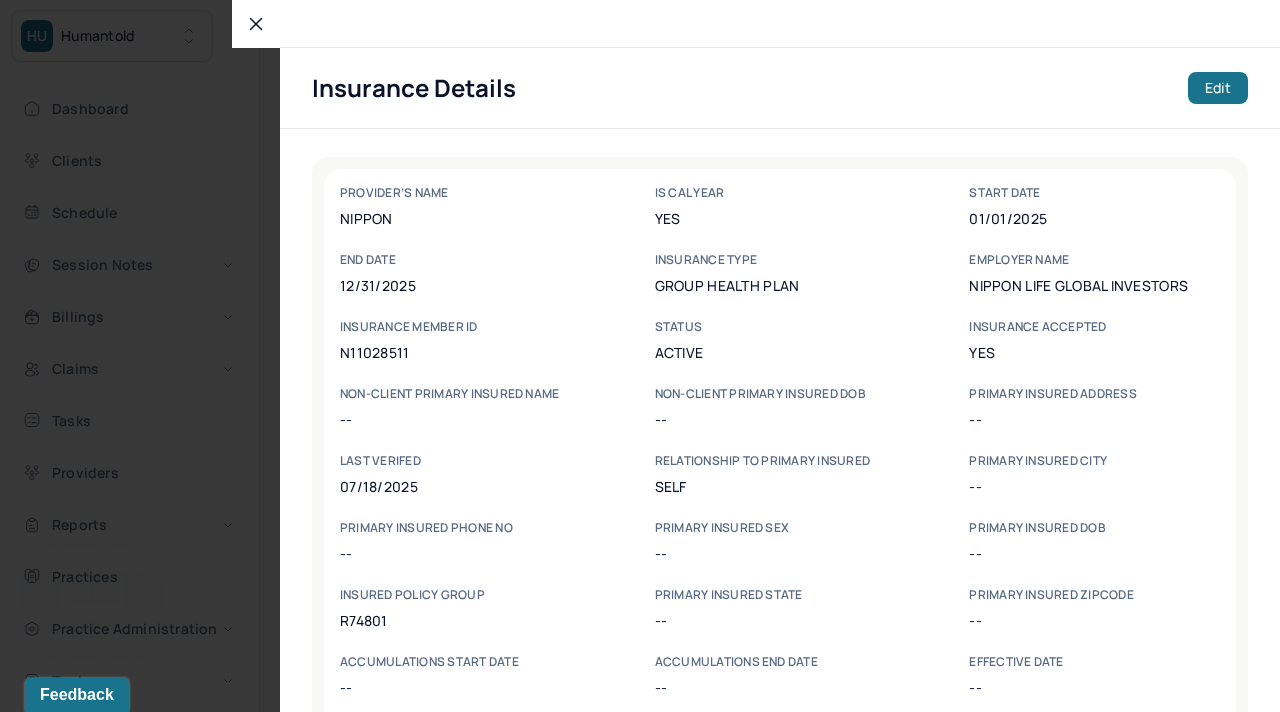 click 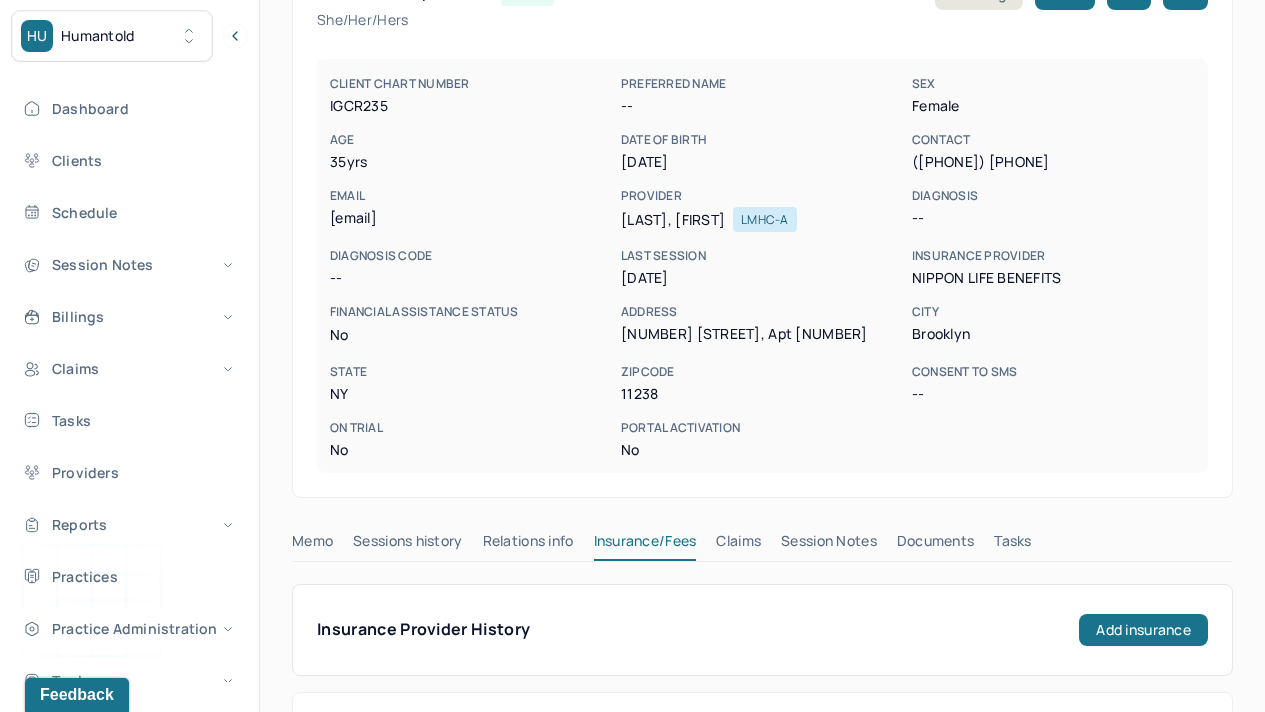 scroll, scrollTop: 0, scrollLeft: 0, axis: both 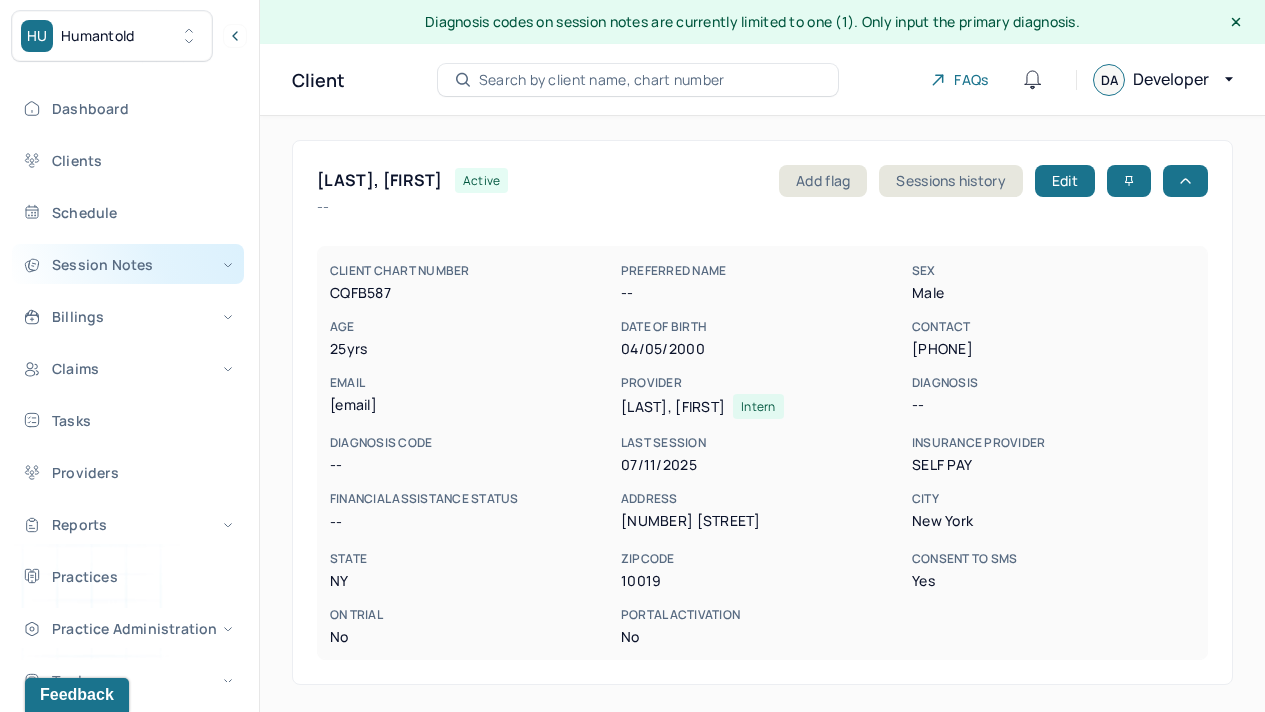 click on "Session Notes" at bounding box center [128, 264] 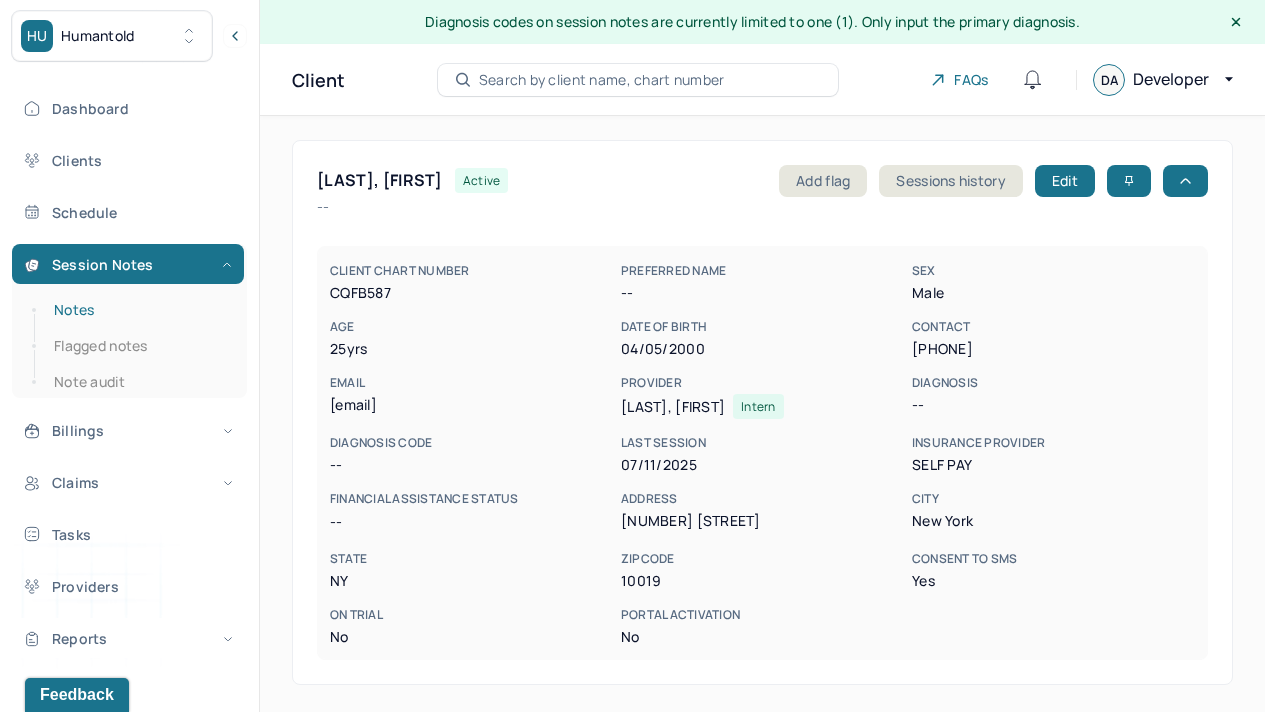 click on "Notes" at bounding box center [139, 310] 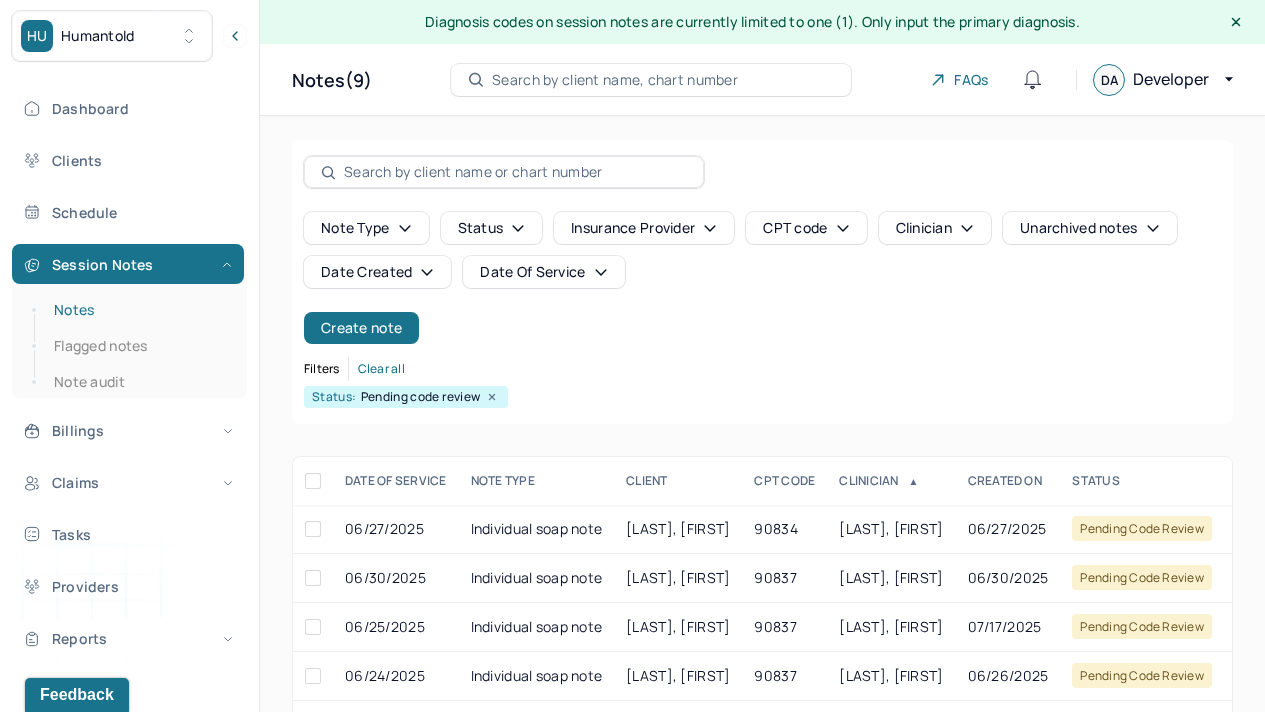 click on "Notes" at bounding box center (139, 310) 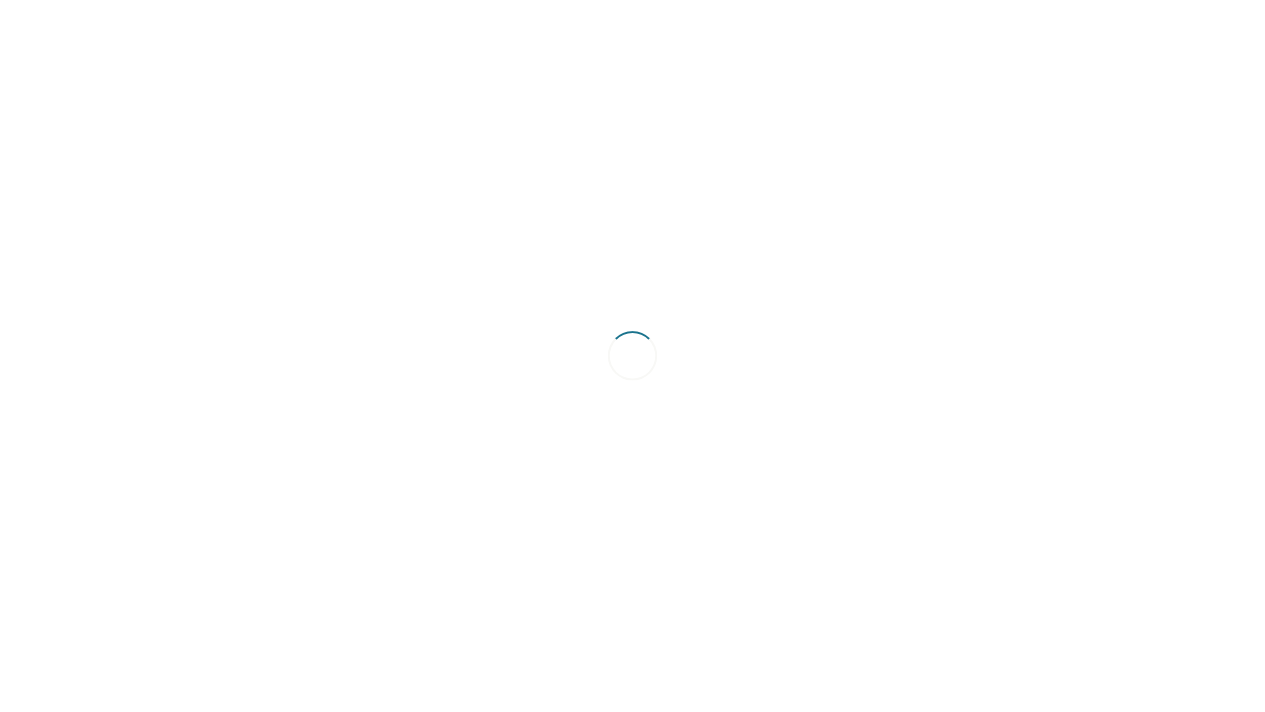 scroll, scrollTop: 0, scrollLeft: 0, axis: both 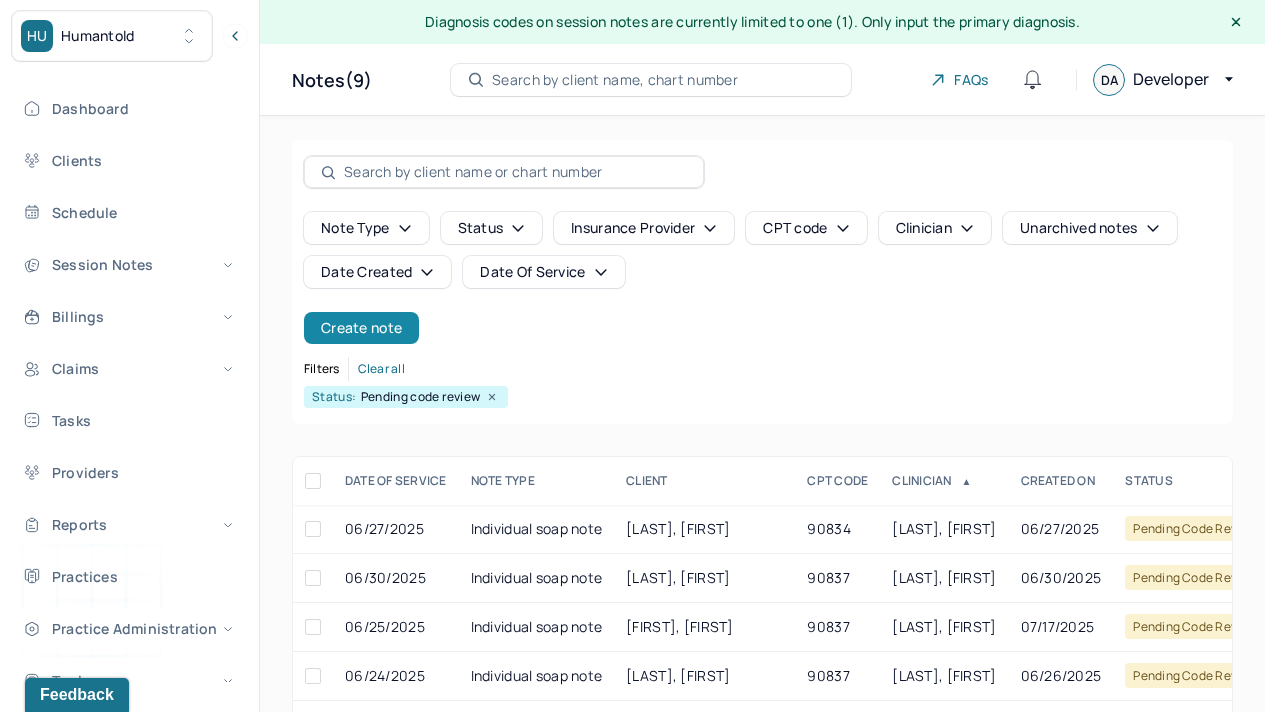 click on "Create note" at bounding box center (361, 328) 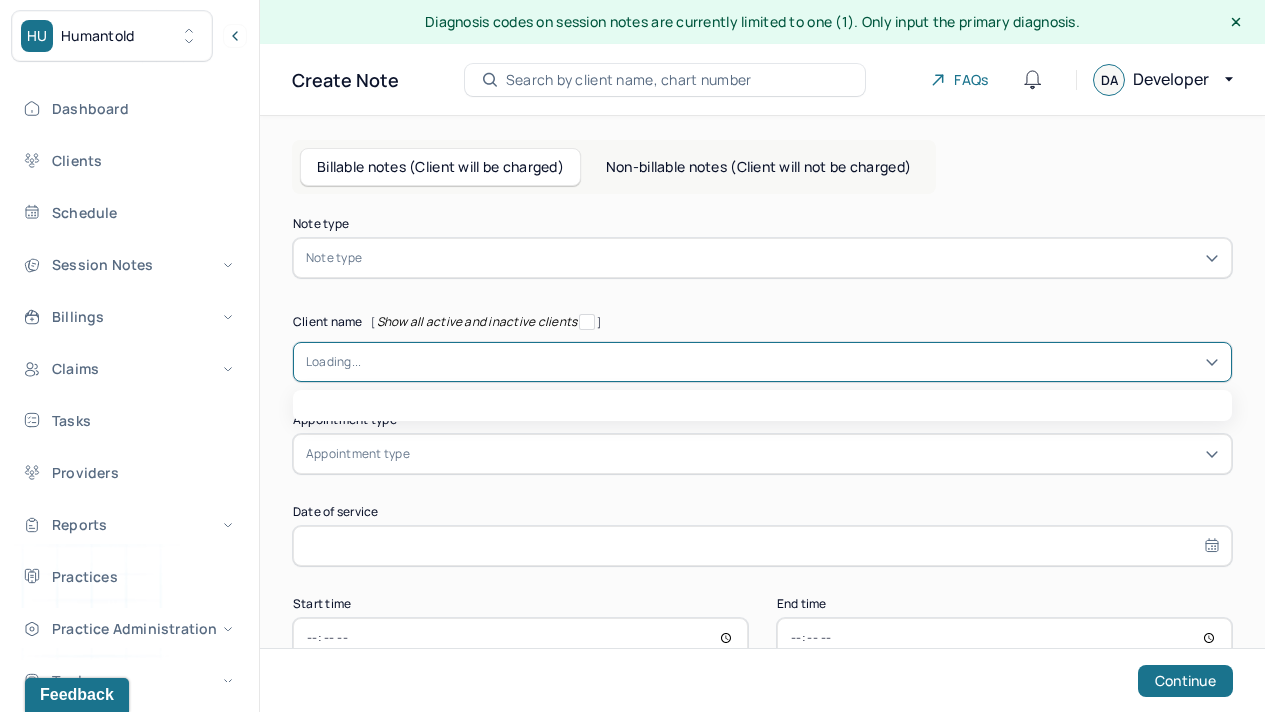 click at bounding box center [790, 362] 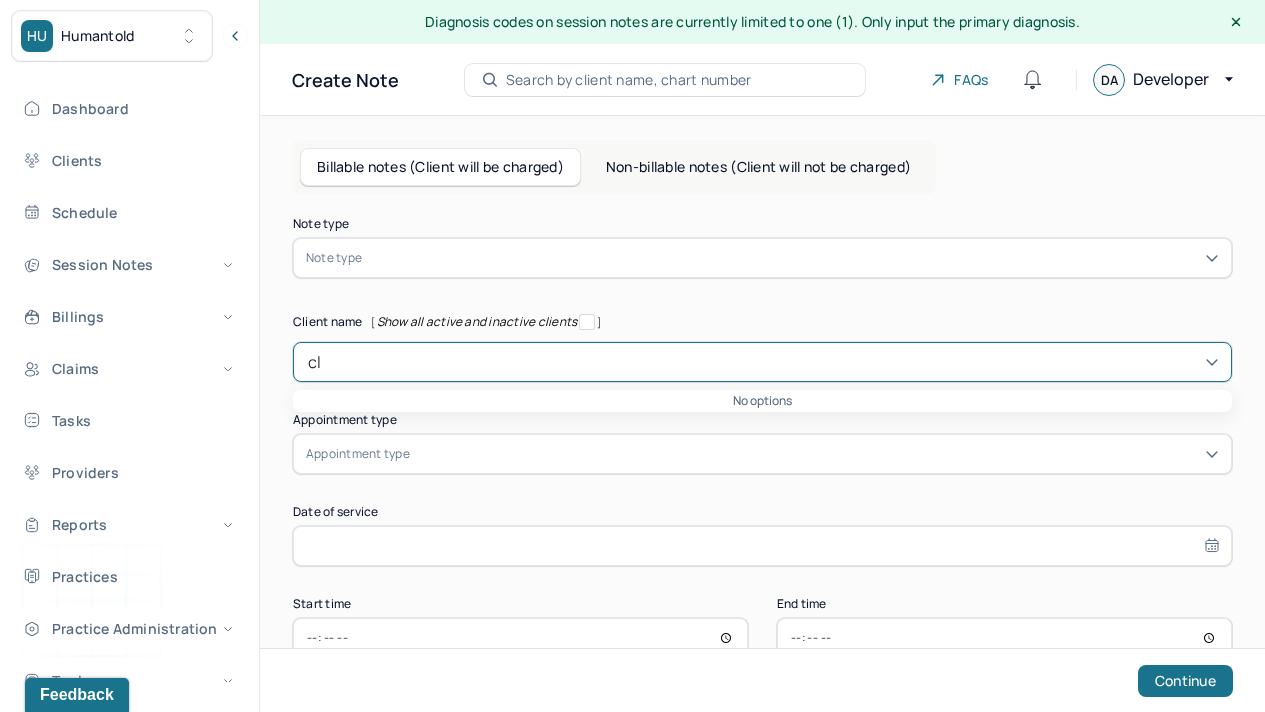 type on "c" 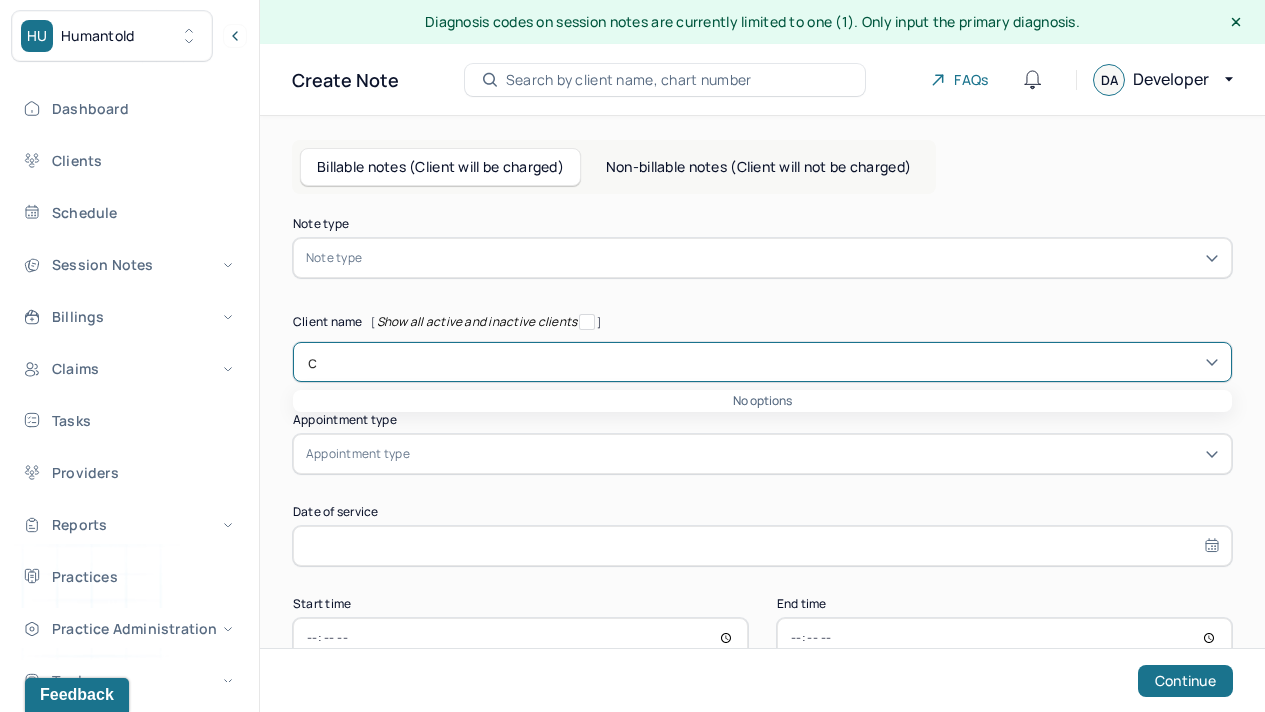 type 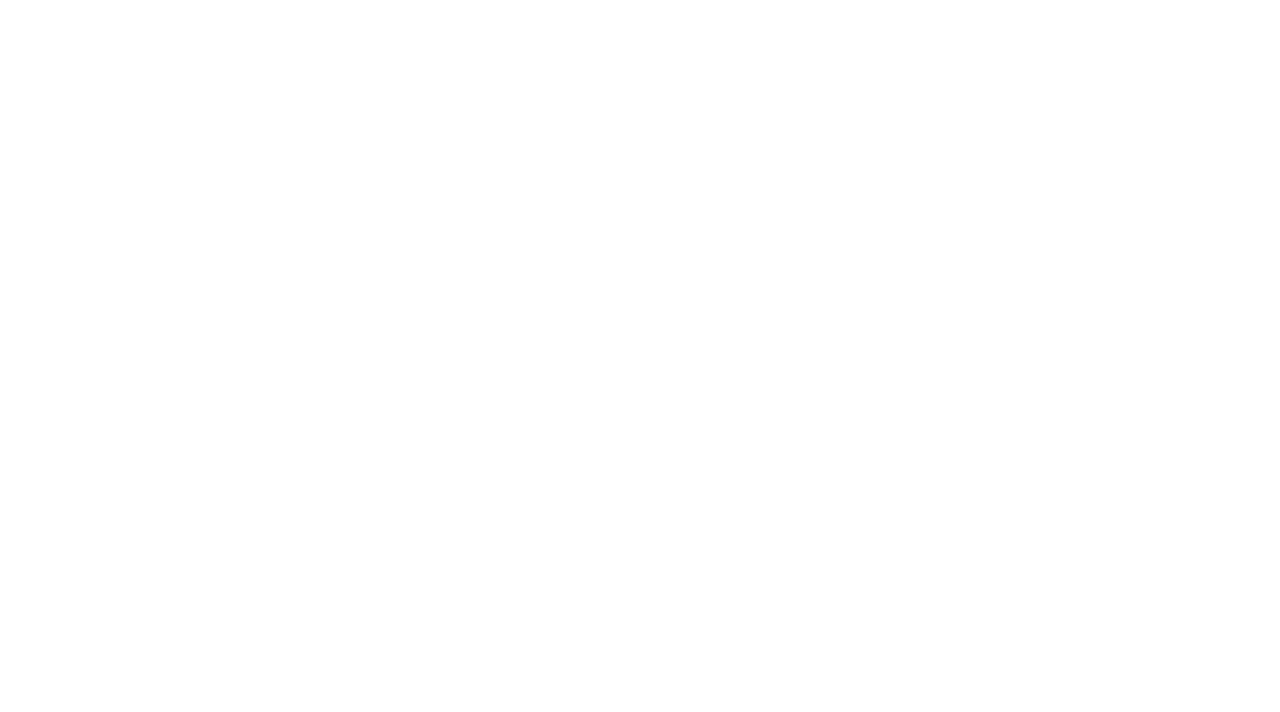 scroll, scrollTop: 0, scrollLeft: 0, axis: both 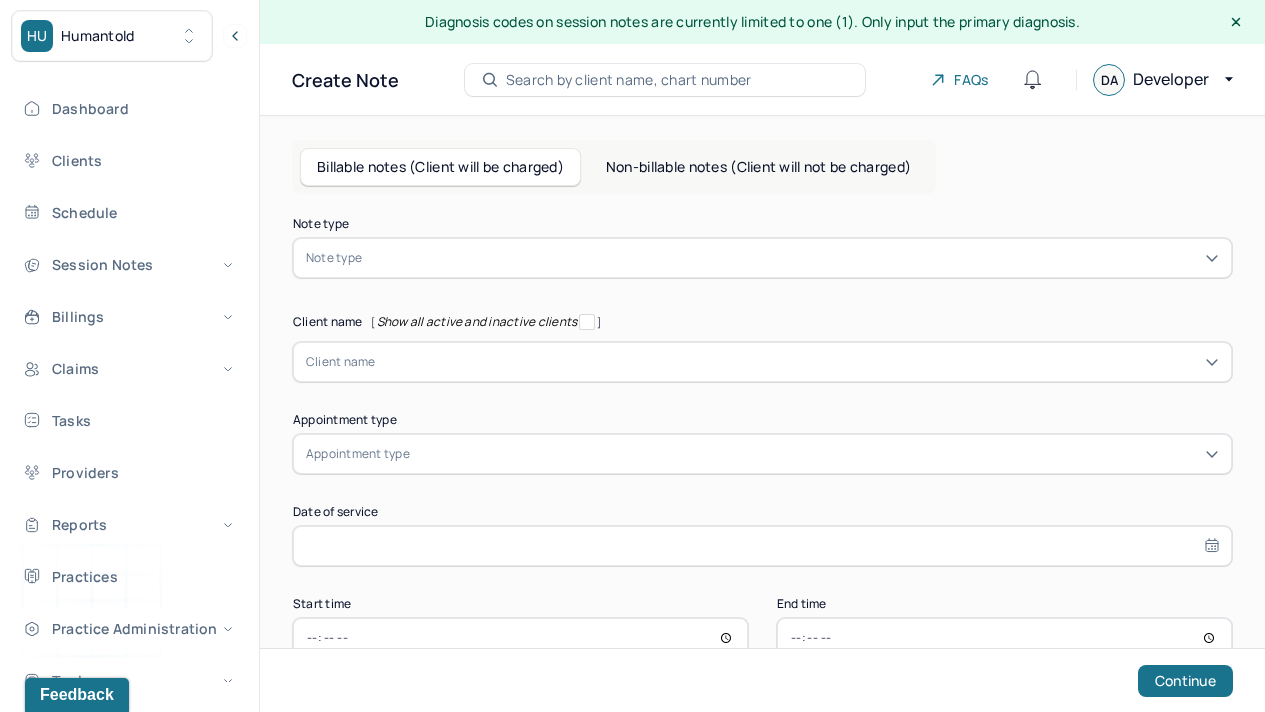 click on "Client name" at bounding box center (341, 362) 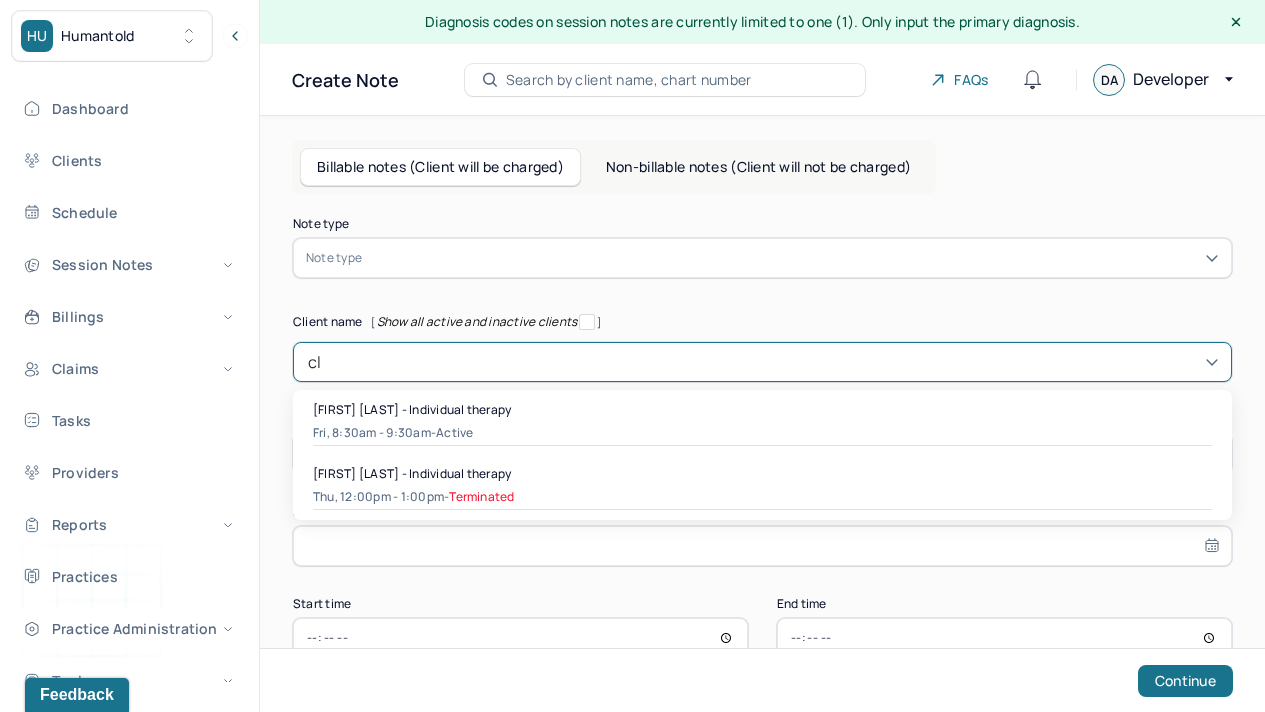 type on "c" 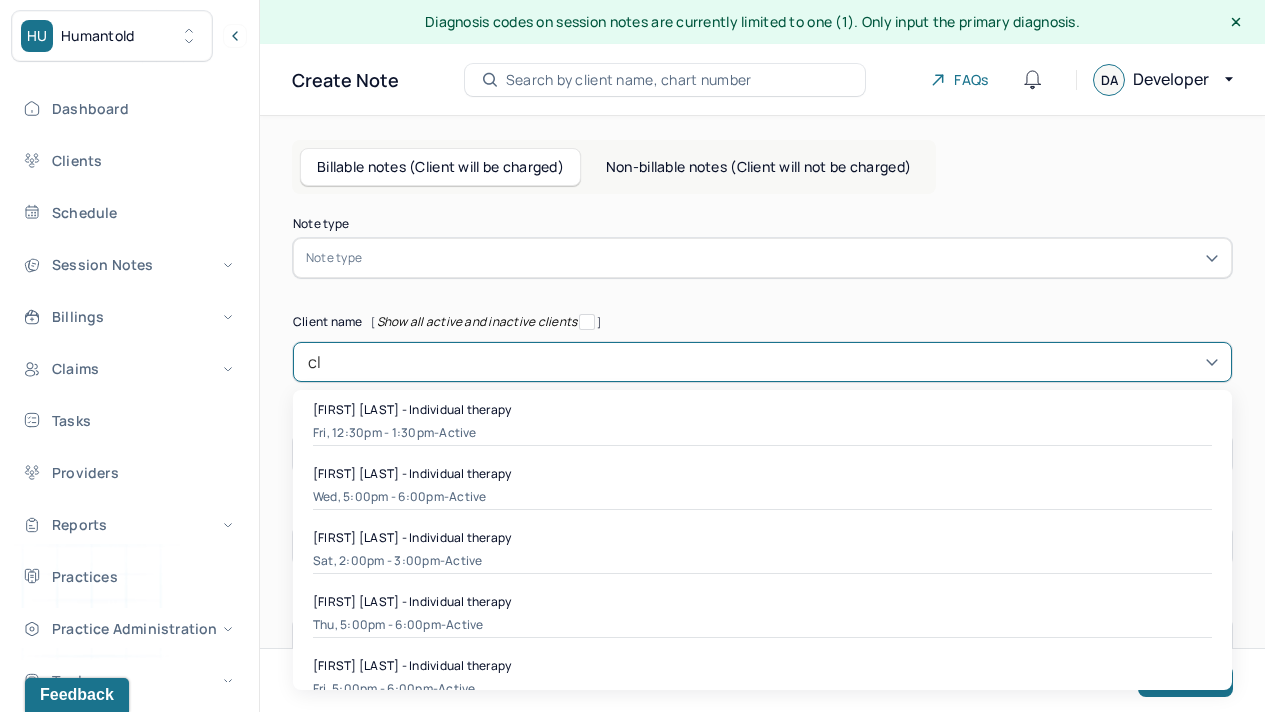 type on "c" 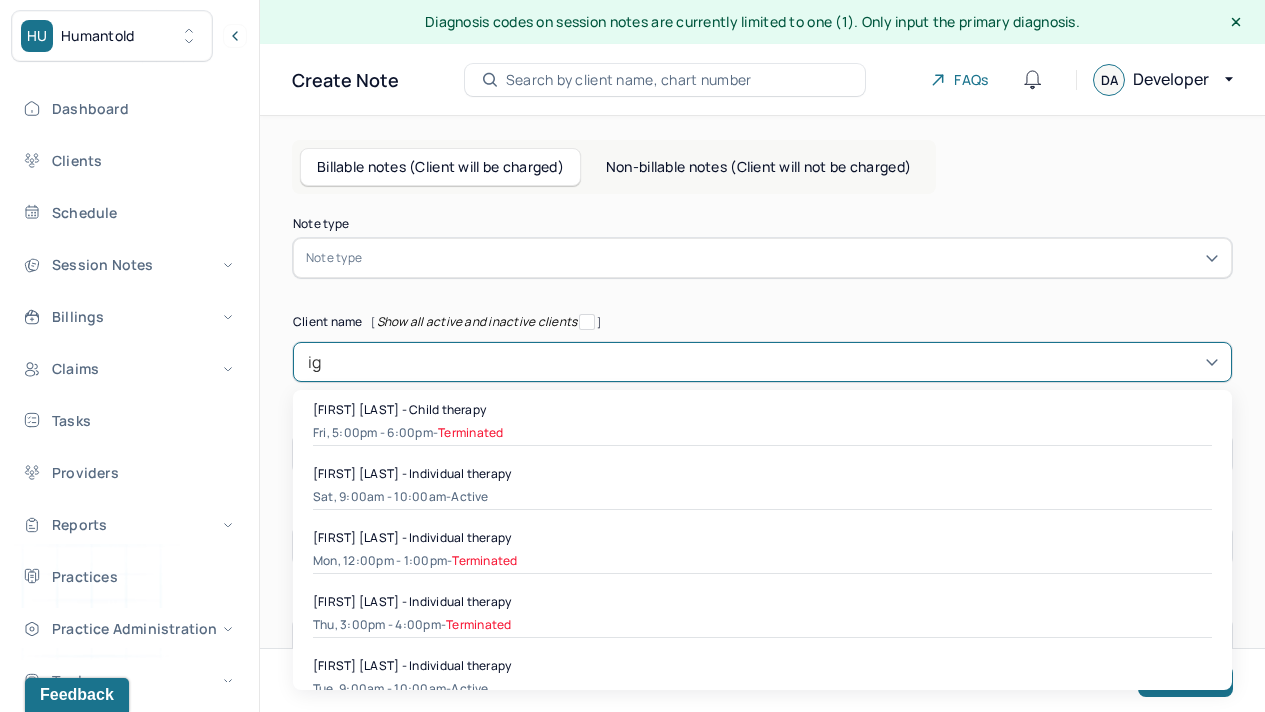 type on "i" 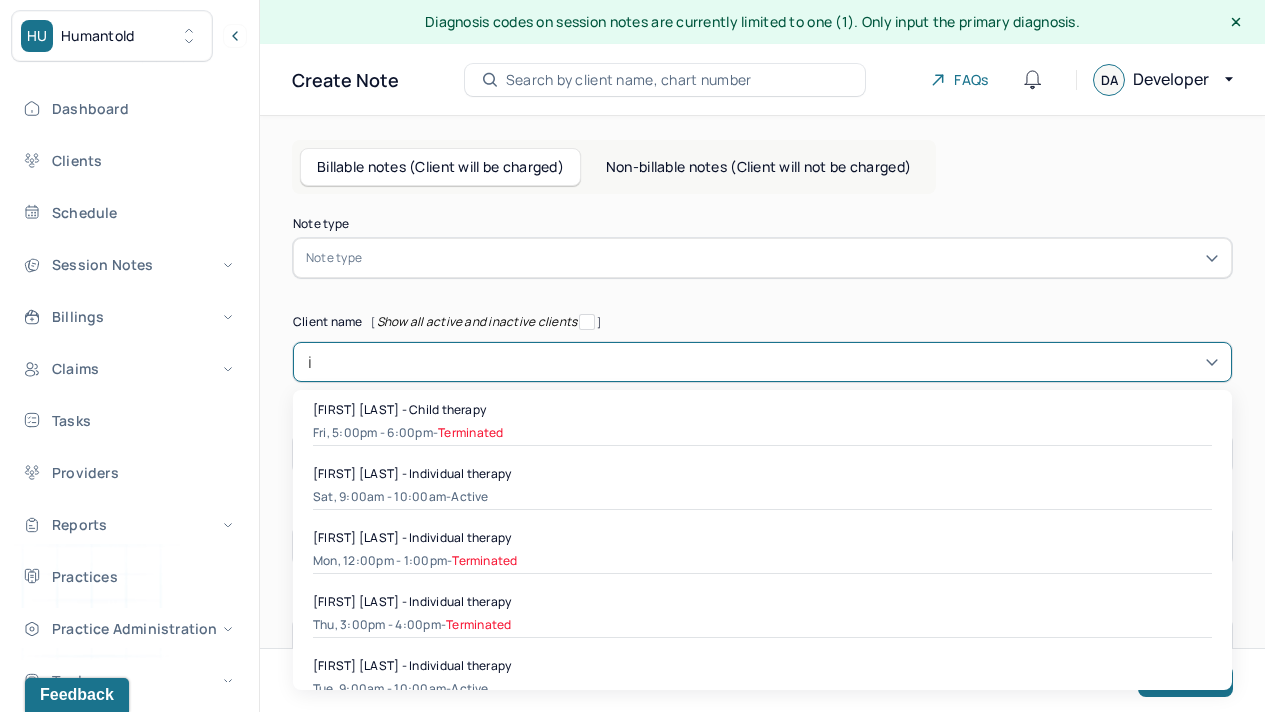 type 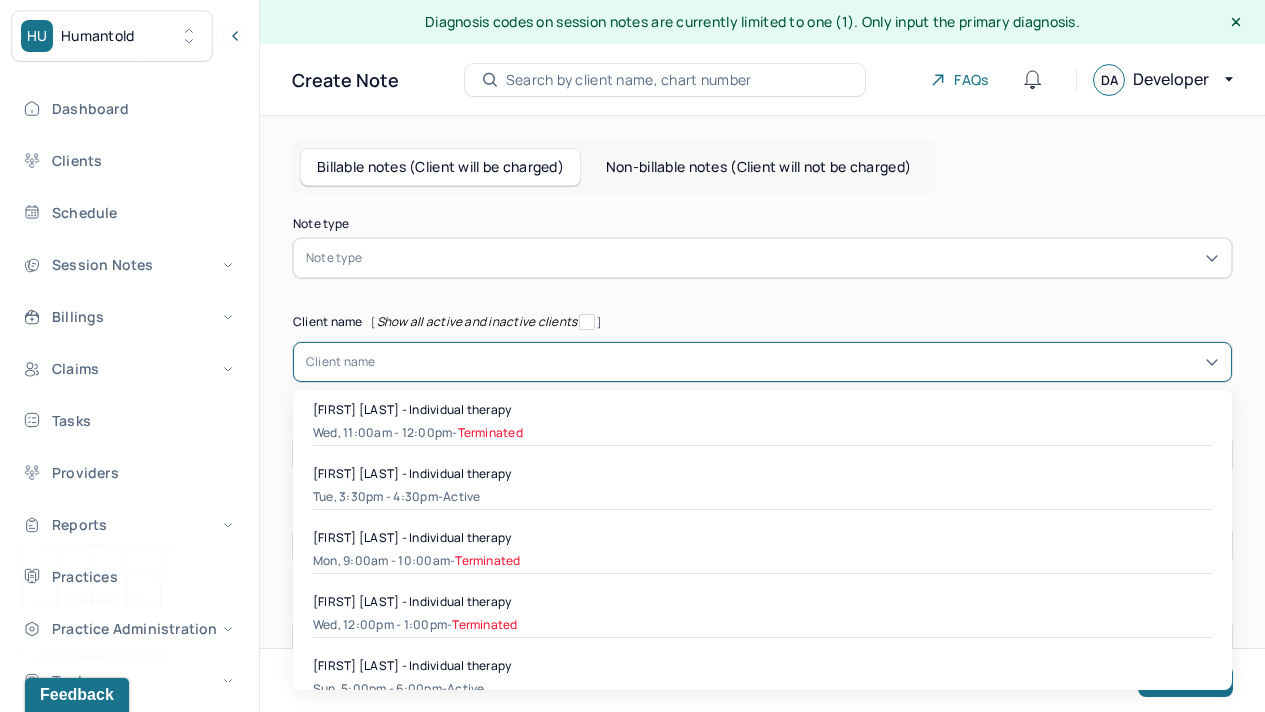 click at bounding box center [587, 322] 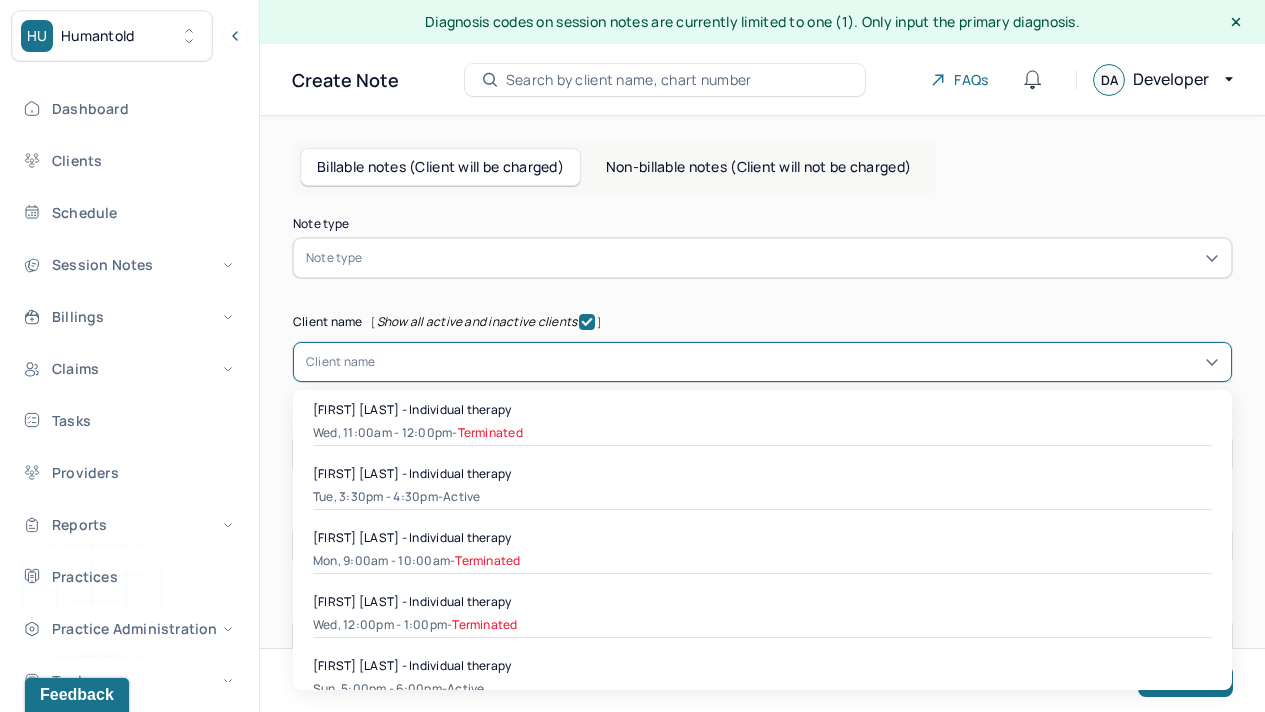 checkbox on "true" 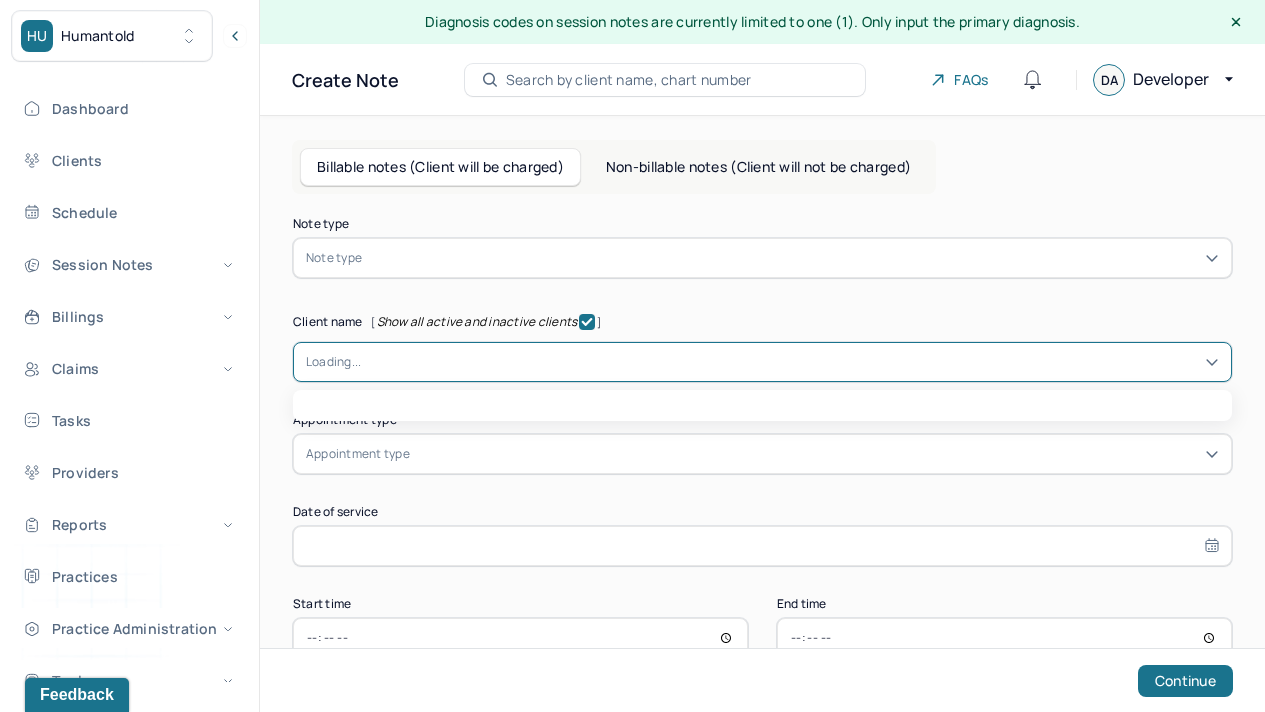 click at bounding box center [790, 362] 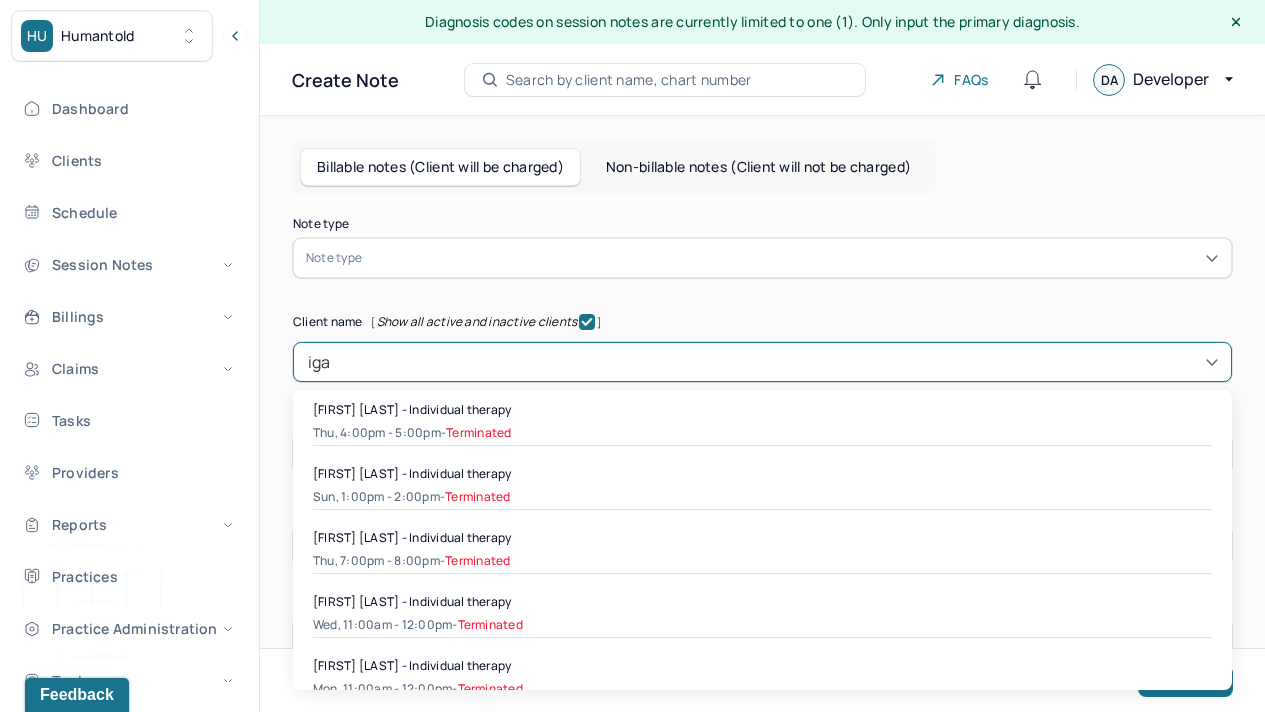 type on "iga" 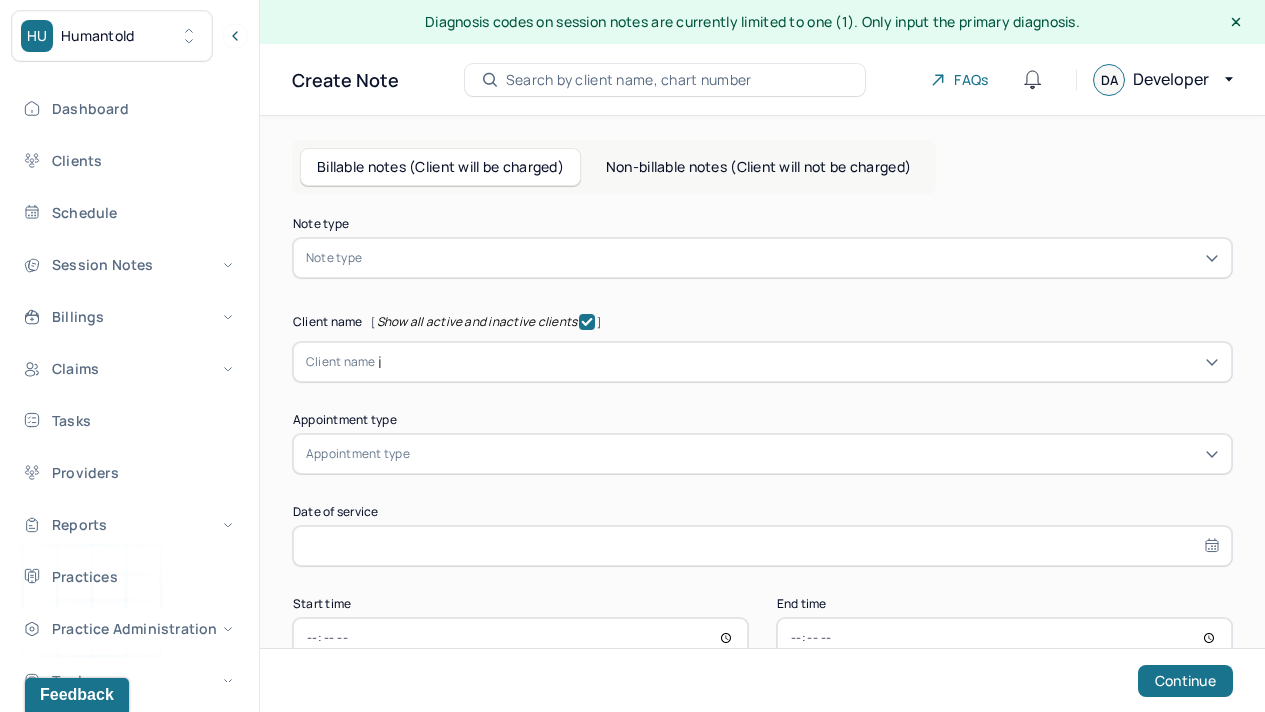 type 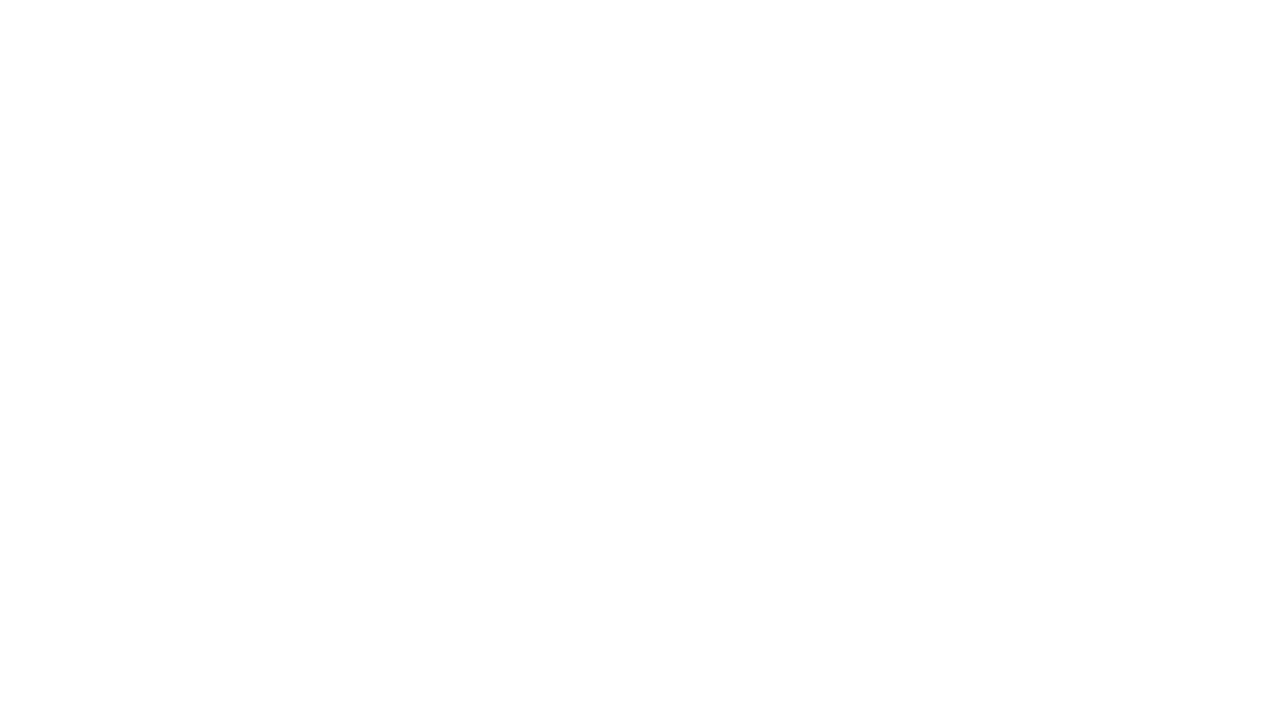 scroll, scrollTop: 0, scrollLeft: 0, axis: both 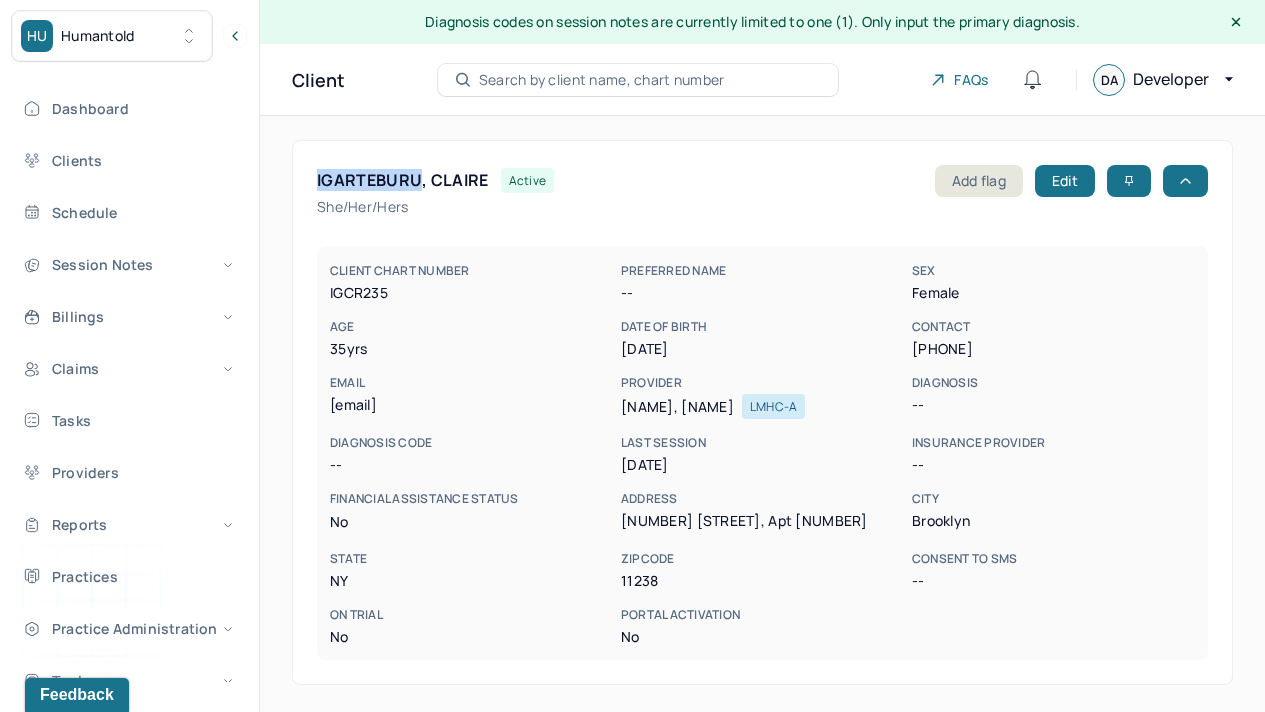 drag, startPoint x: 317, startPoint y: 178, endPoint x: 418, endPoint y: 172, distance: 101.17806 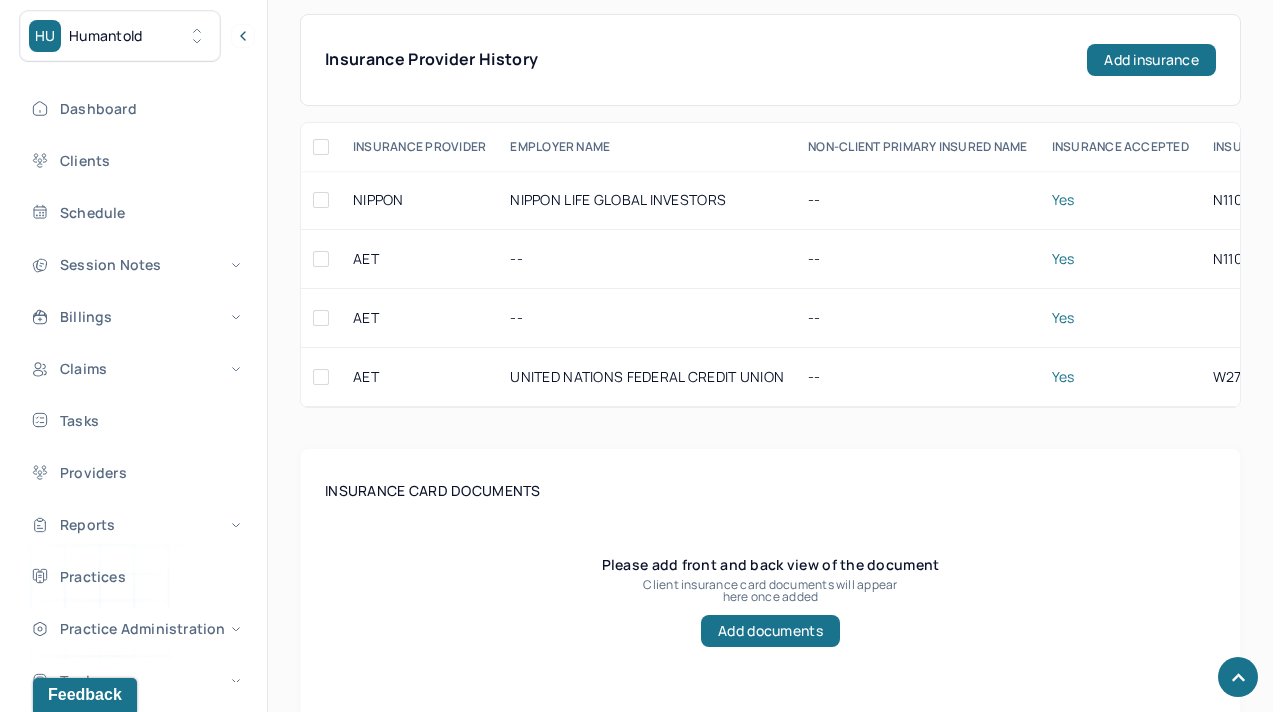 scroll, scrollTop: 755, scrollLeft: 0, axis: vertical 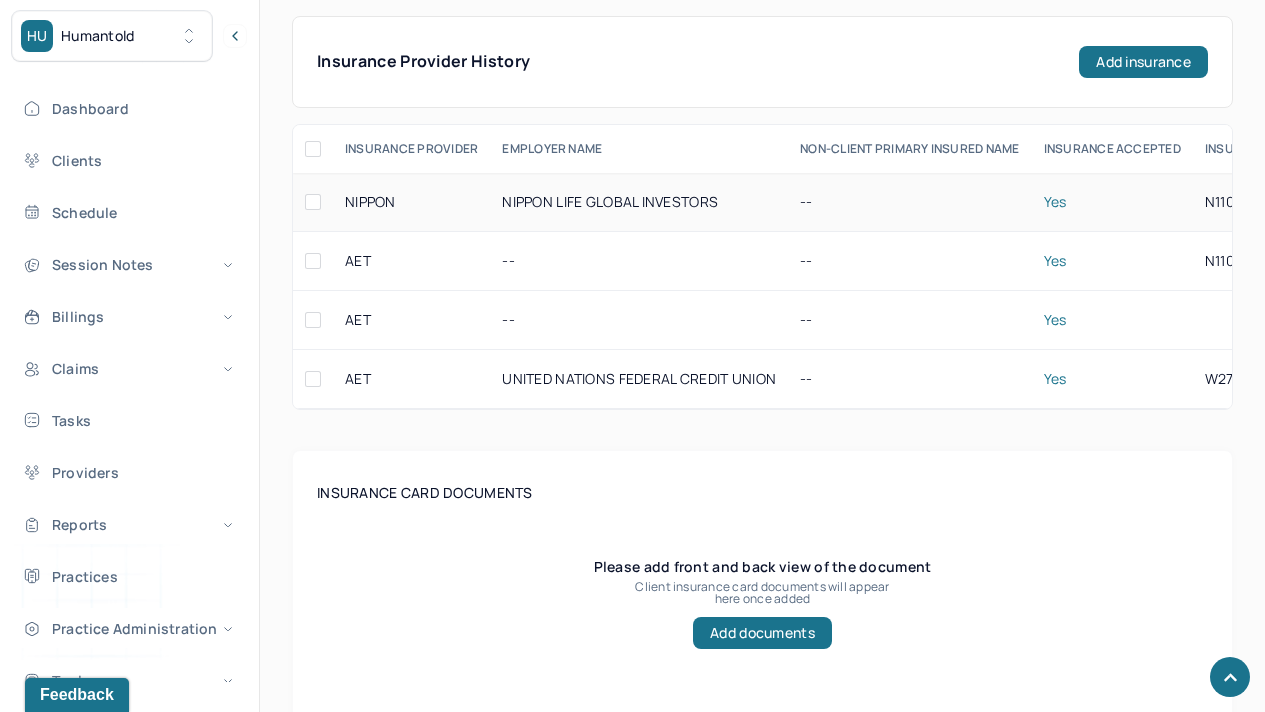 click on "NIPPON LIFE GLOBAL INVESTORS" at bounding box center [639, 202] 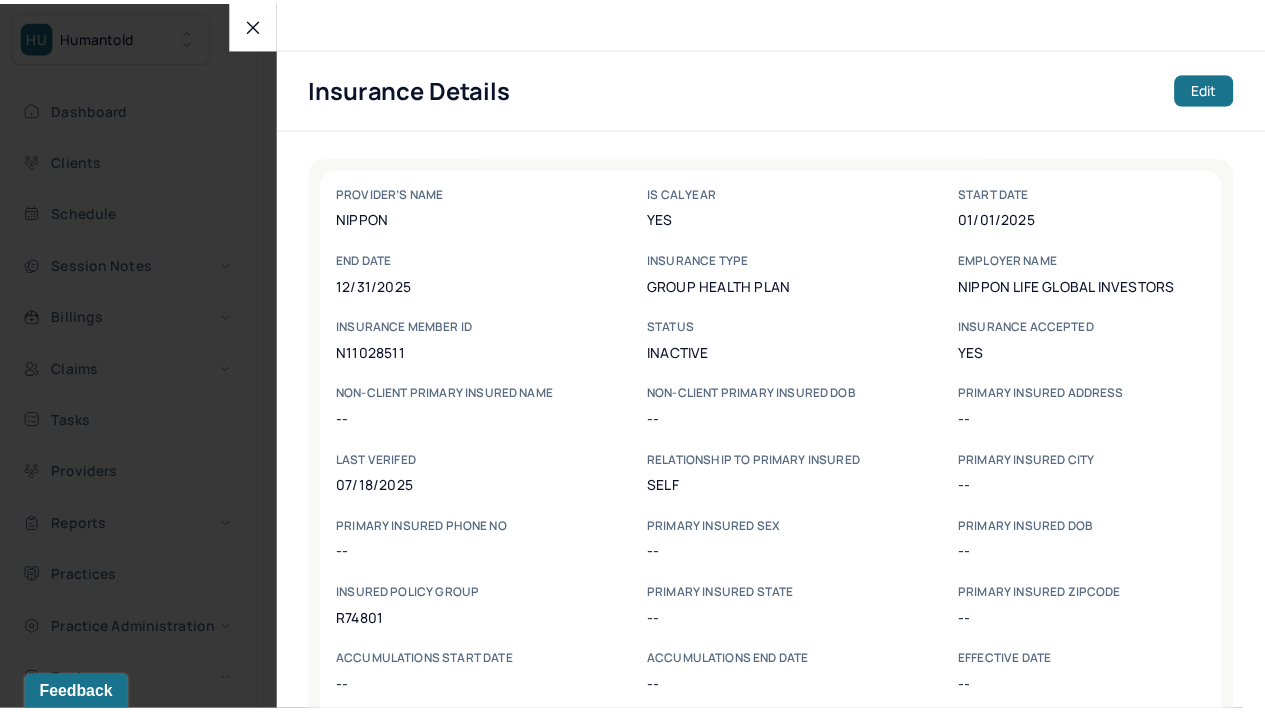 scroll, scrollTop: 5, scrollLeft: 0, axis: vertical 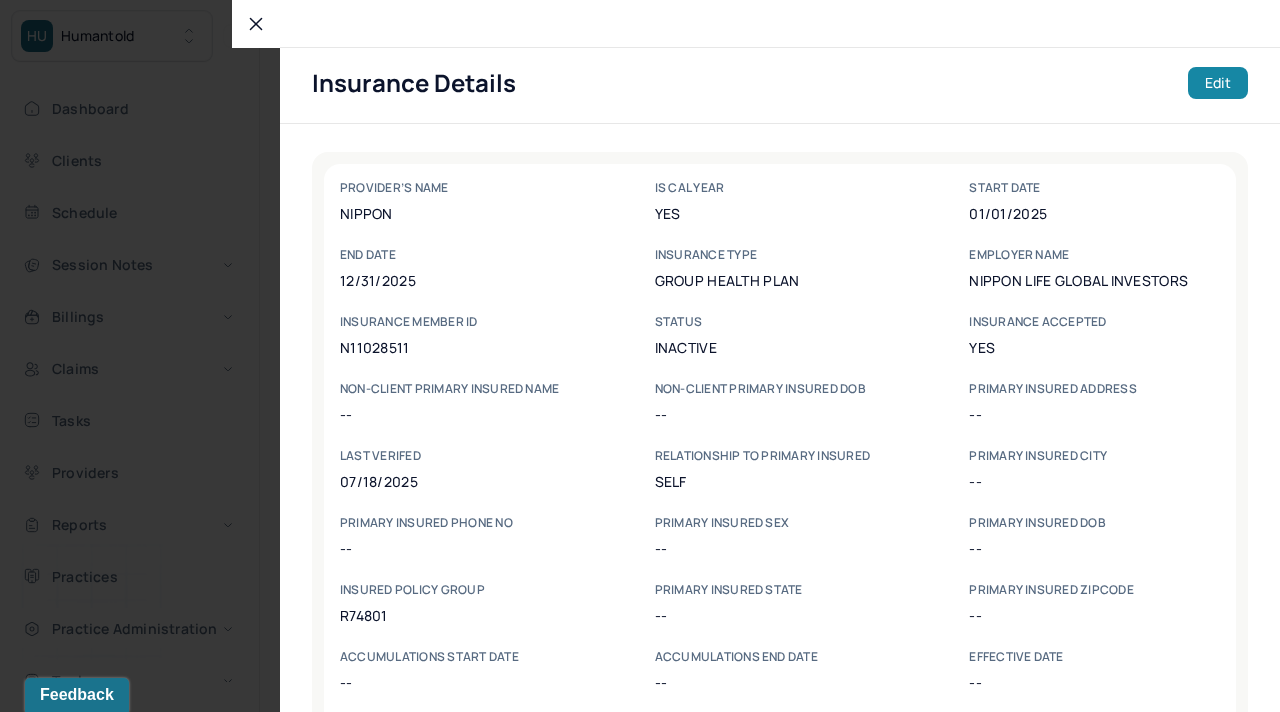 click on "Edit" at bounding box center (1218, 83) 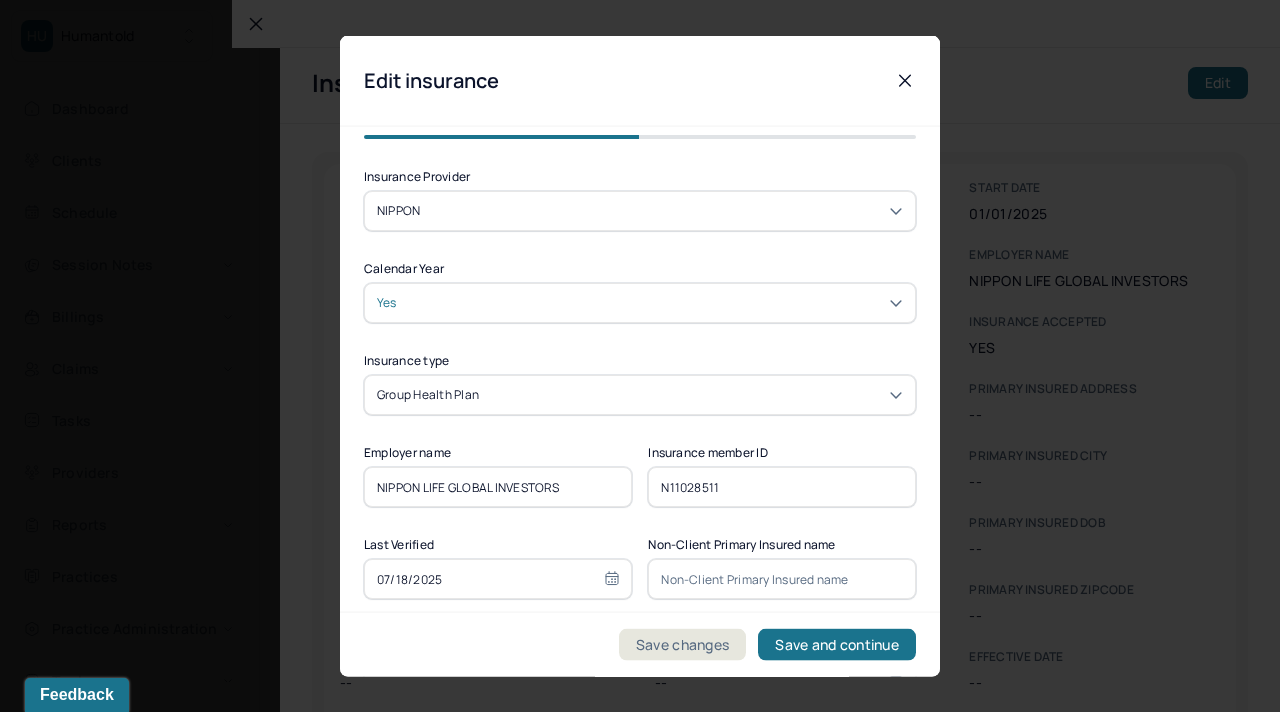 click at bounding box center [640, 356] 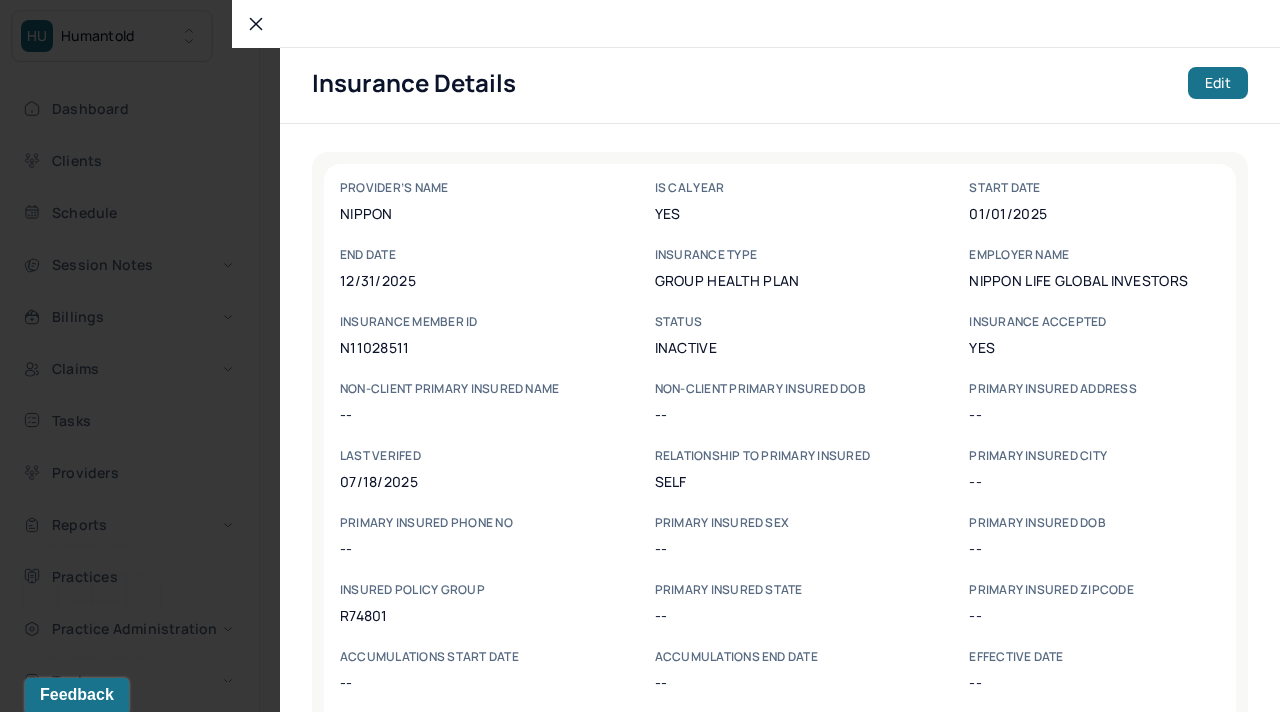 click 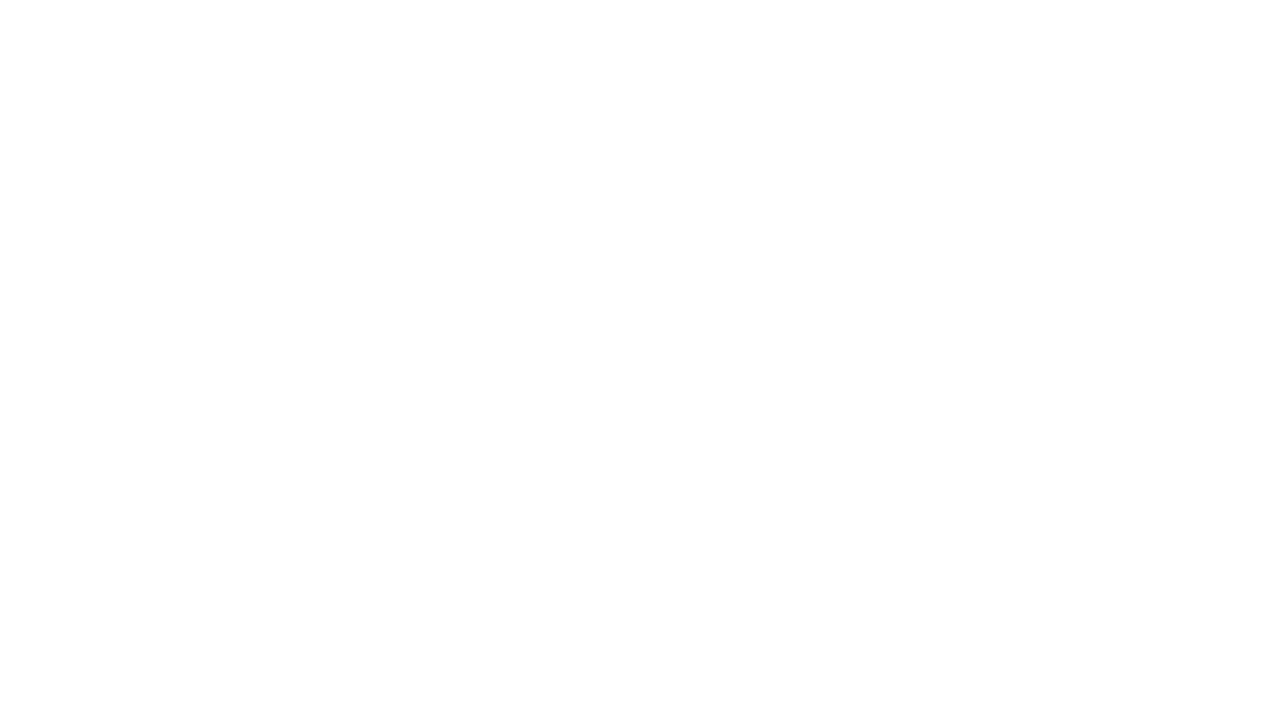scroll, scrollTop: 0, scrollLeft: 0, axis: both 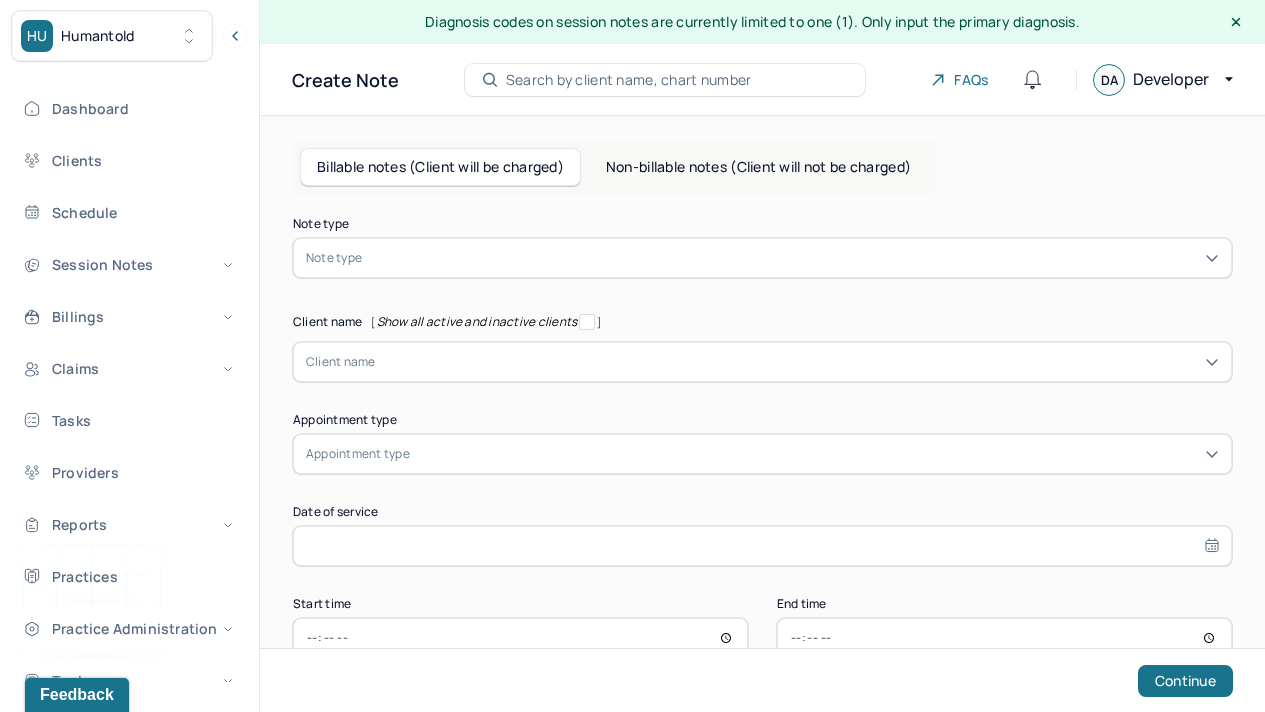 click at bounding box center (797, 362) 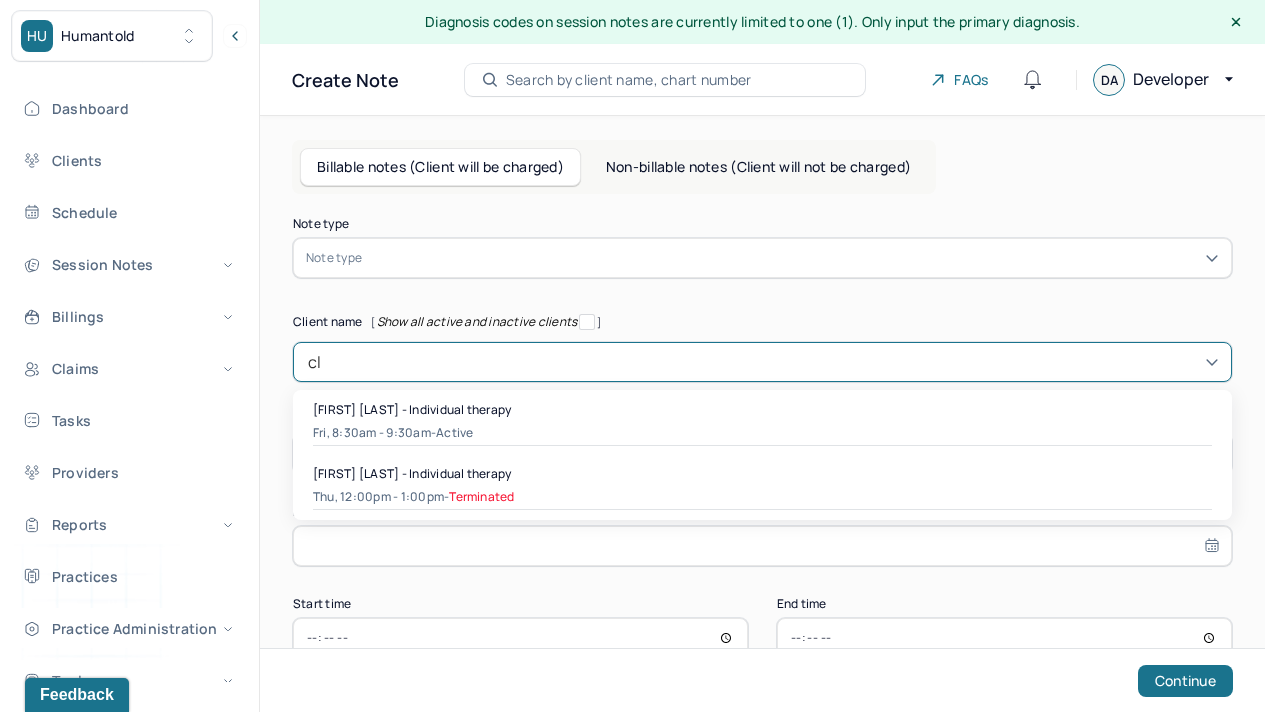 type on "c" 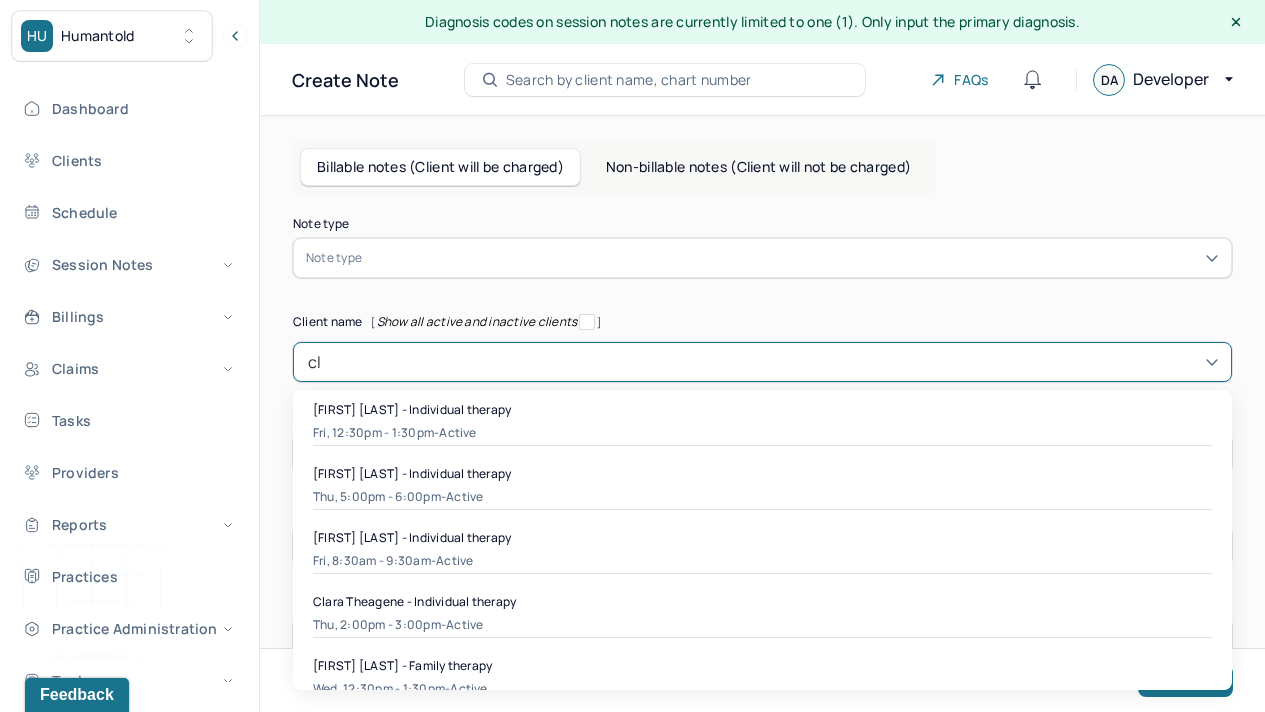 type on "c" 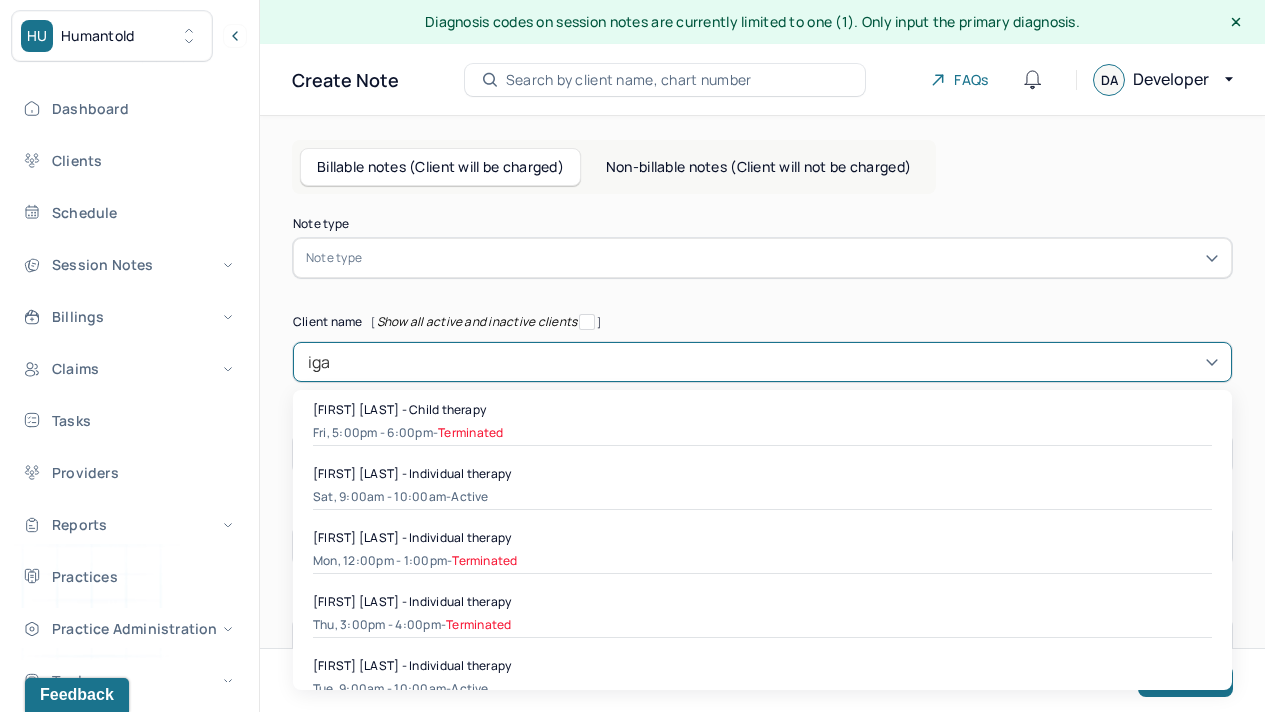 type on "iga" 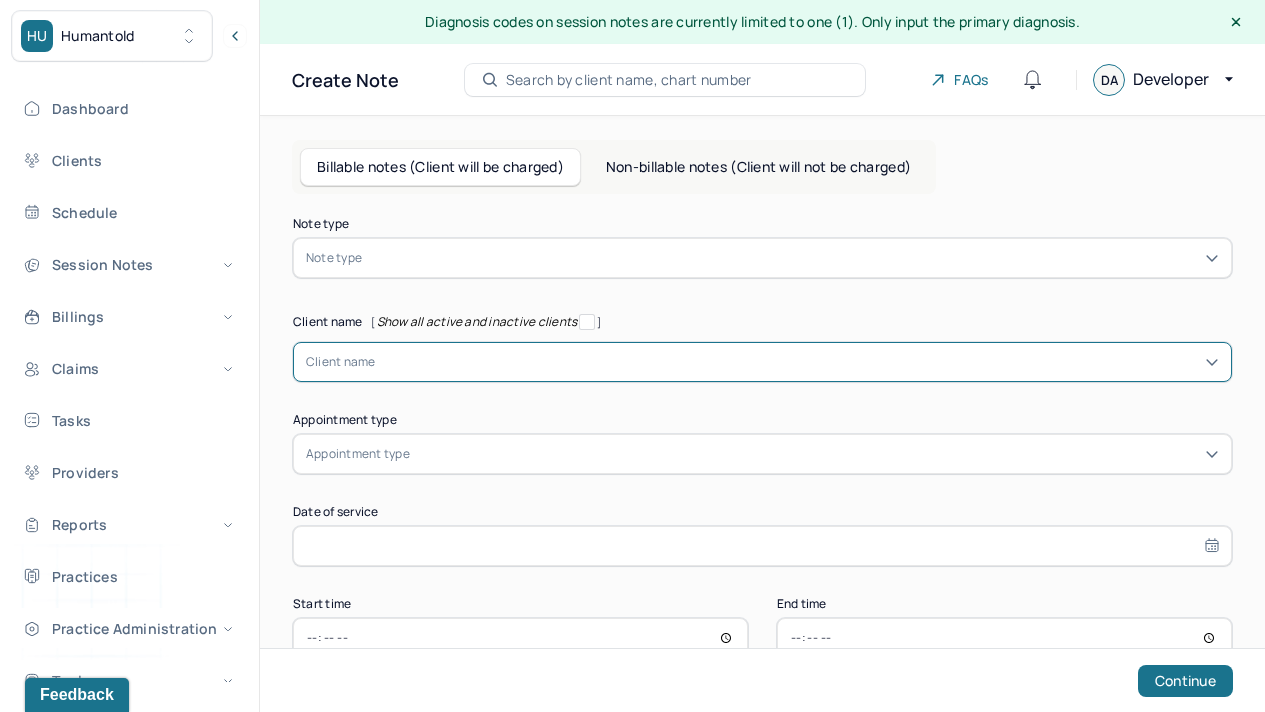 click at bounding box center [379, 362] 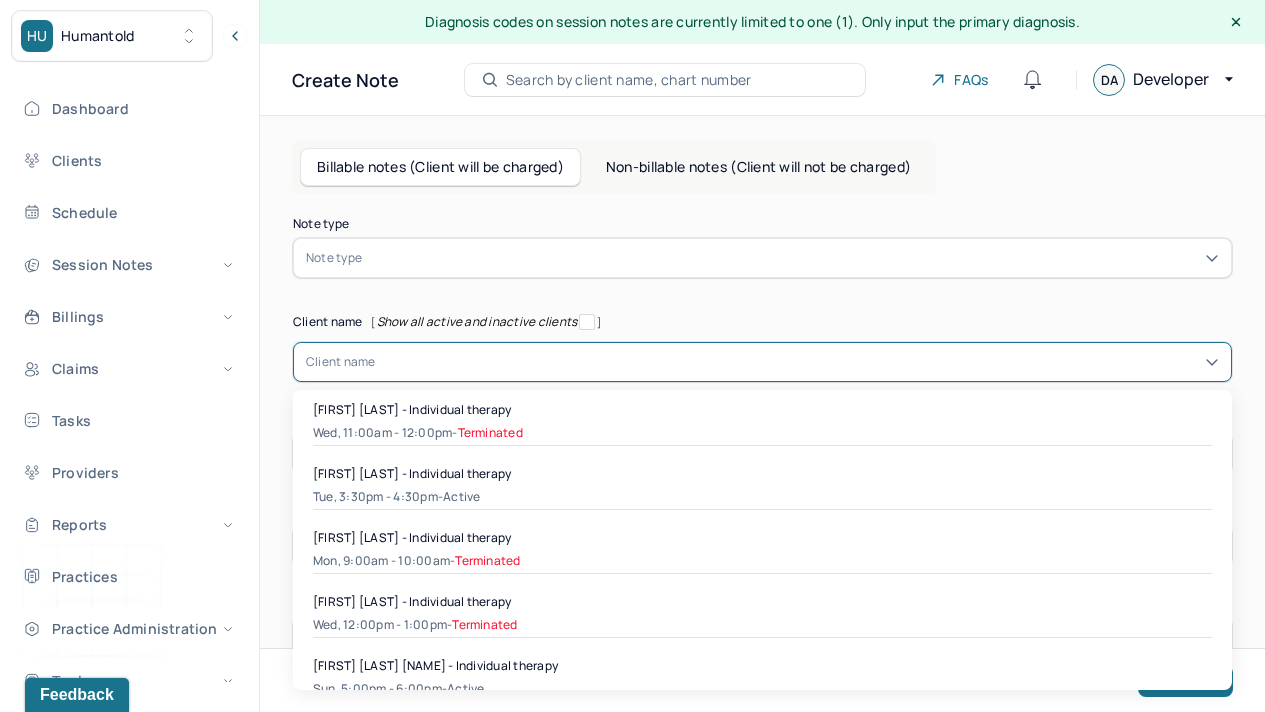 paste on "IGARTEBURU" 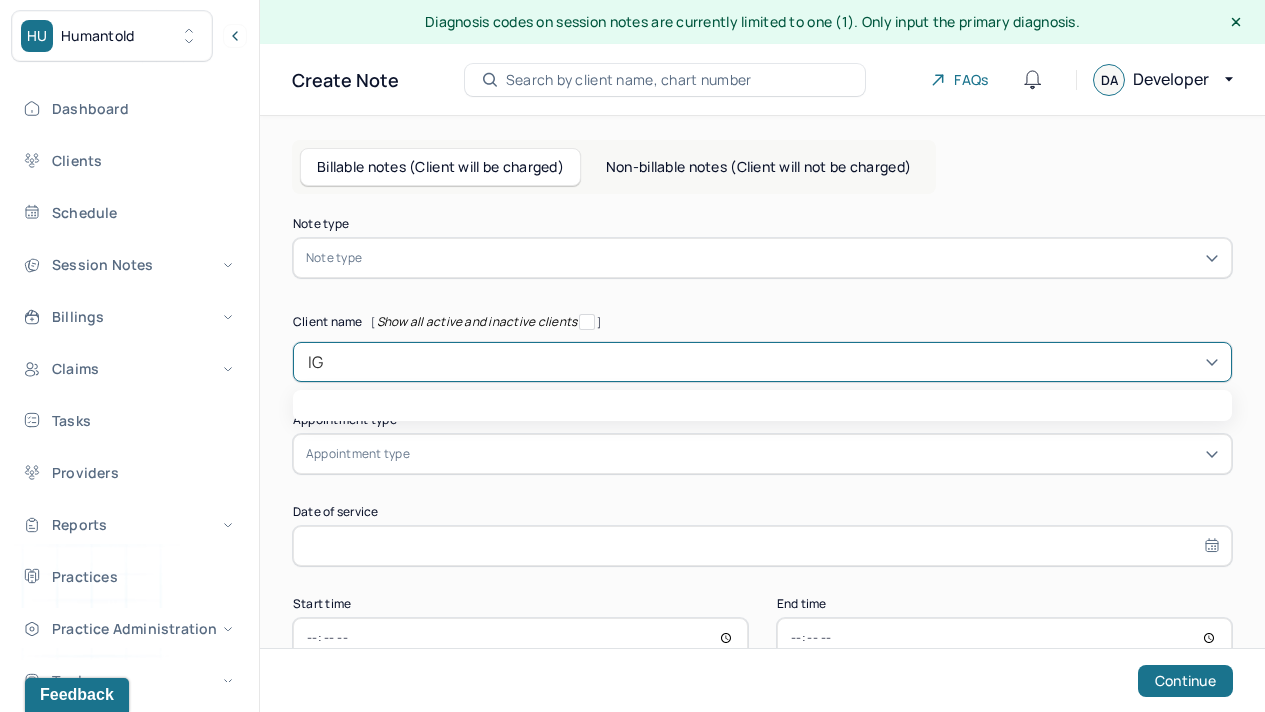 type on "I" 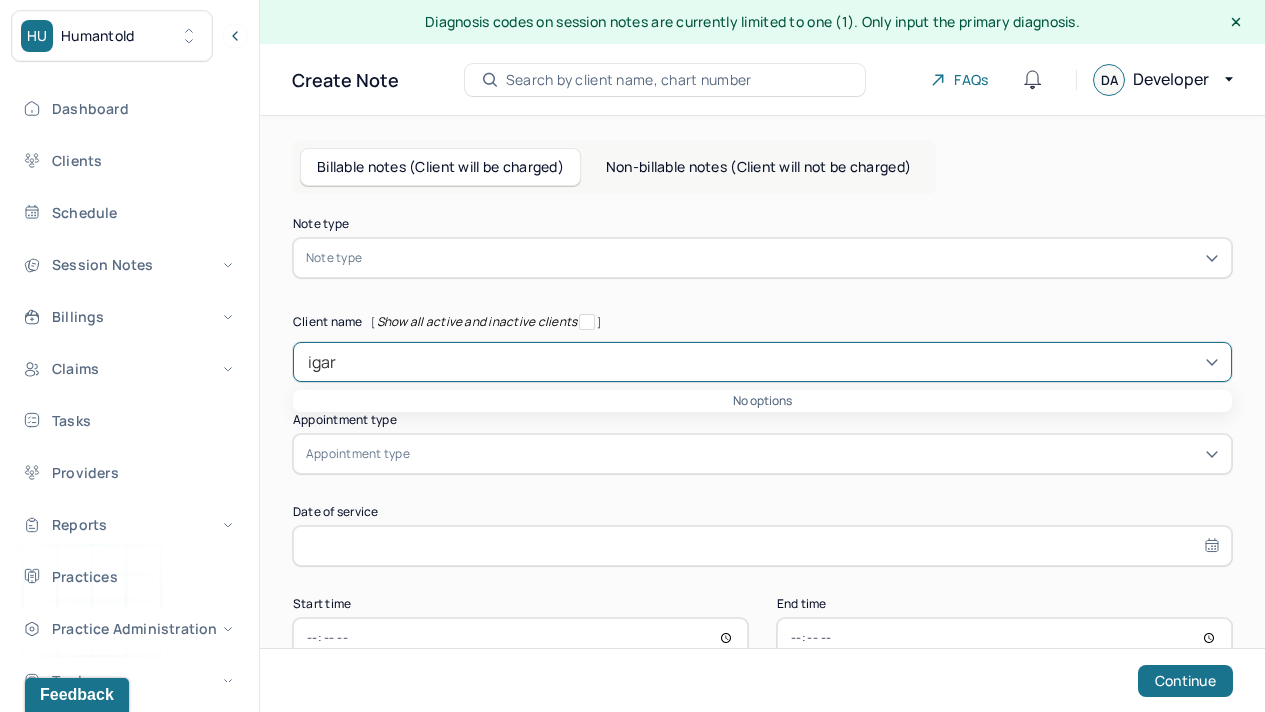 type on "igar" 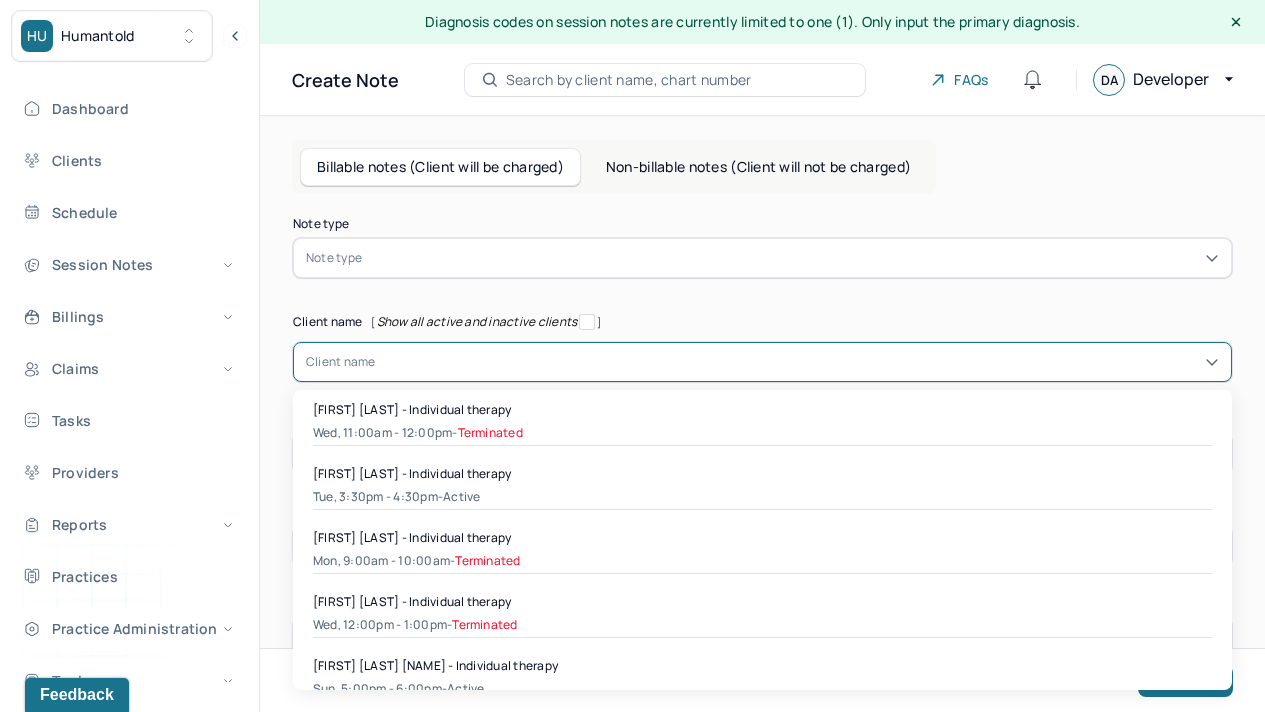 click at bounding box center (797, 362) 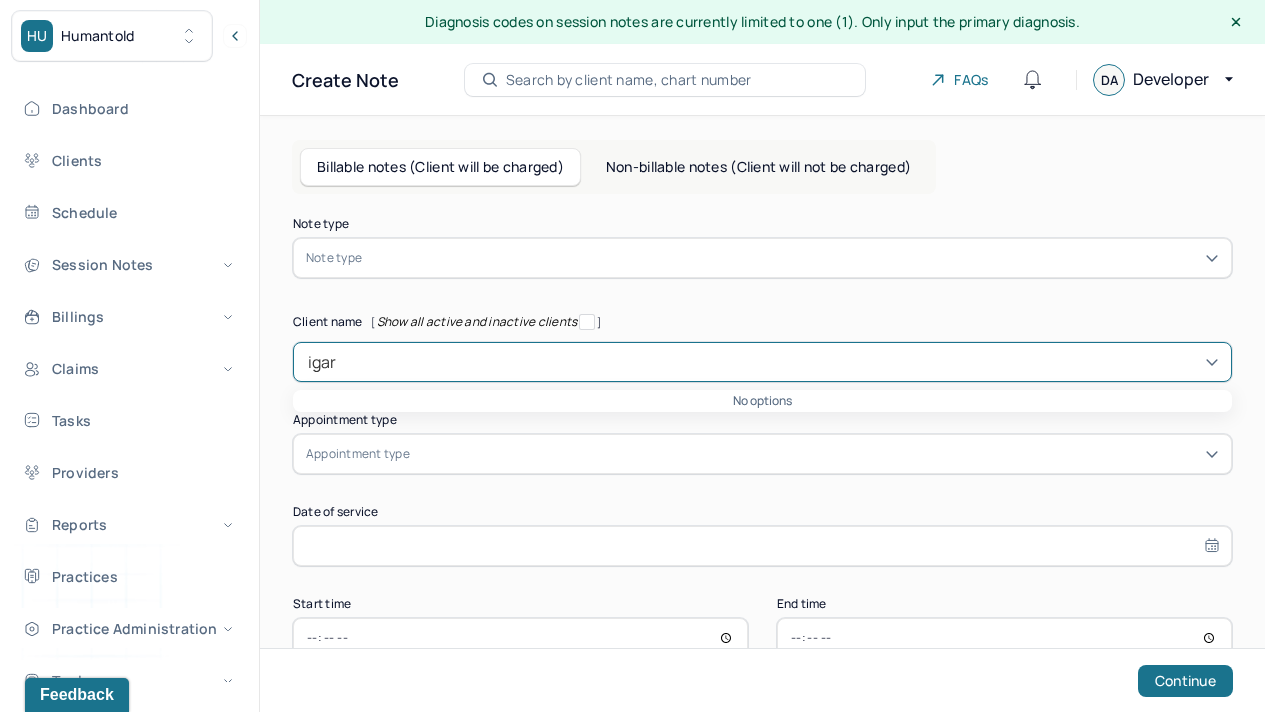 type on "igar" 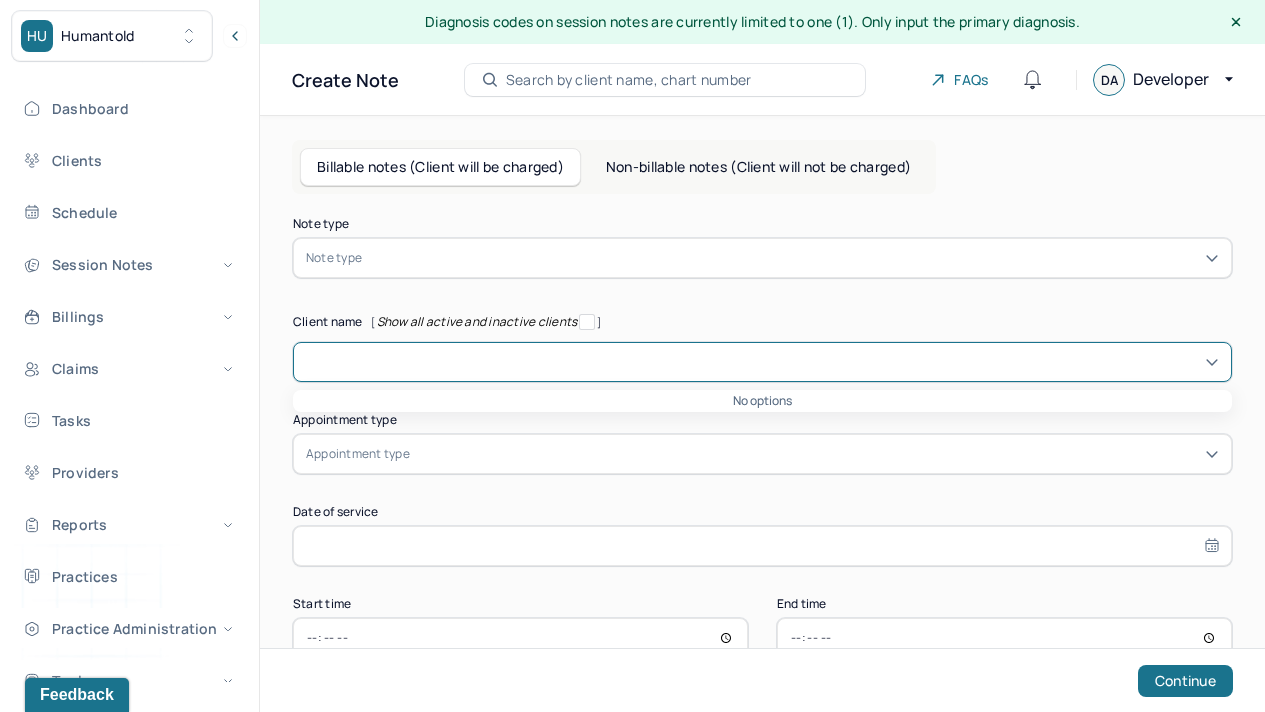 click at bounding box center [587, 322] 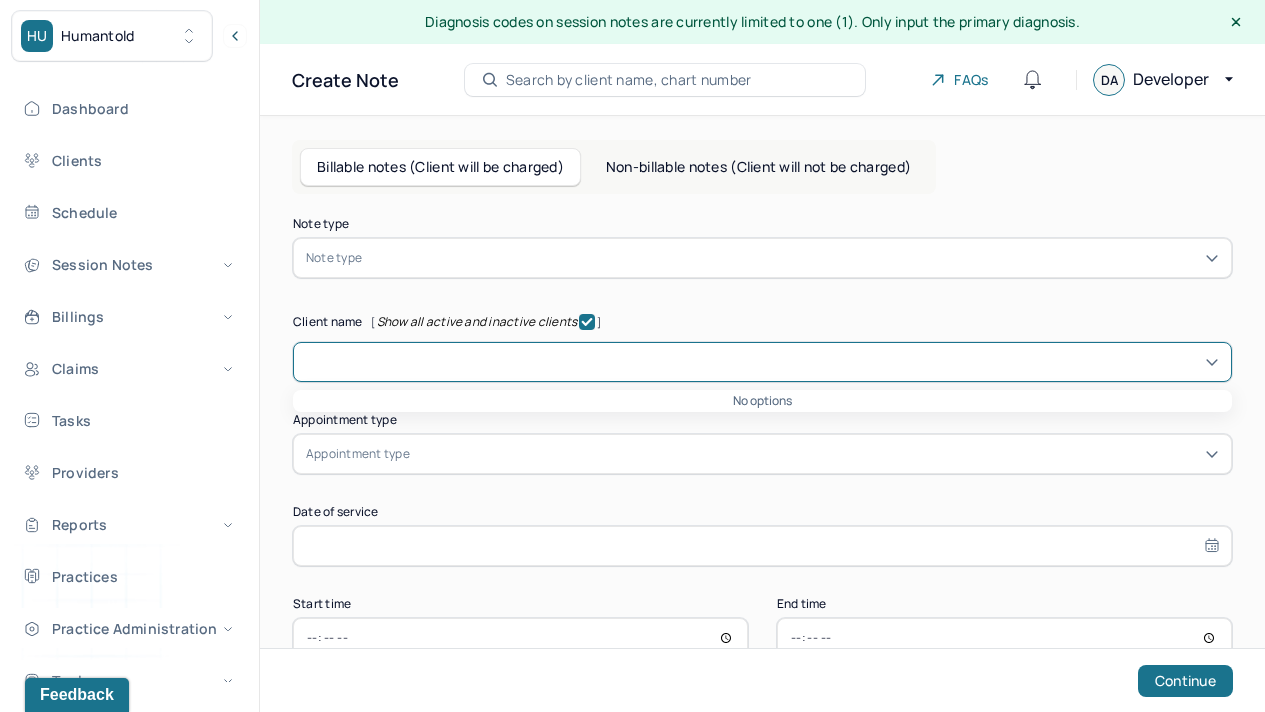 checkbox on "true" 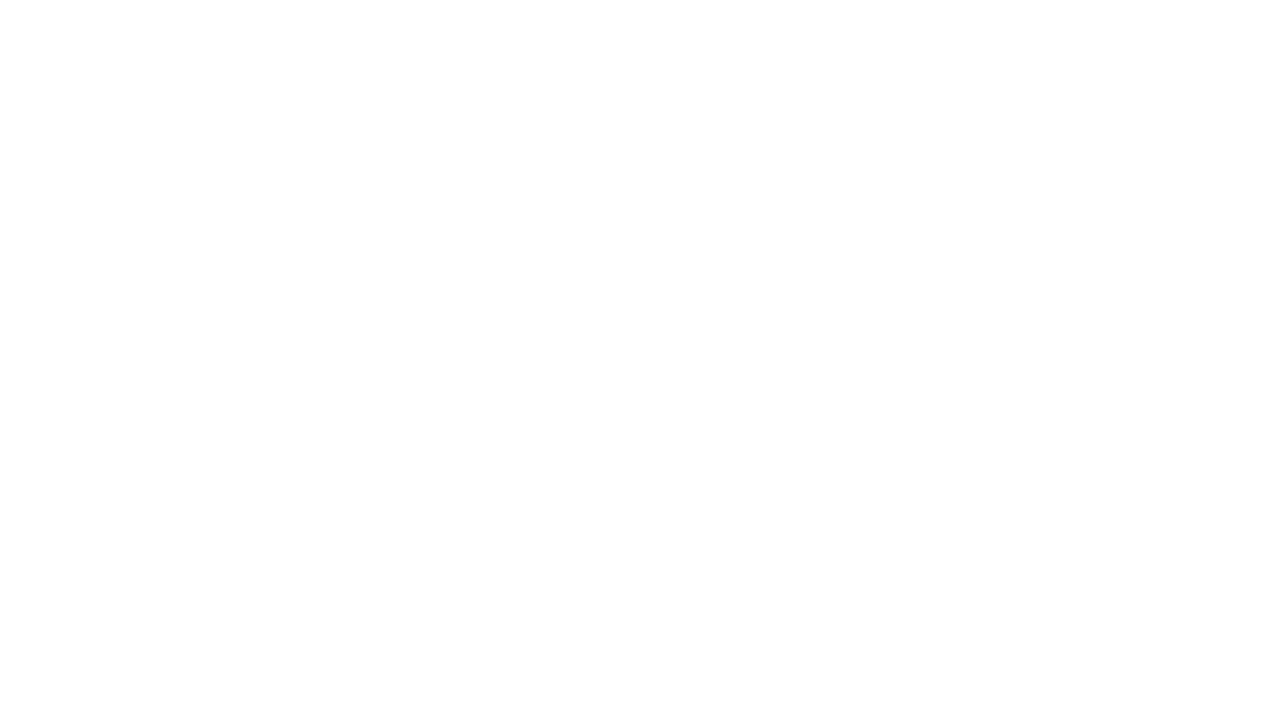 scroll, scrollTop: 0, scrollLeft: 0, axis: both 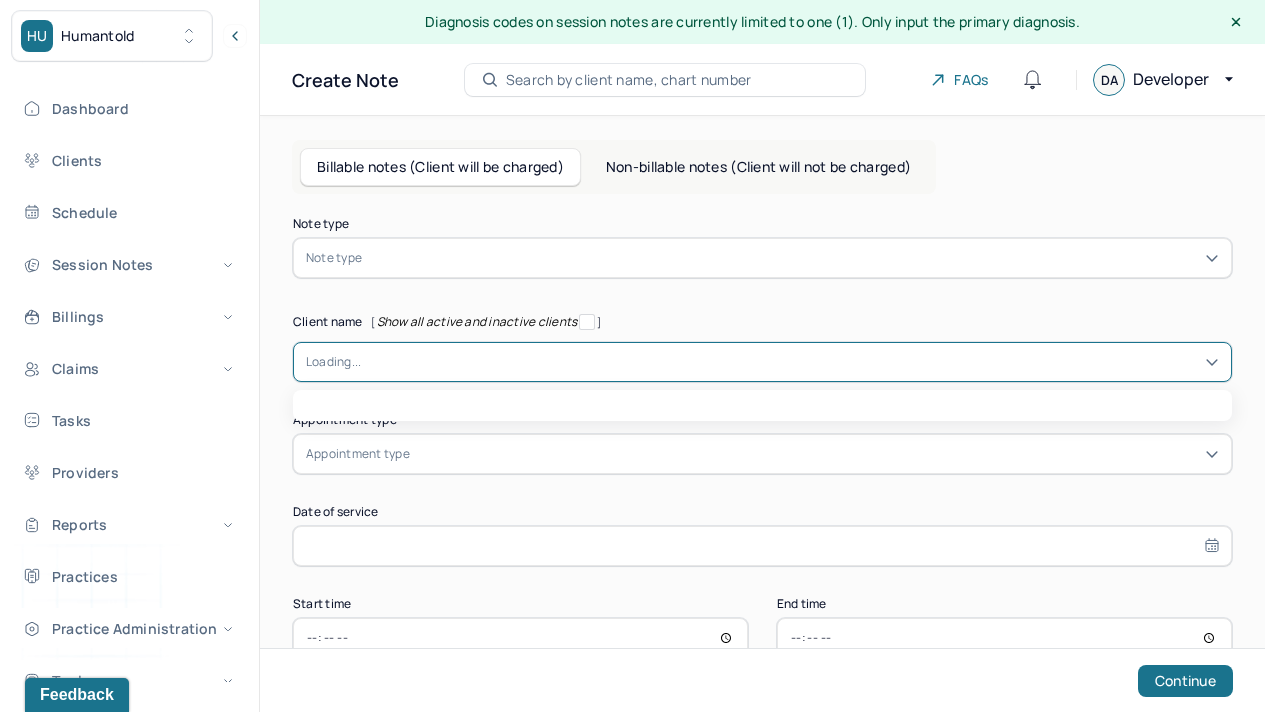 click at bounding box center (790, 362) 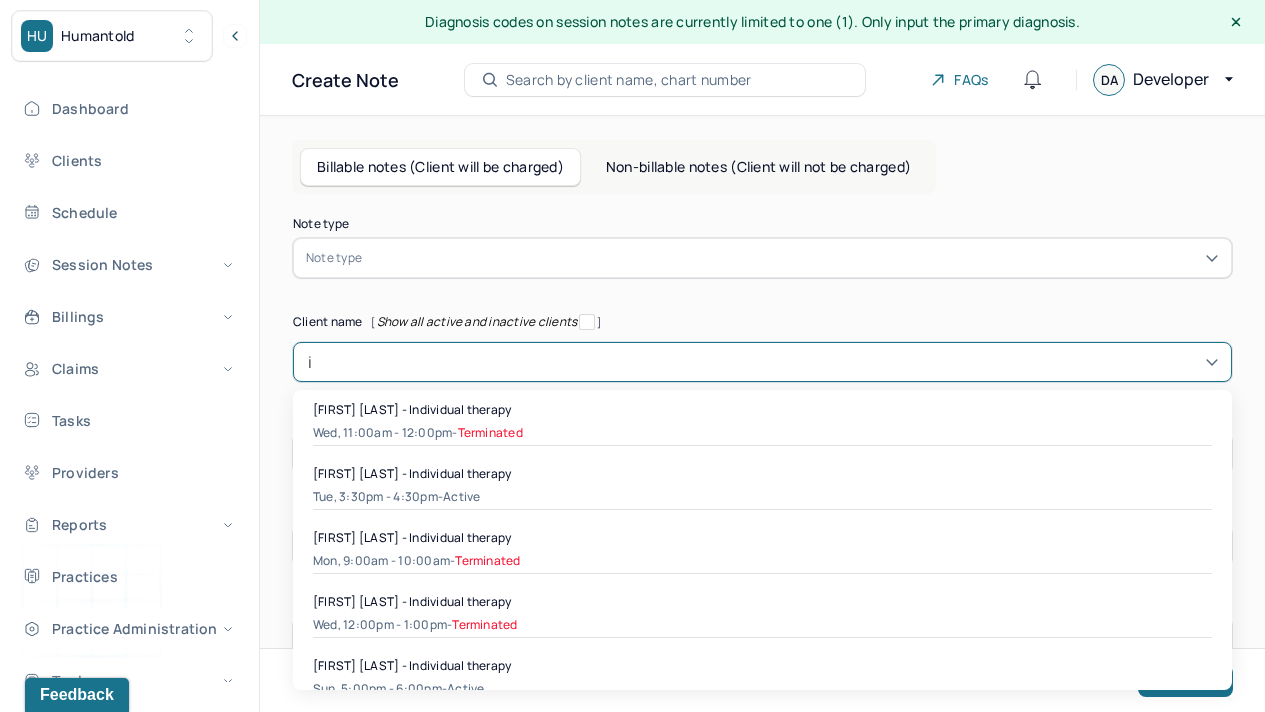 type on "i" 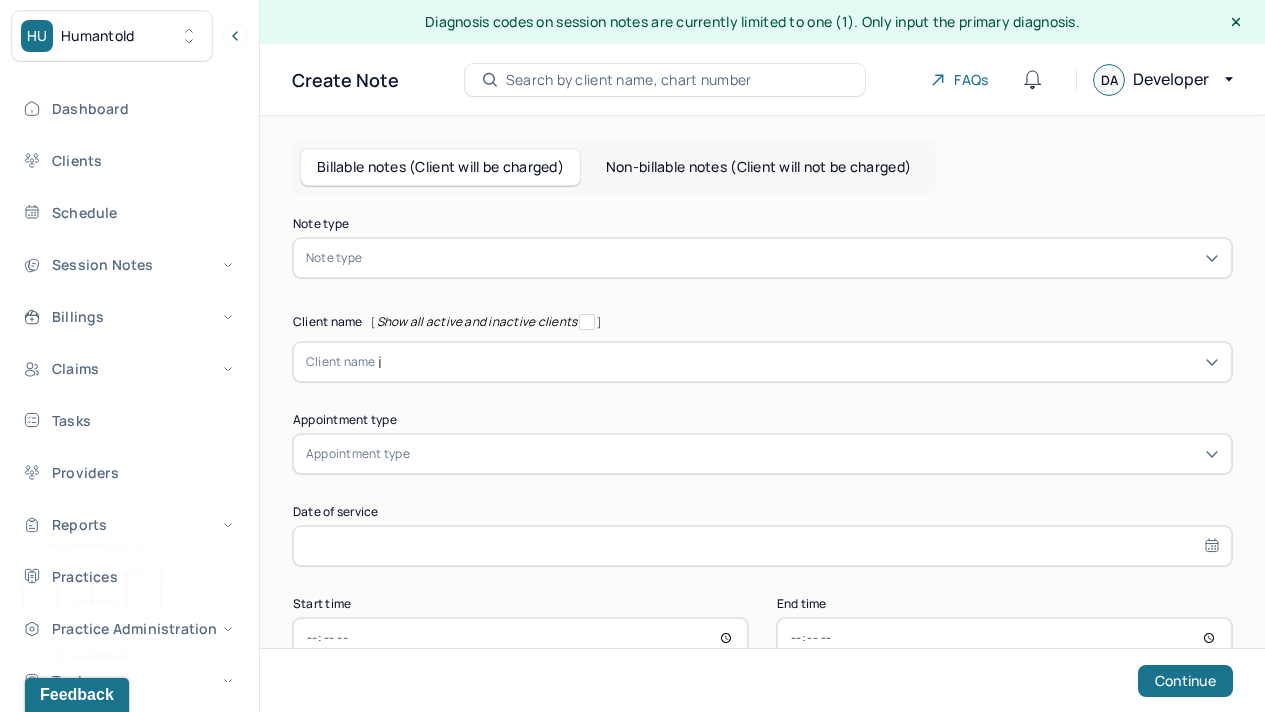 type 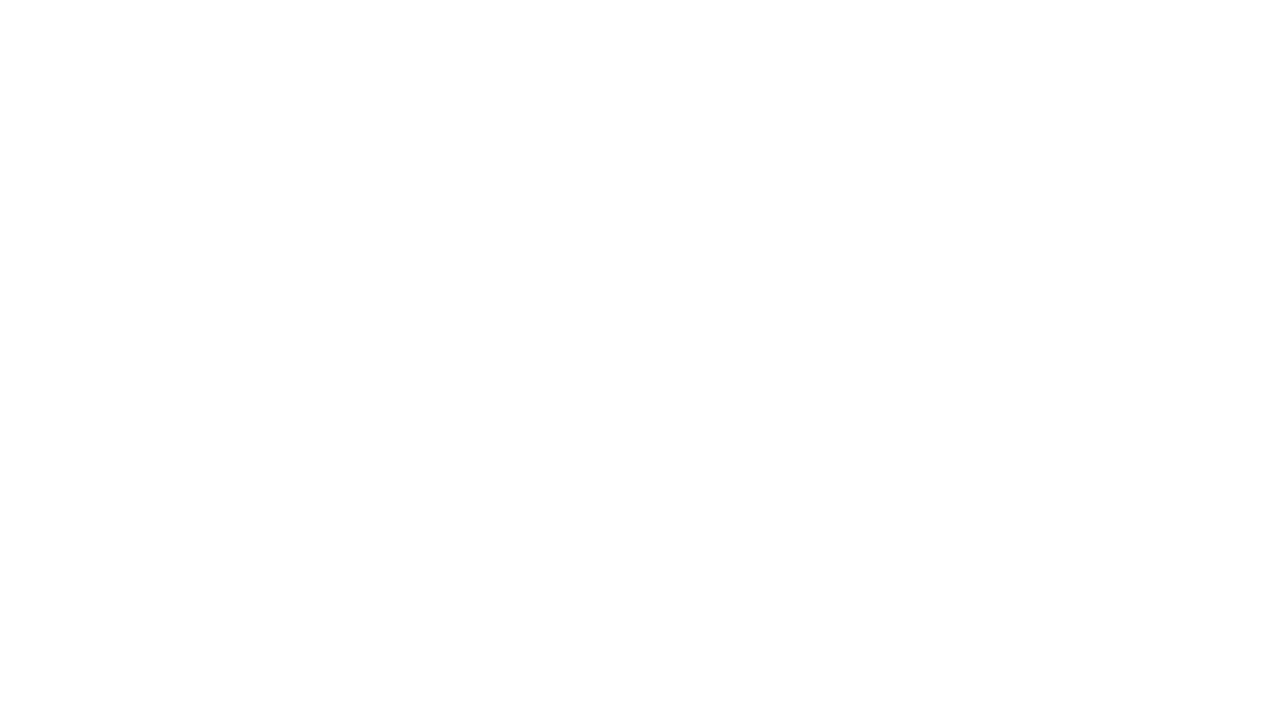 scroll, scrollTop: 0, scrollLeft: 0, axis: both 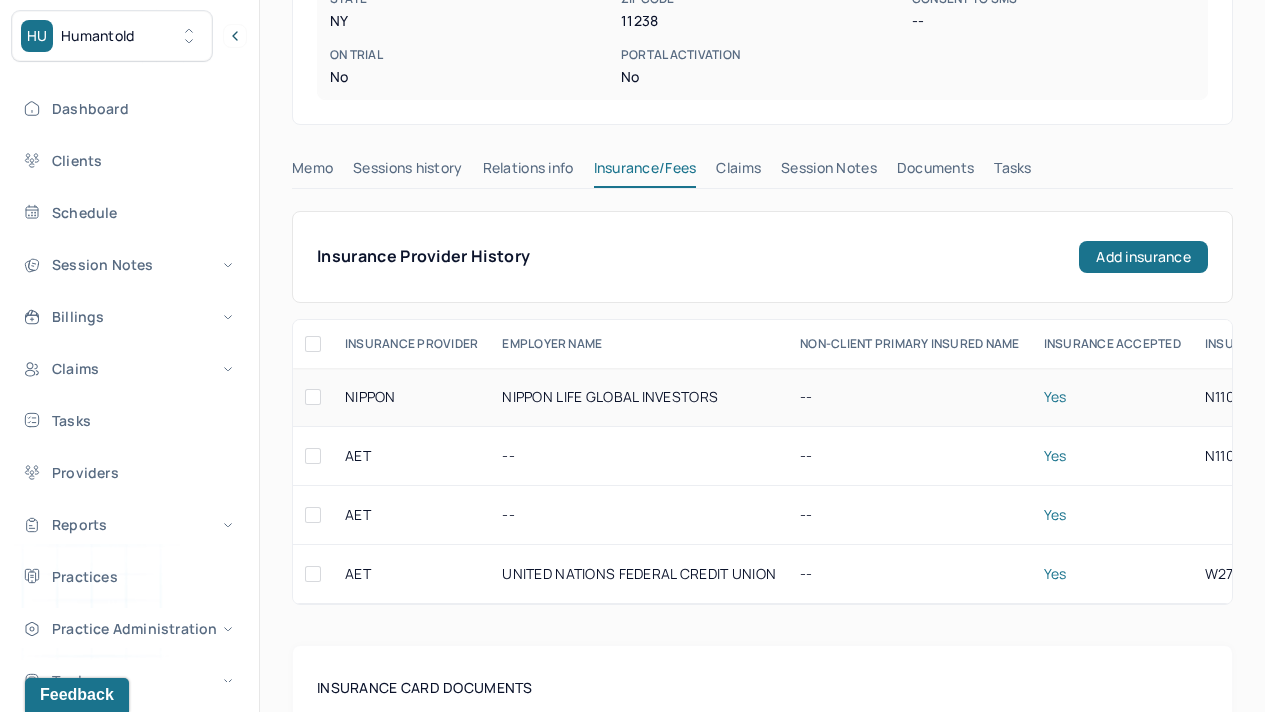 click on "NIPPON LIFE GLOBAL INVESTORS" at bounding box center (639, 397) 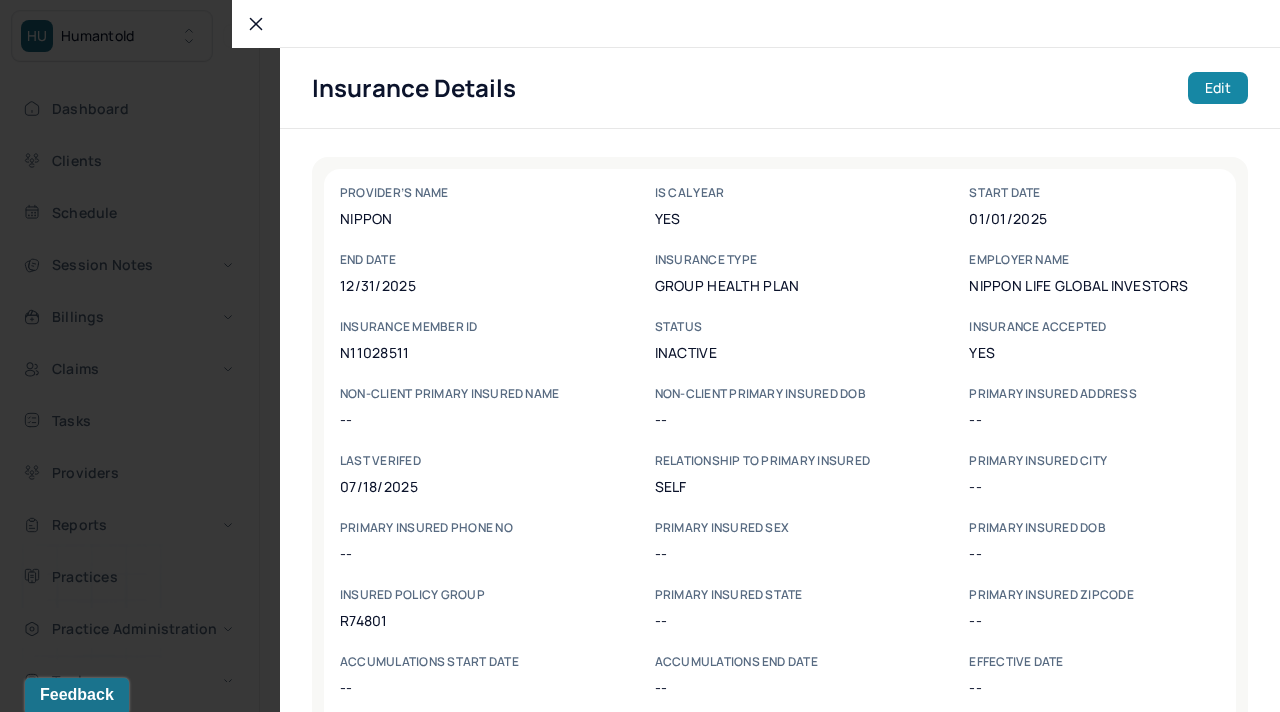 click on "Edit" at bounding box center [1218, 88] 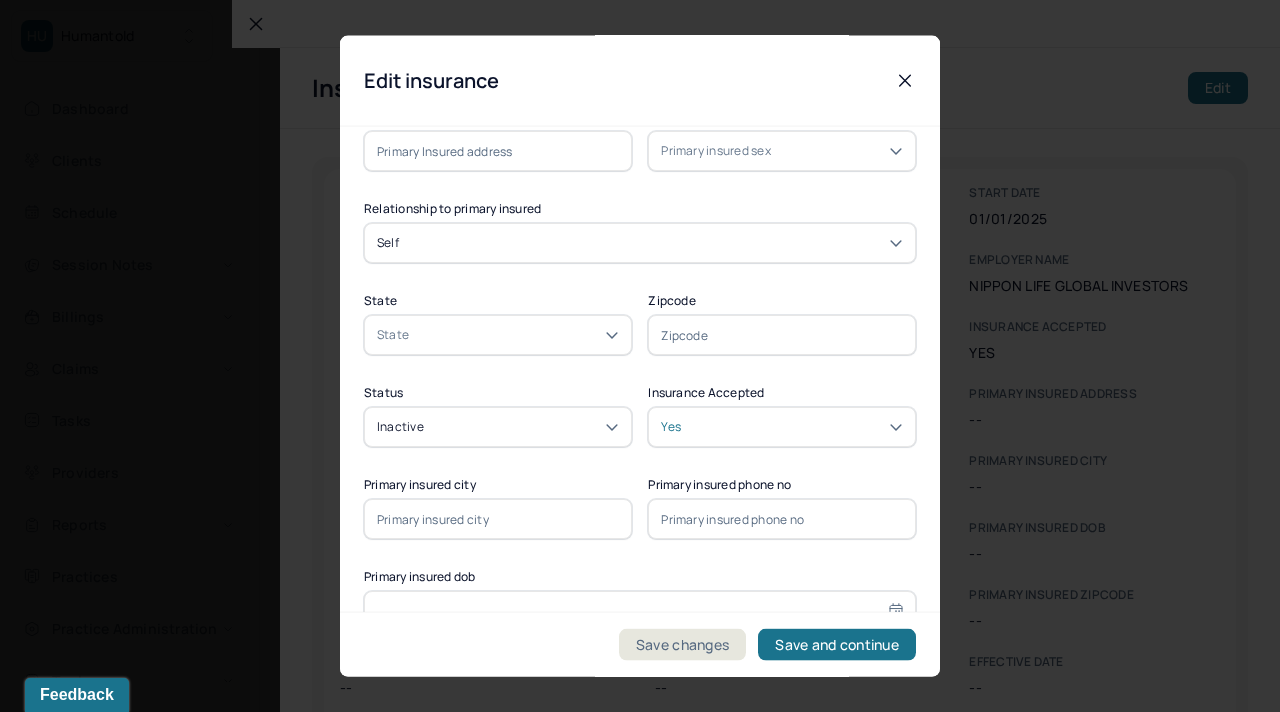 scroll, scrollTop: 608, scrollLeft: 0, axis: vertical 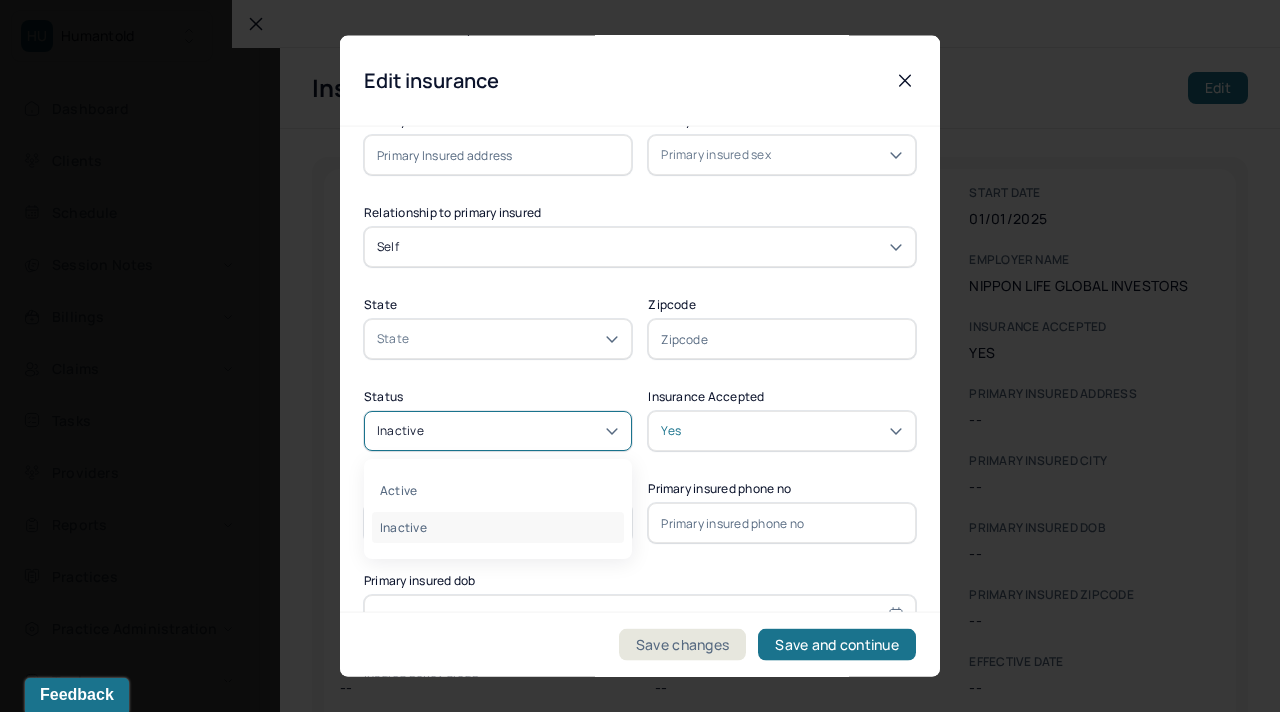click on "Inactive" at bounding box center [498, 431] 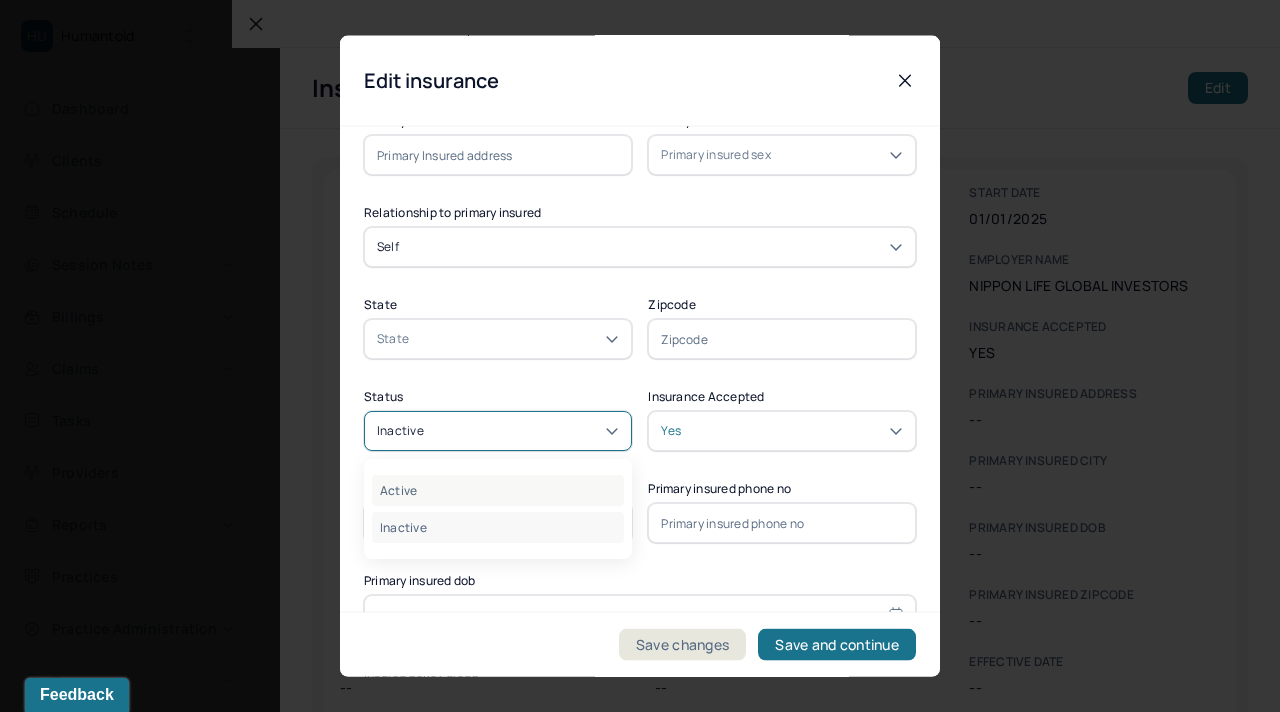 click on "Active" at bounding box center [498, 490] 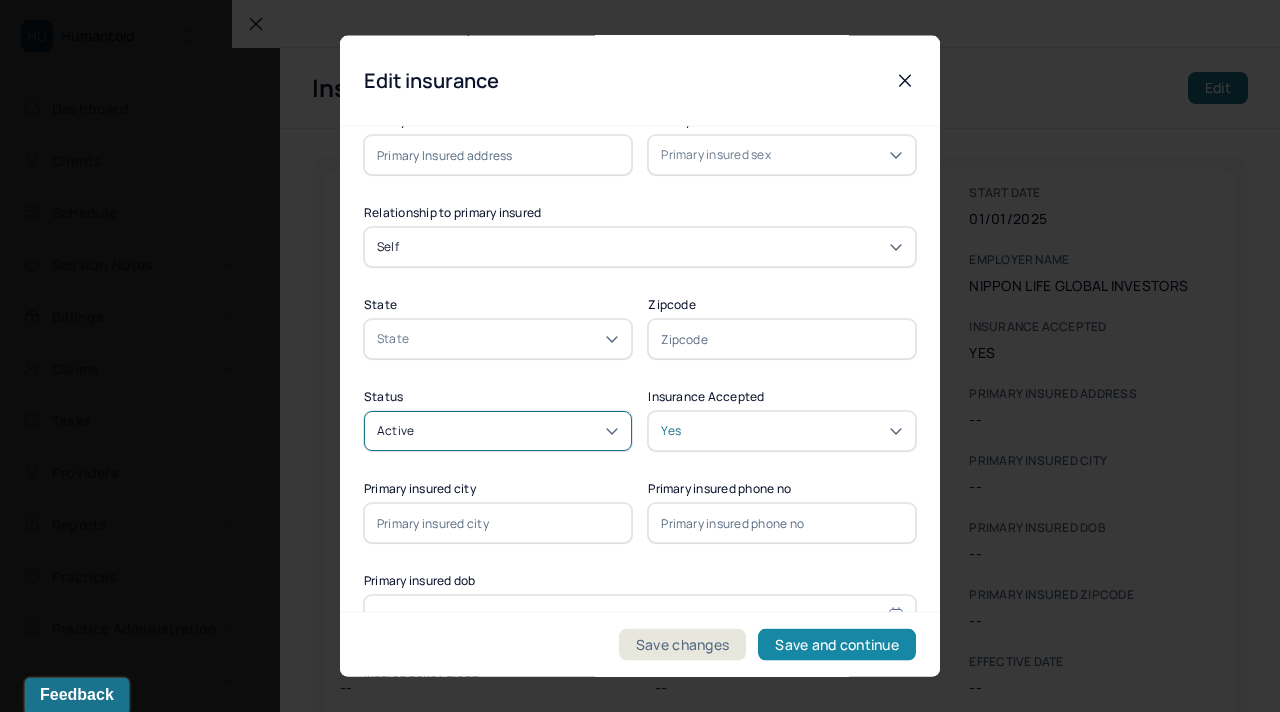 click on "Save and continue" at bounding box center [837, 644] 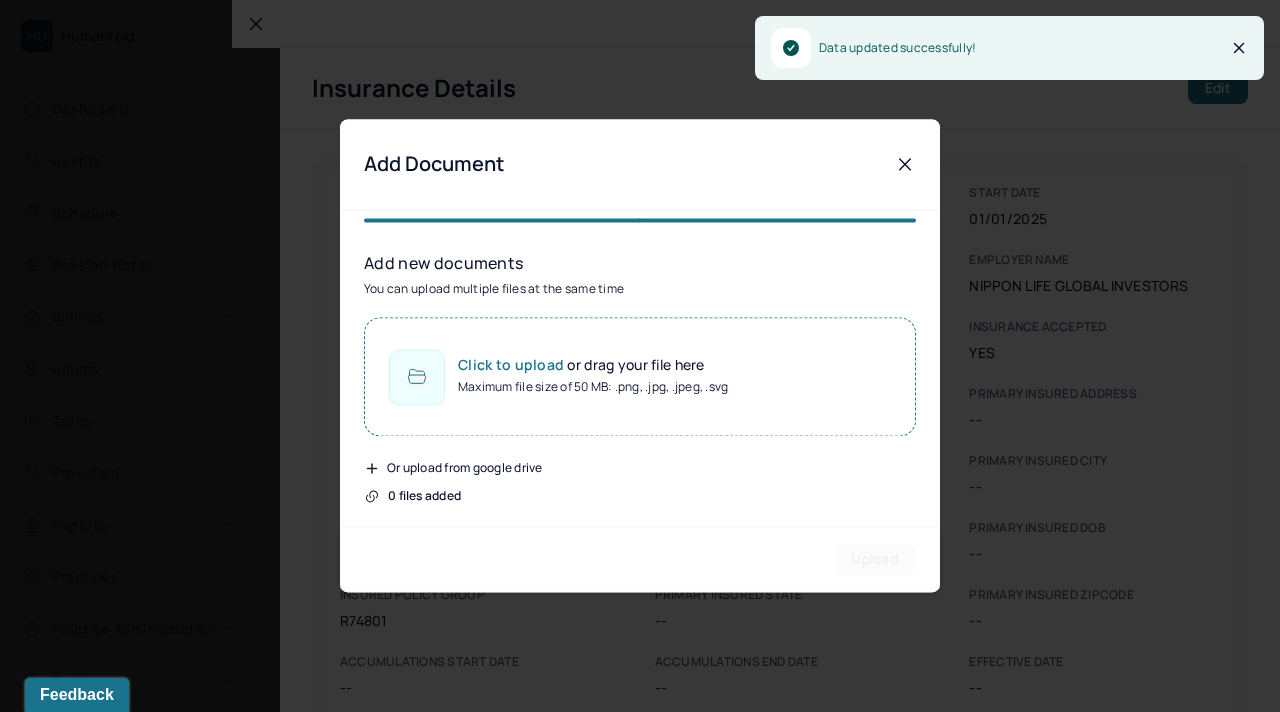scroll, scrollTop: 0, scrollLeft: 0, axis: both 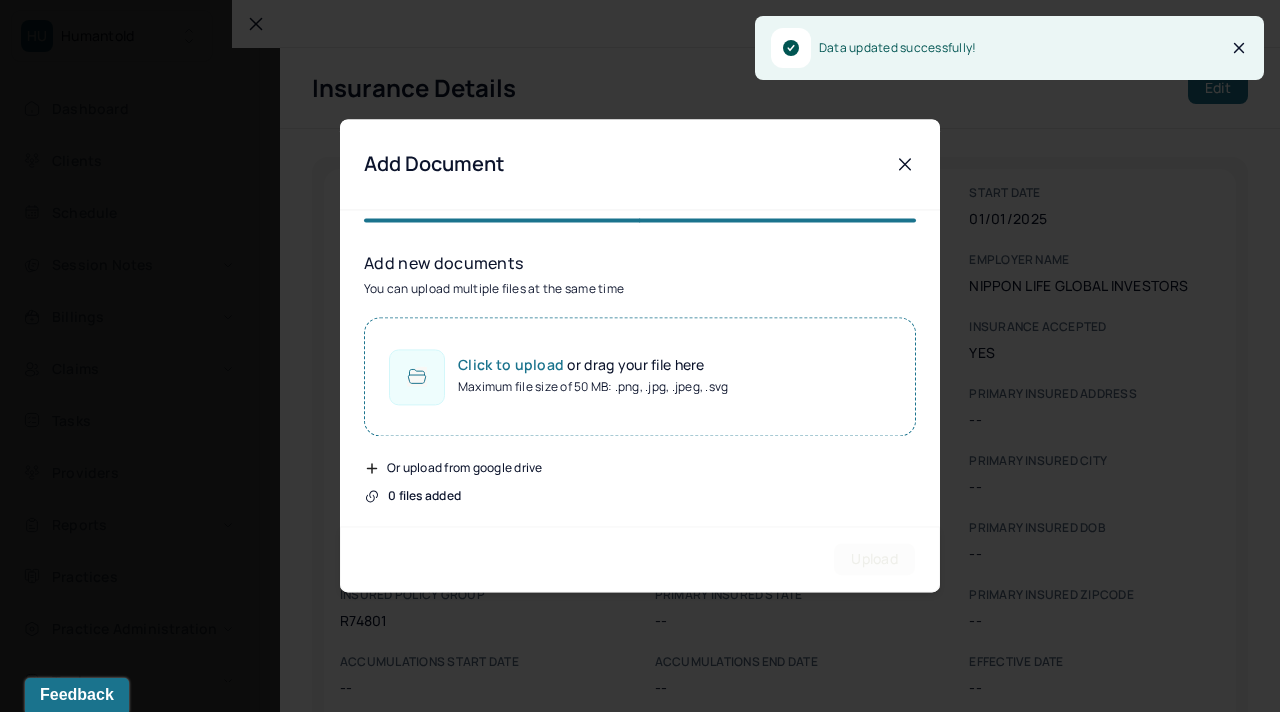click at bounding box center (640, 356) 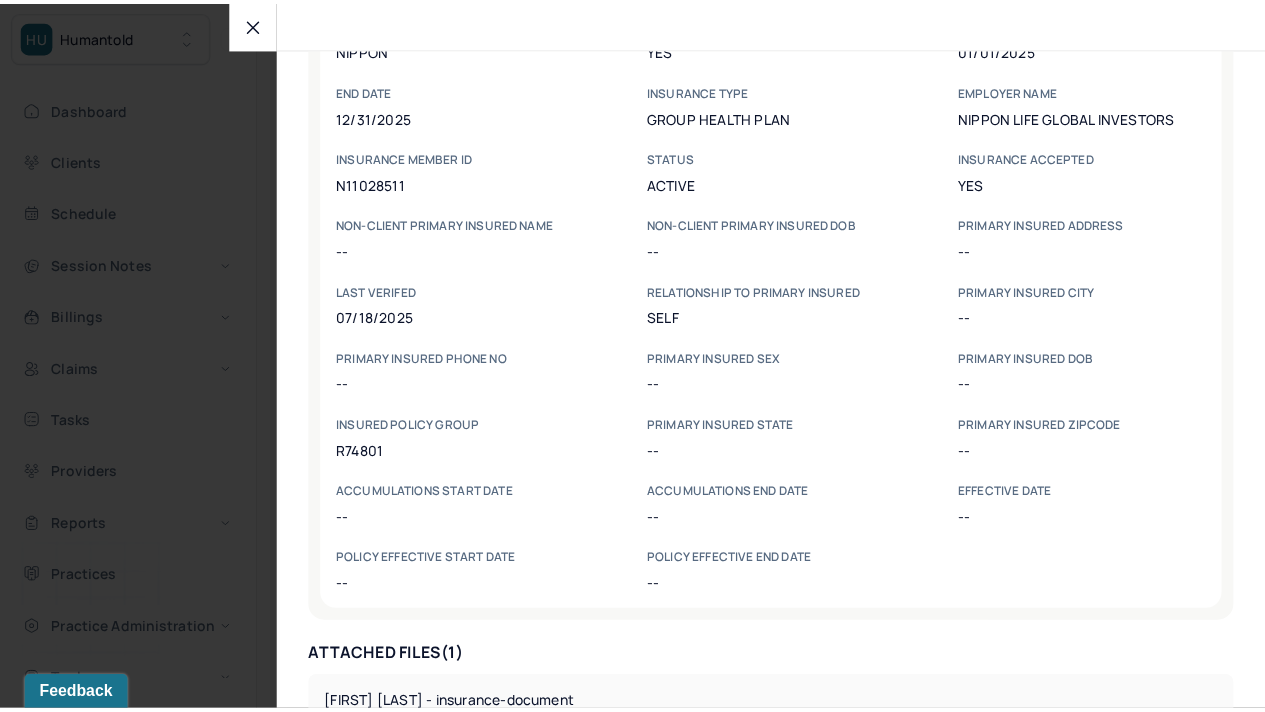 scroll, scrollTop: 243, scrollLeft: 0, axis: vertical 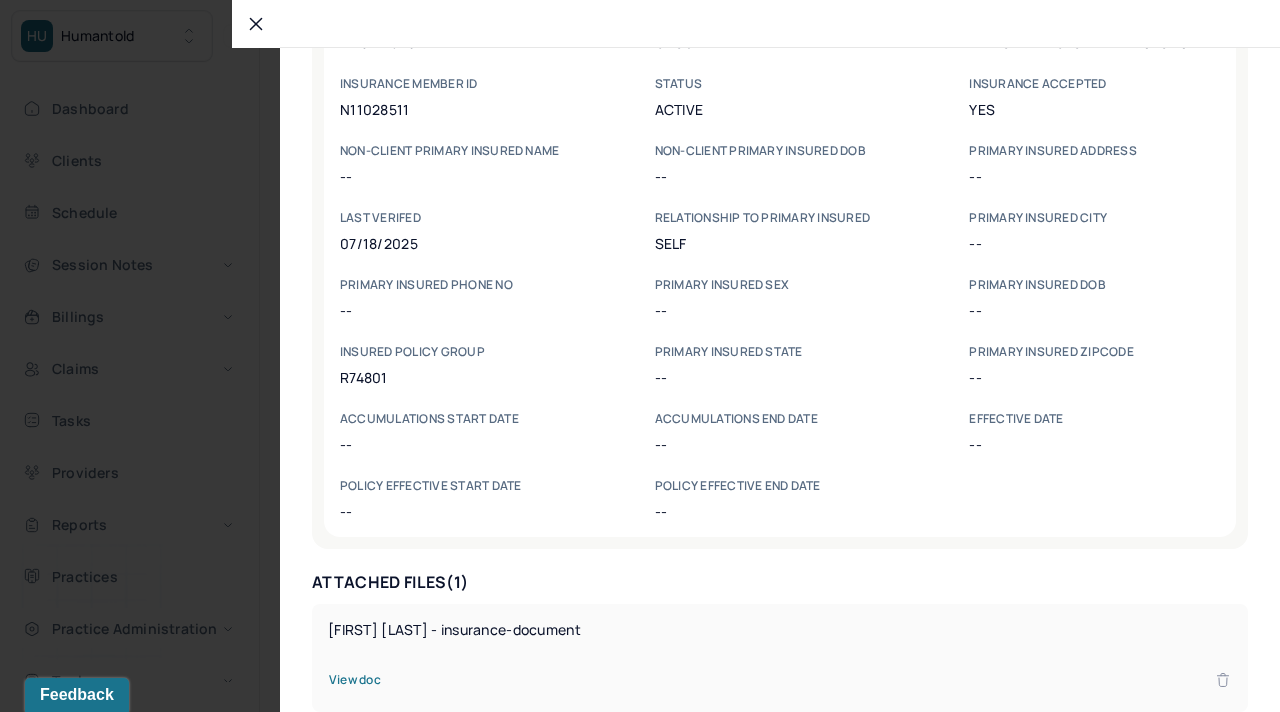 click 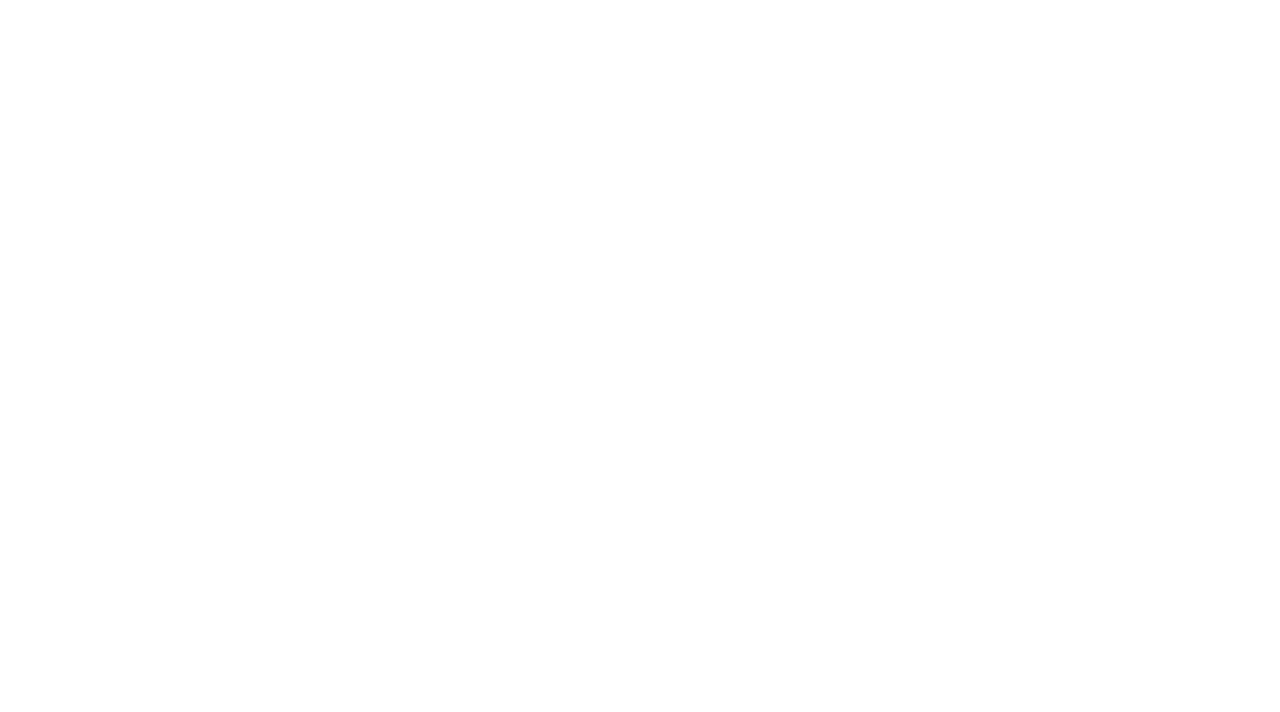 scroll, scrollTop: 0, scrollLeft: 0, axis: both 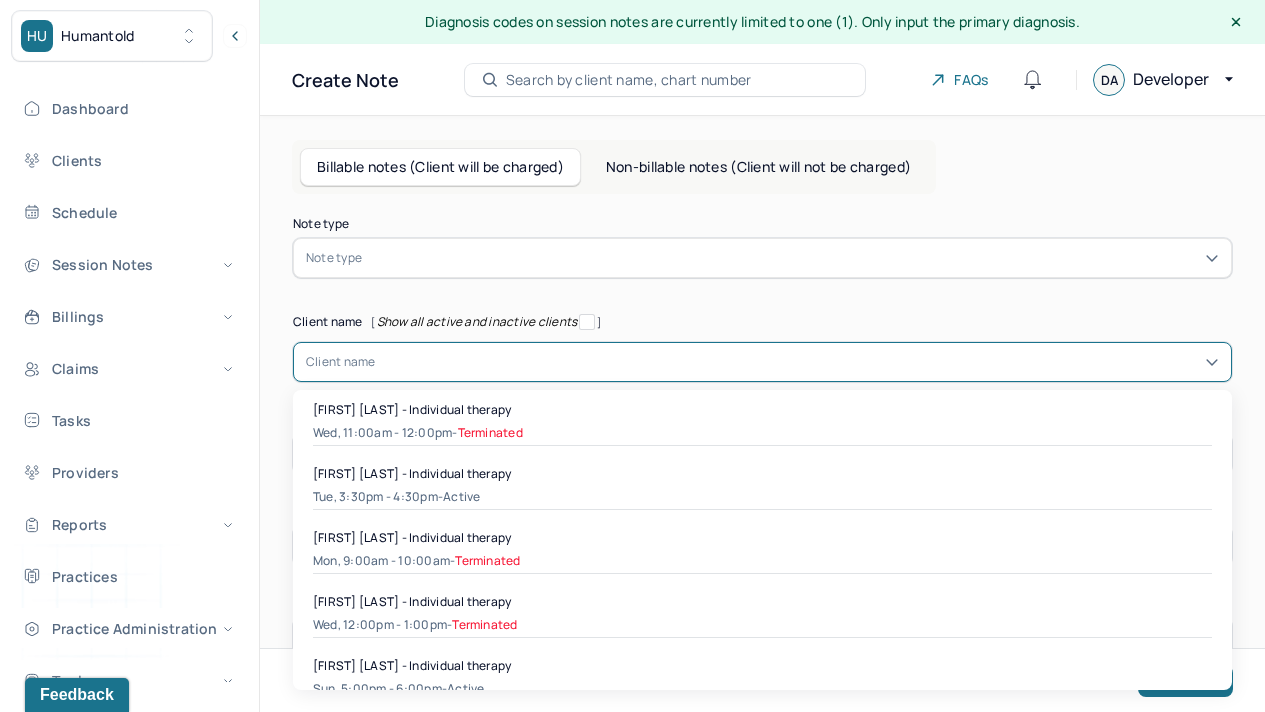 click at bounding box center (797, 362) 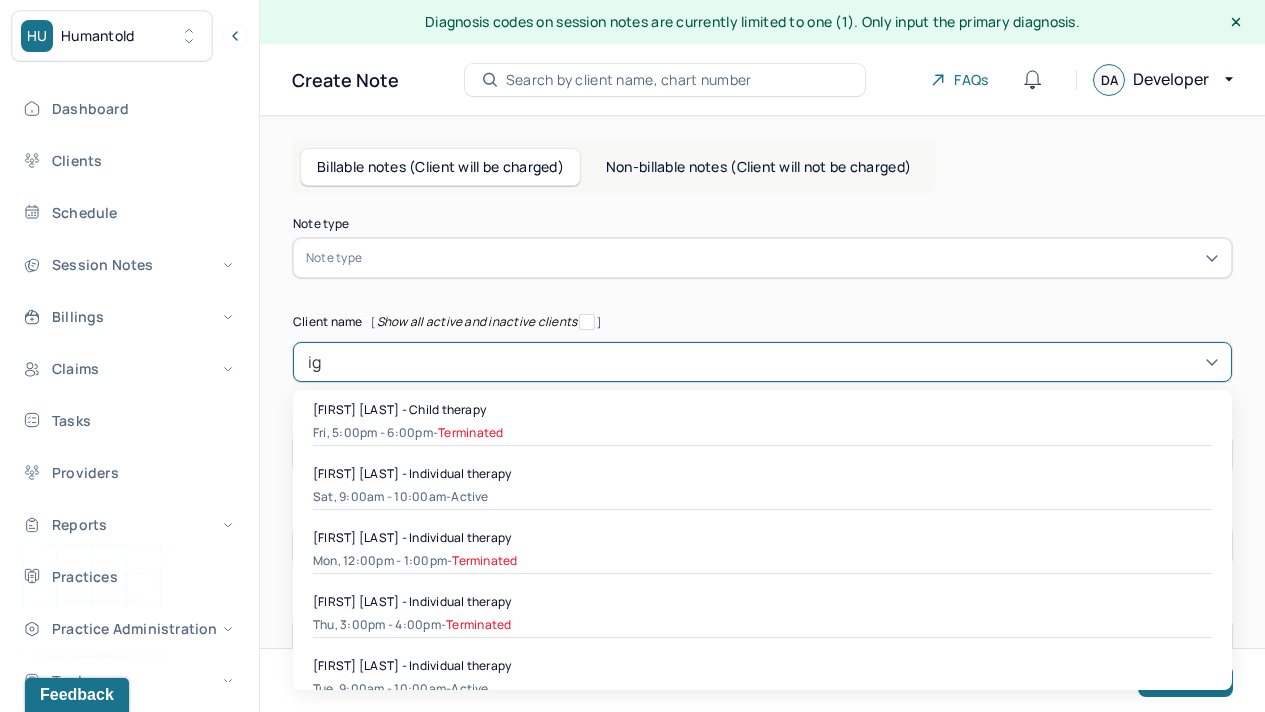 type on "ig" 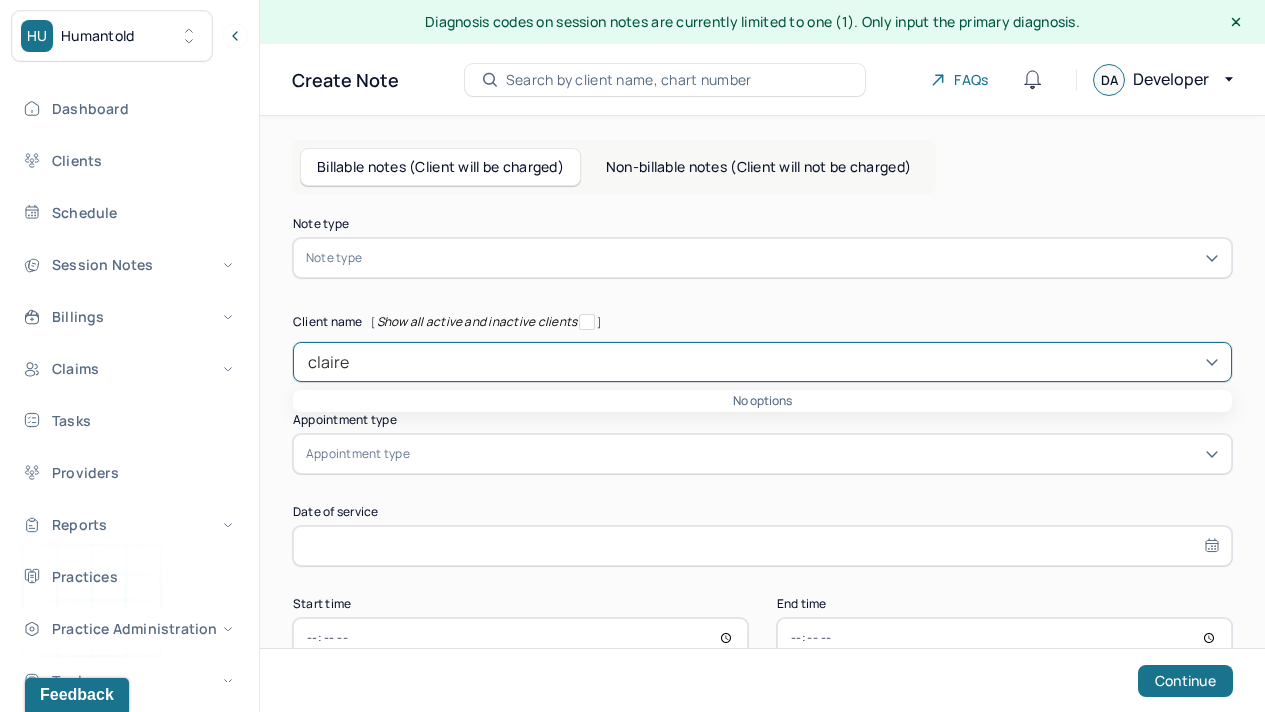 type on "claire" 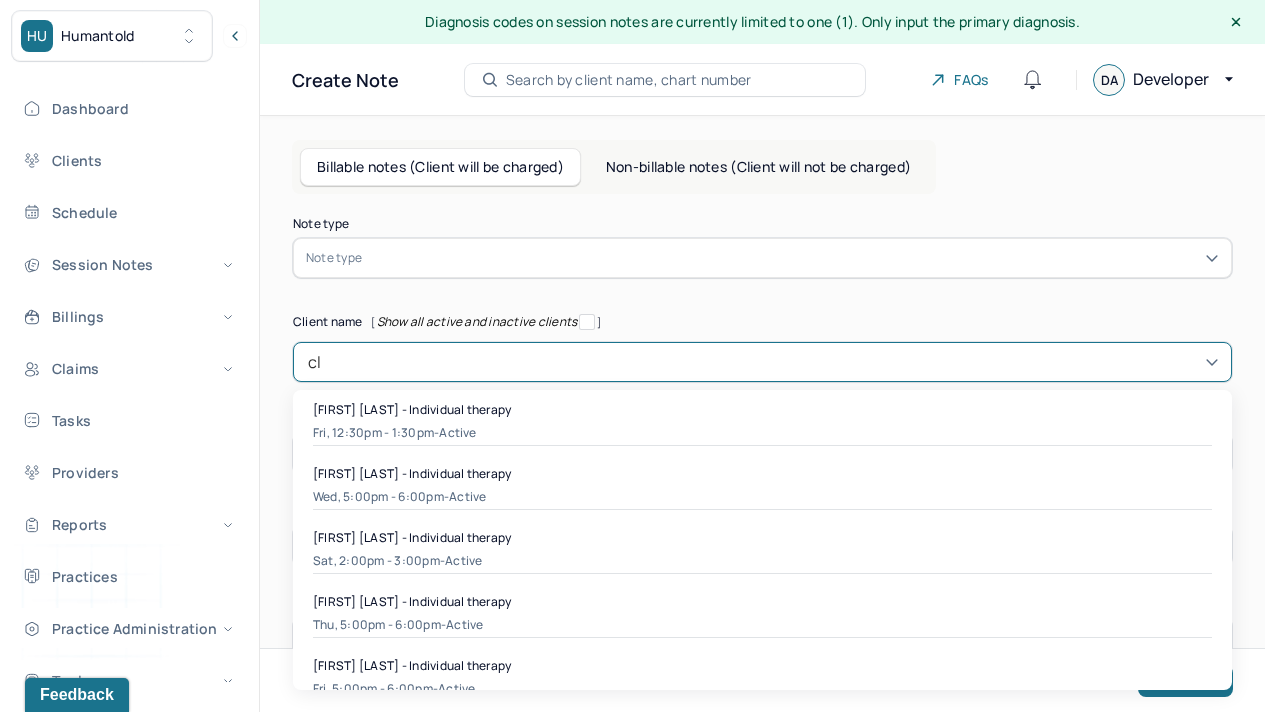type on "c" 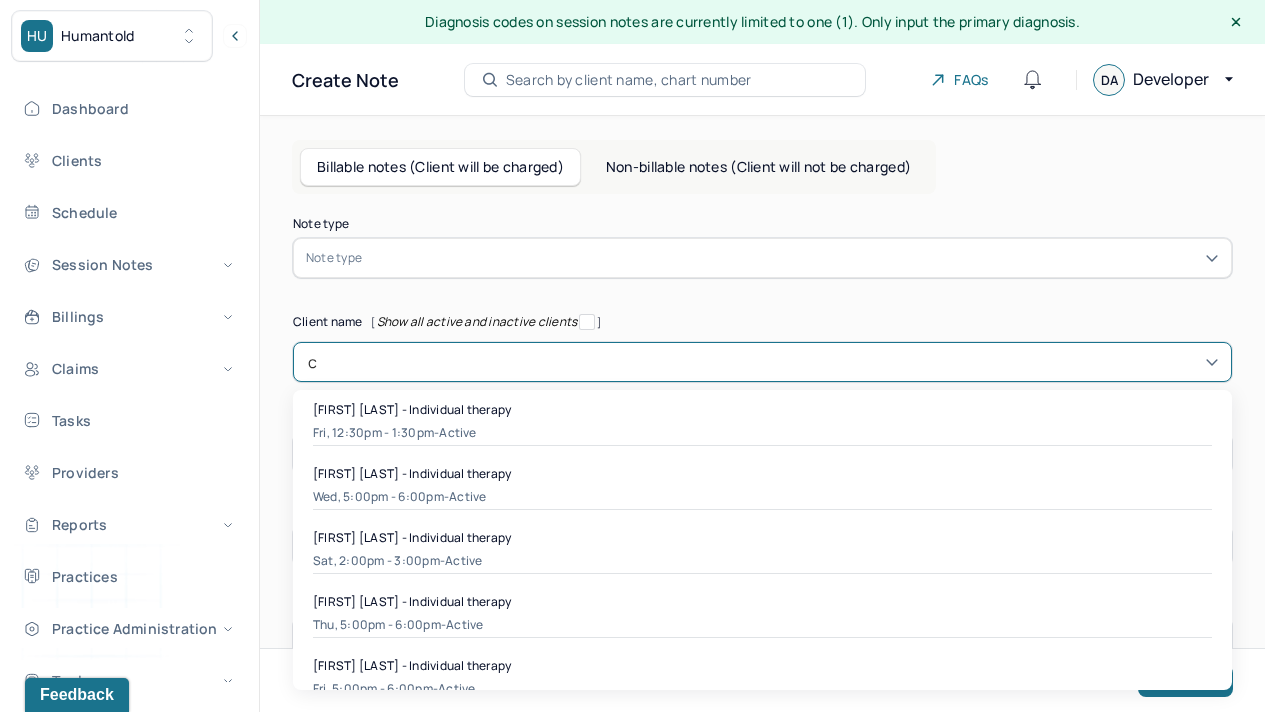 type 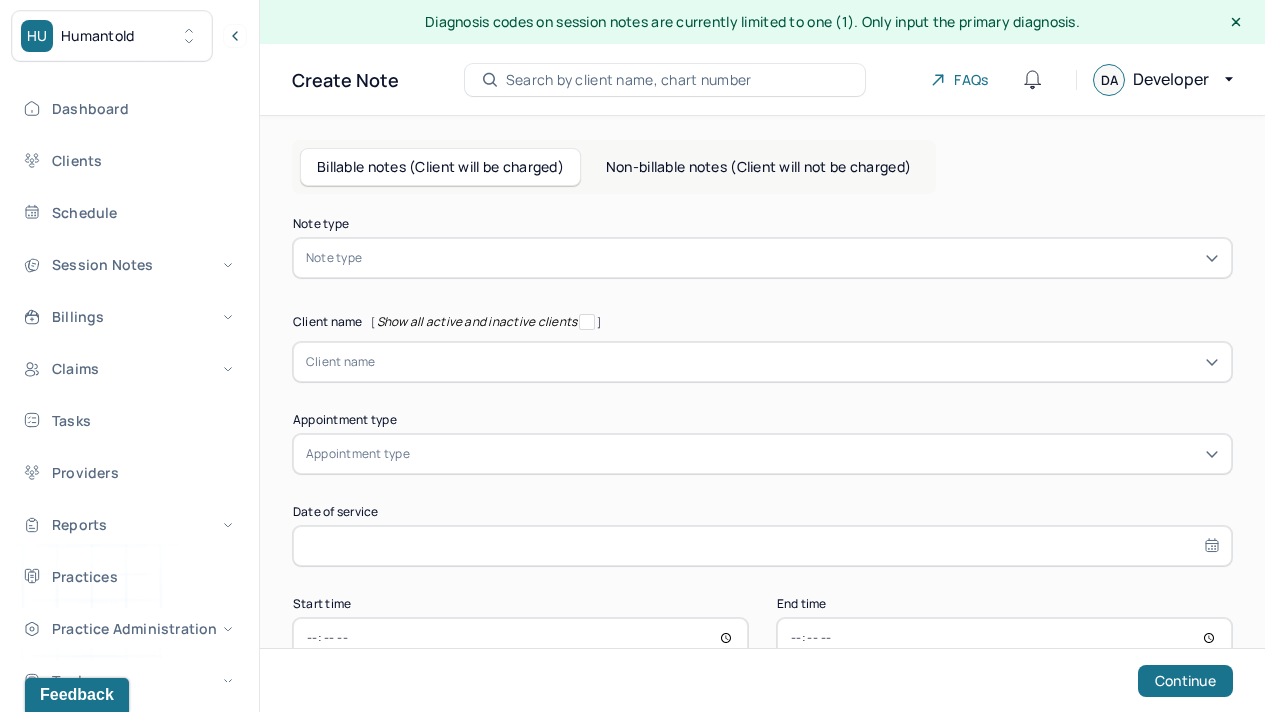 click at bounding box center [587, 322] 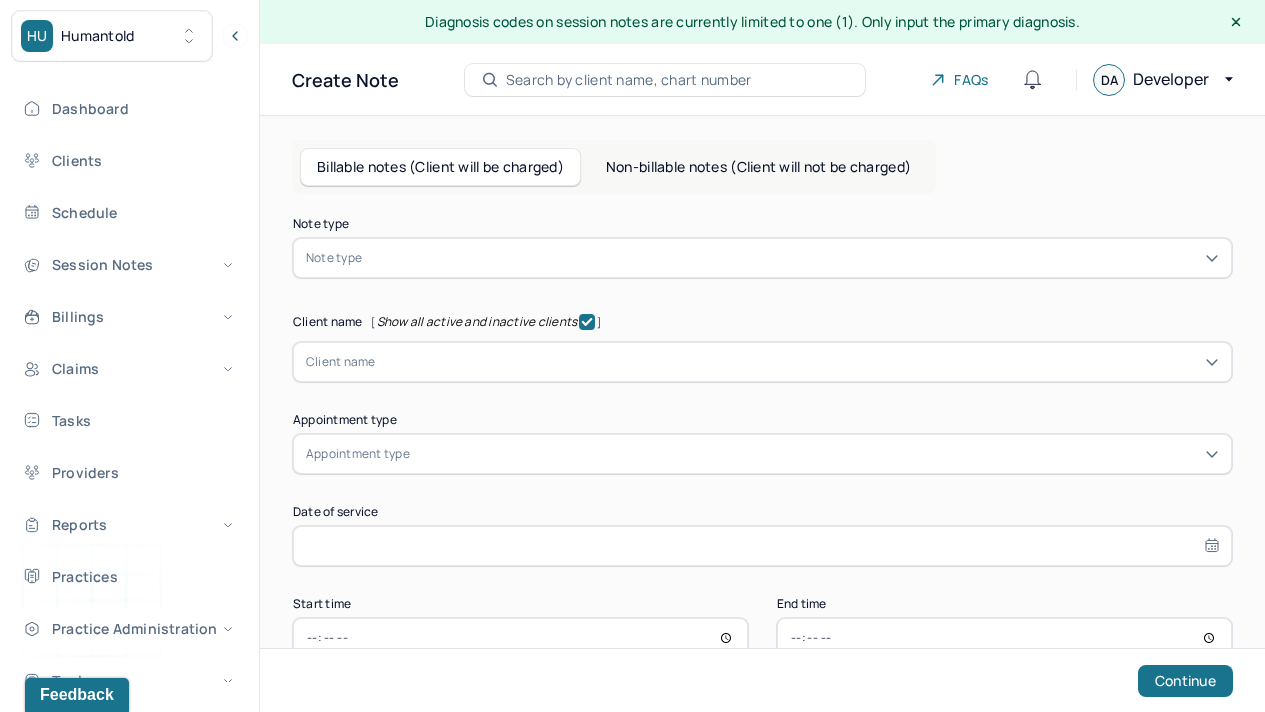 checkbox on "true" 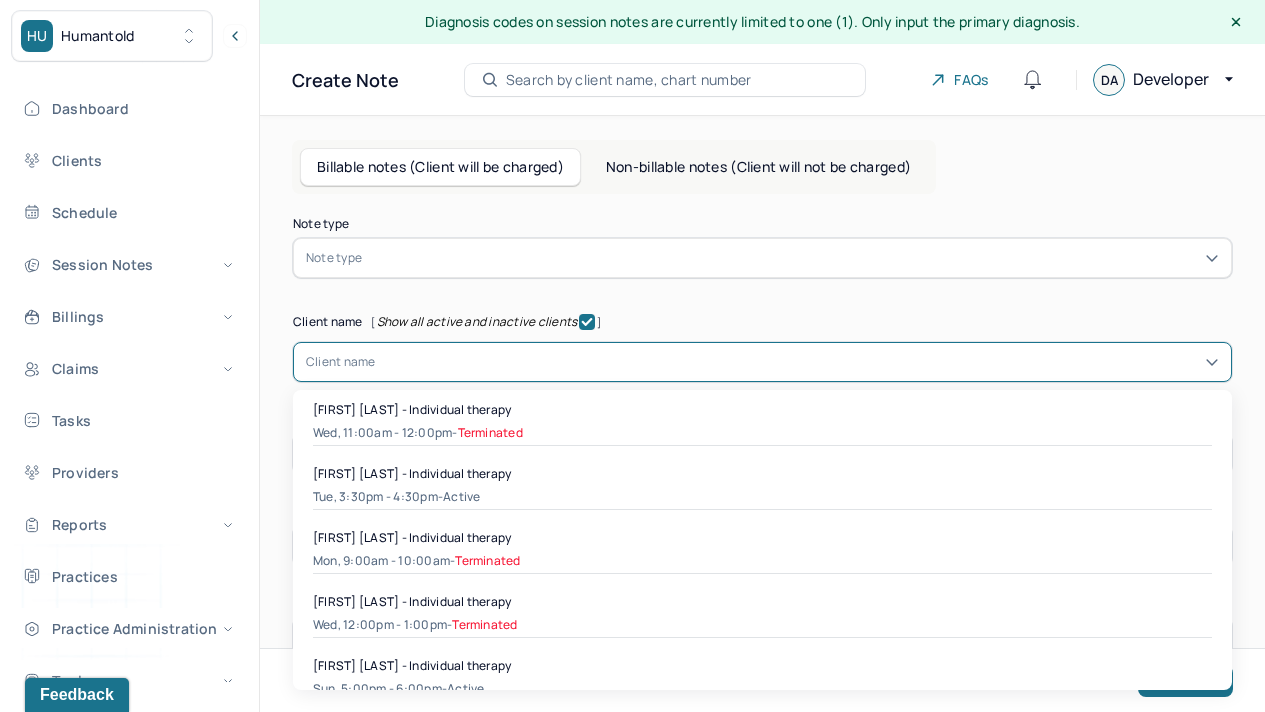 click at bounding box center (797, 362) 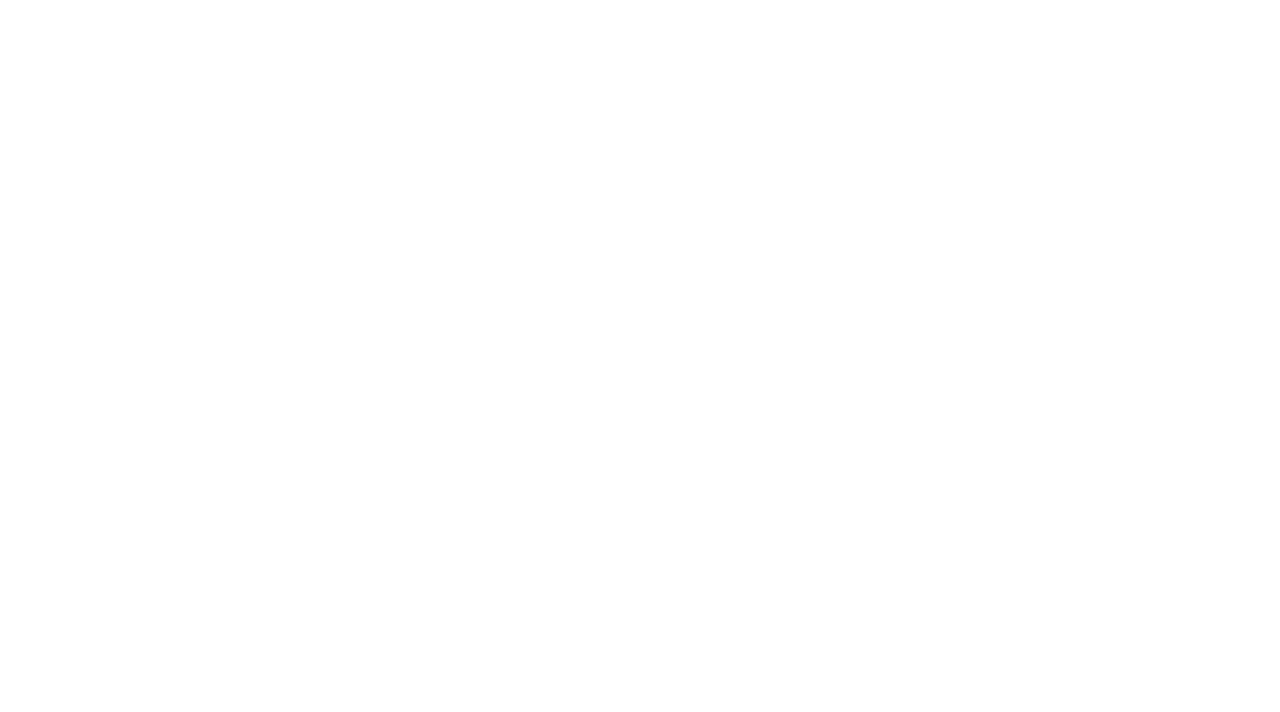 scroll, scrollTop: 0, scrollLeft: 0, axis: both 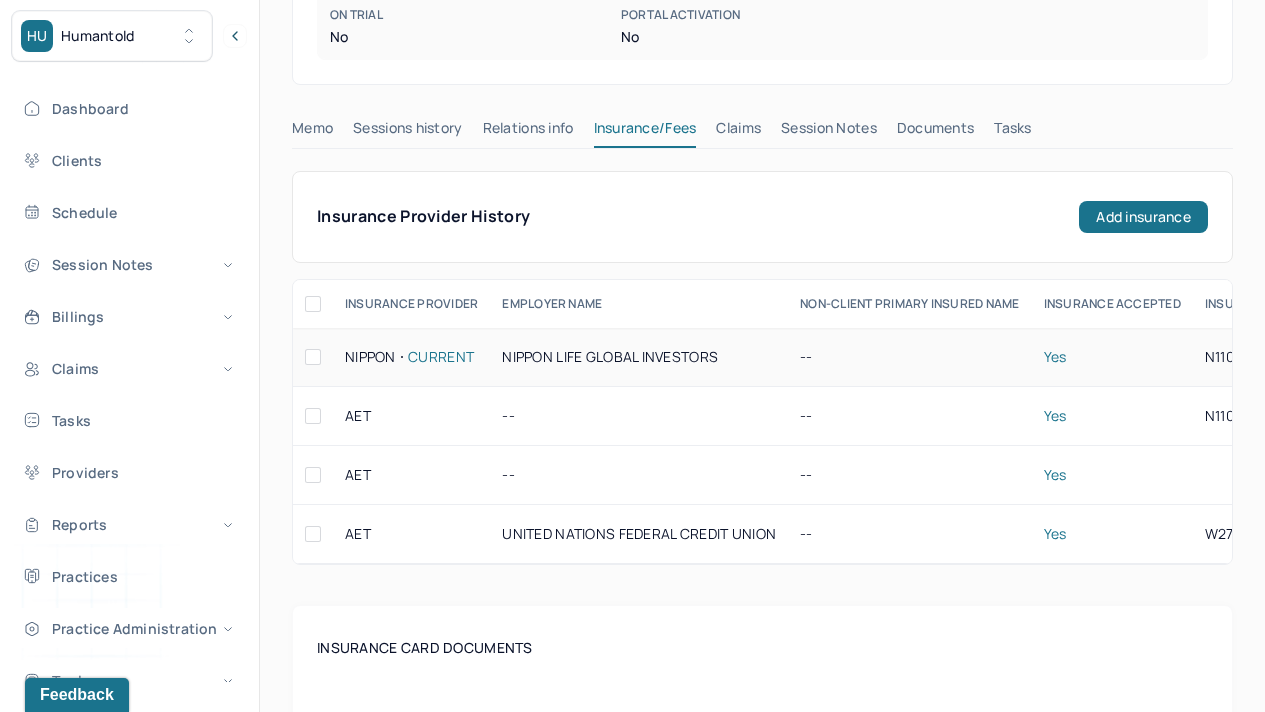 click on "NIPPON LIFE GLOBAL INVESTORS" at bounding box center (639, 357) 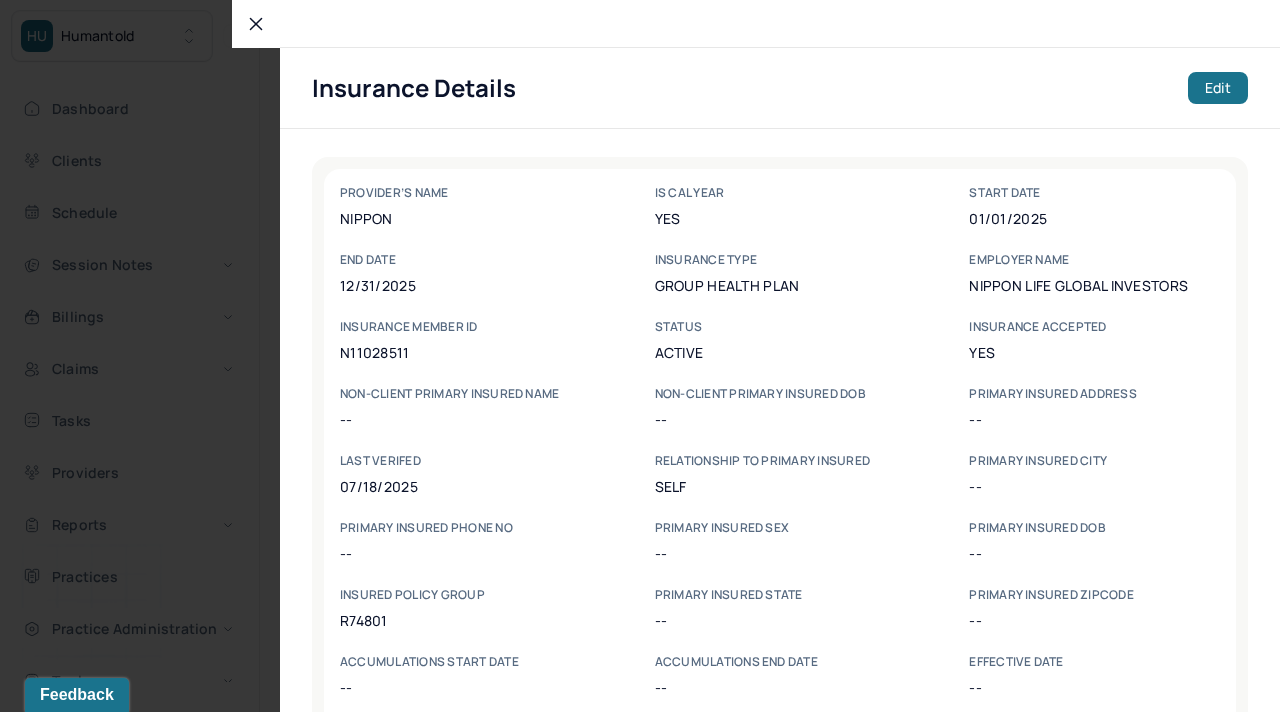 click 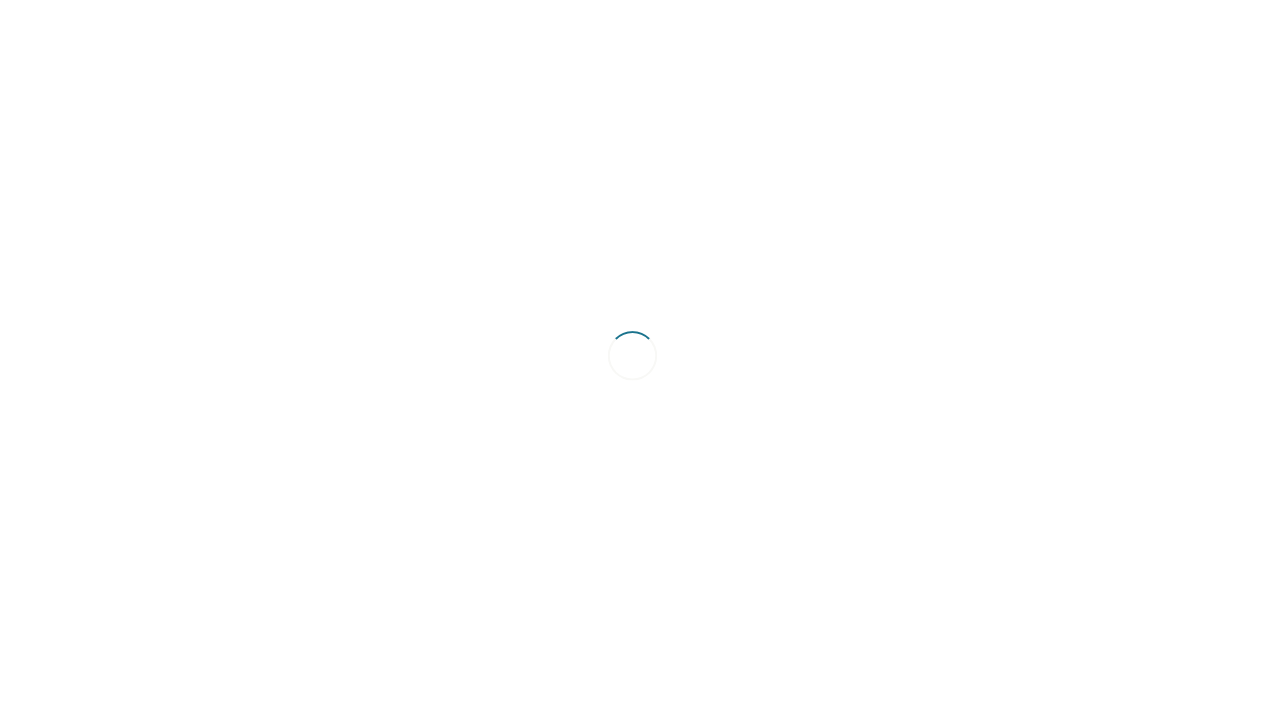 scroll, scrollTop: 0, scrollLeft: 0, axis: both 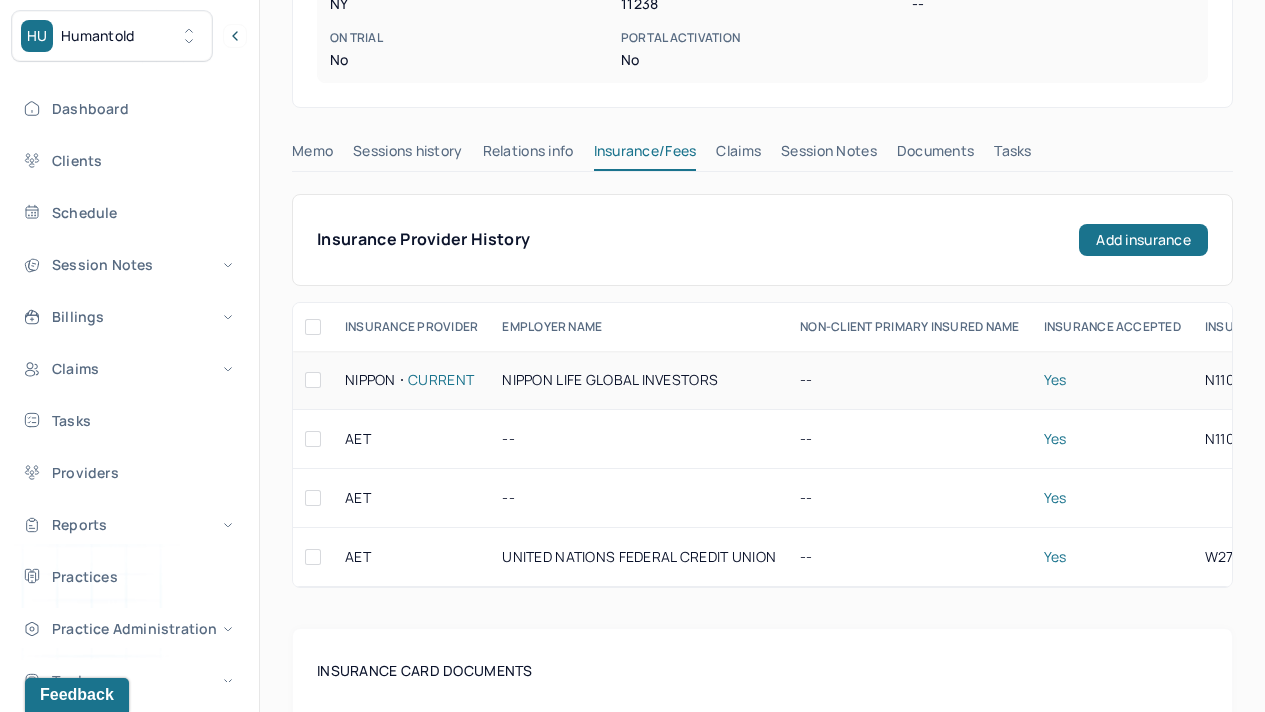 click on "Current" at bounding box center (441, 380) 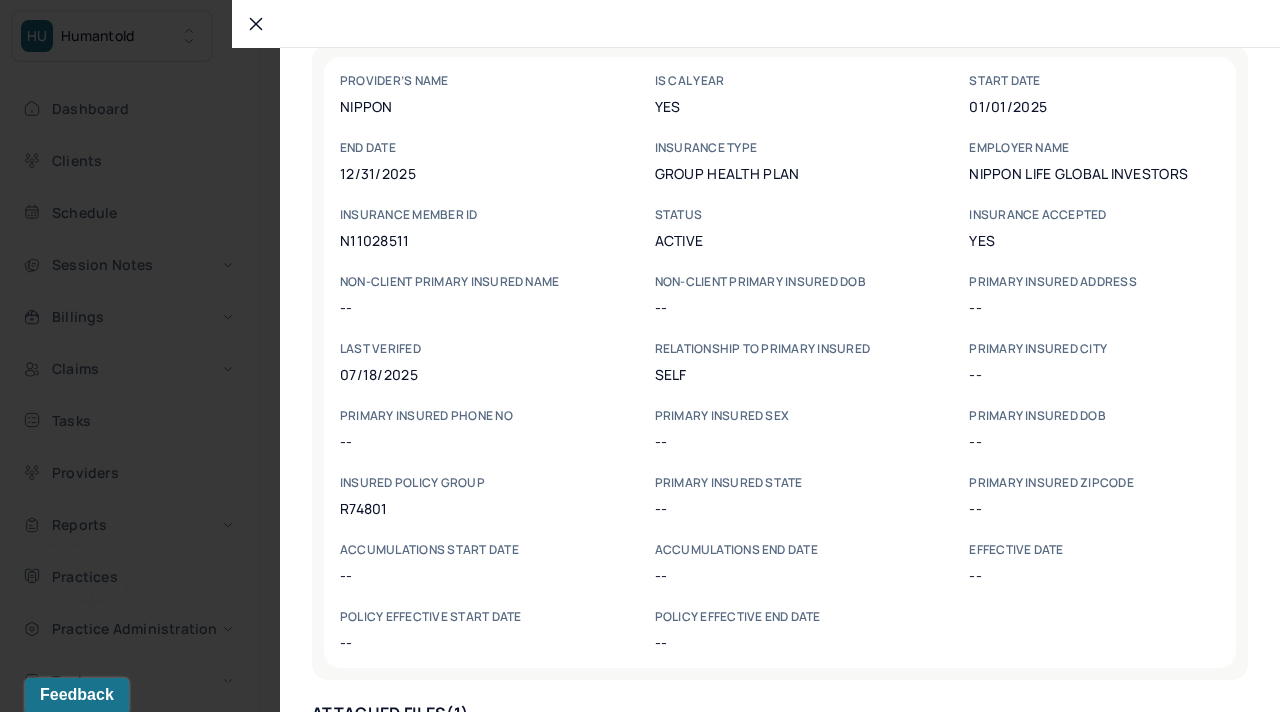 scroll, scrollTop: 108, scrollLeft: 0, axis: vertical 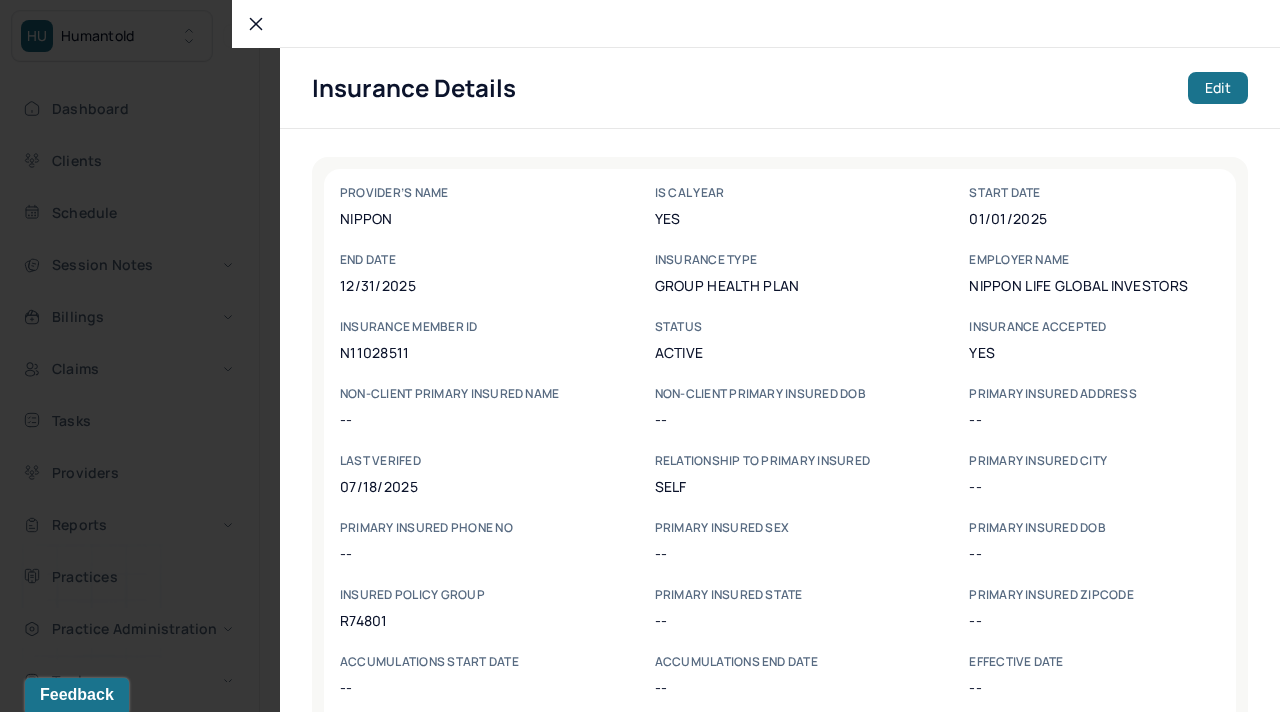 click 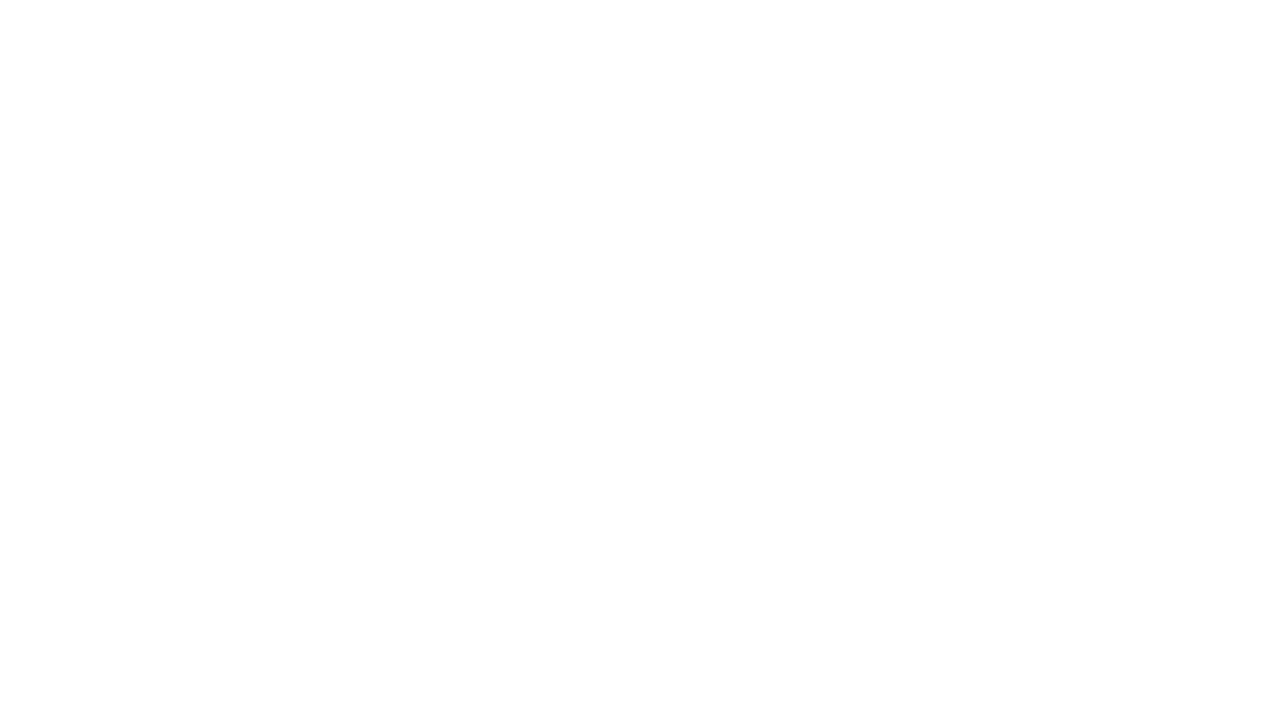 scroll, scrollTop: 0, scrollLeft: 0, axis: both 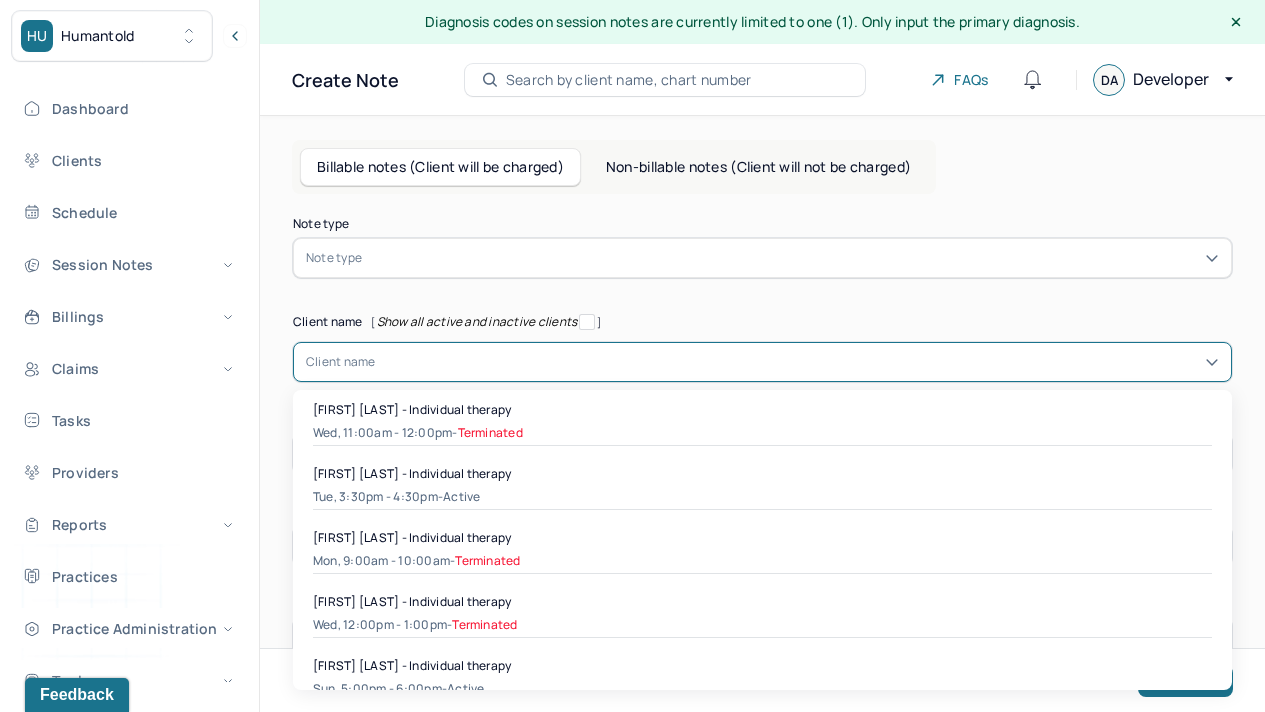 click at bounding box center (797, 362) 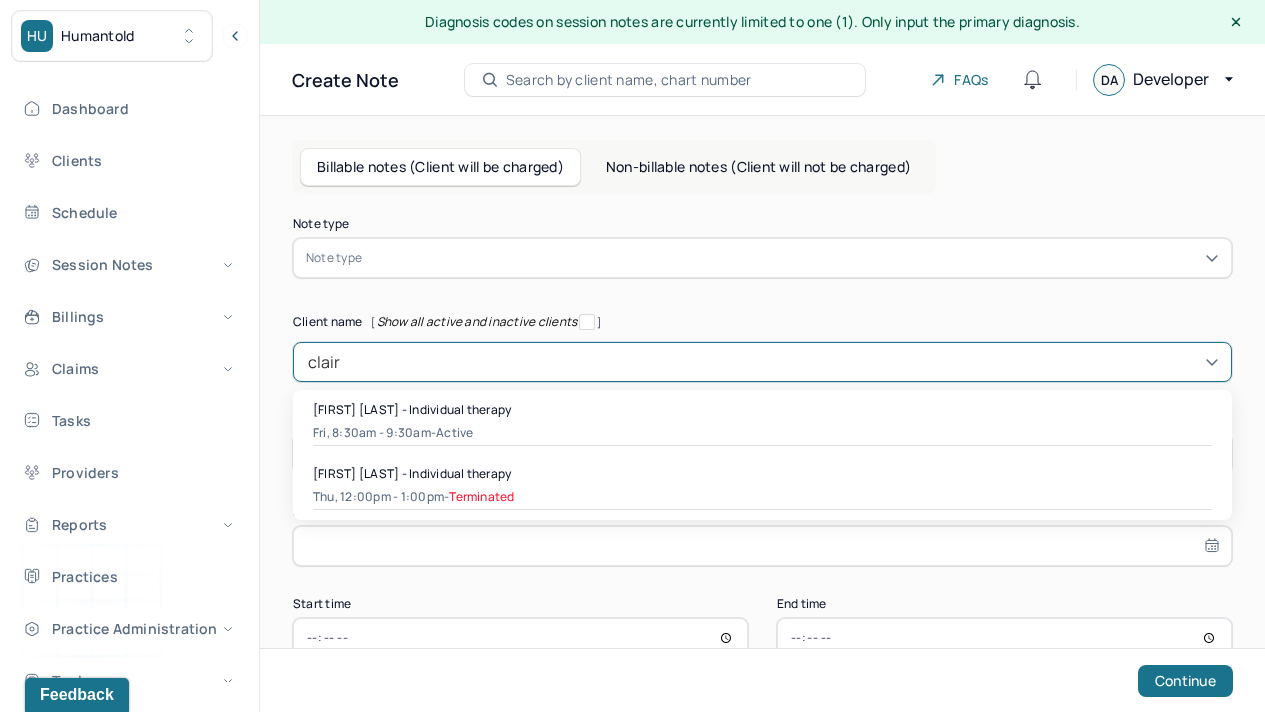type on "clair" 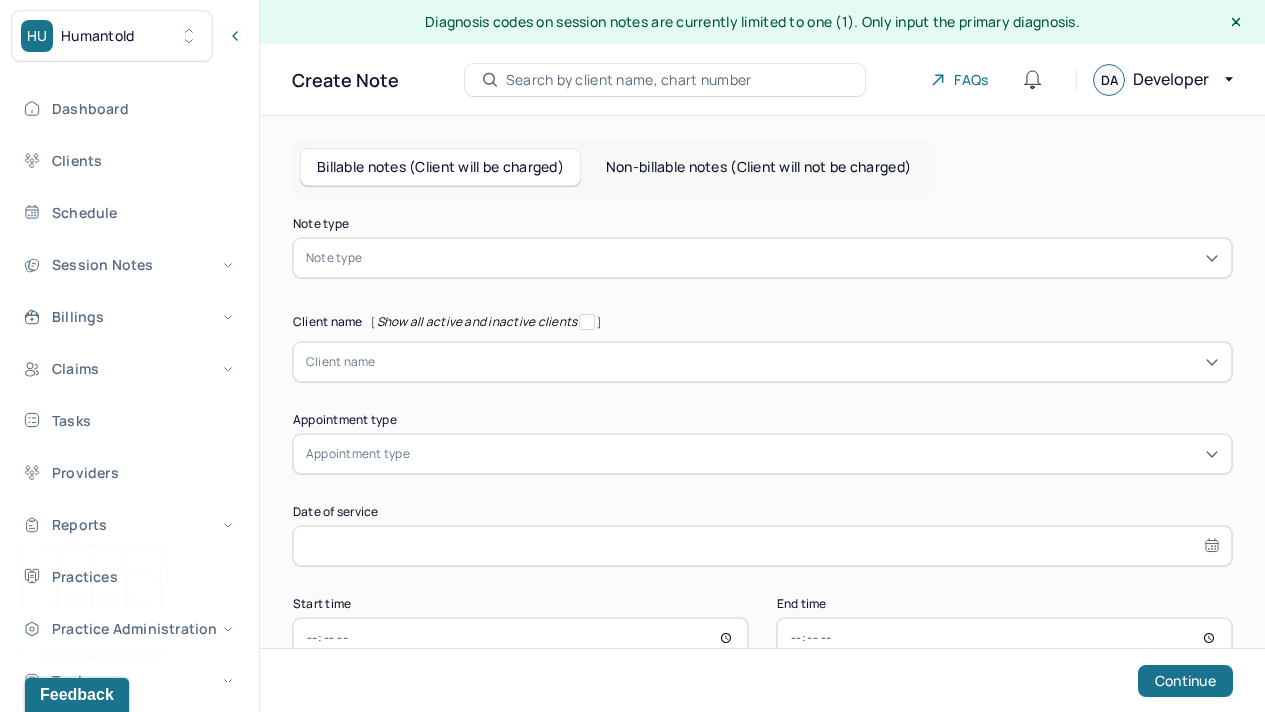 click on "Non-billable notes (Client will not be charged)" at bounding box center (758, 167) 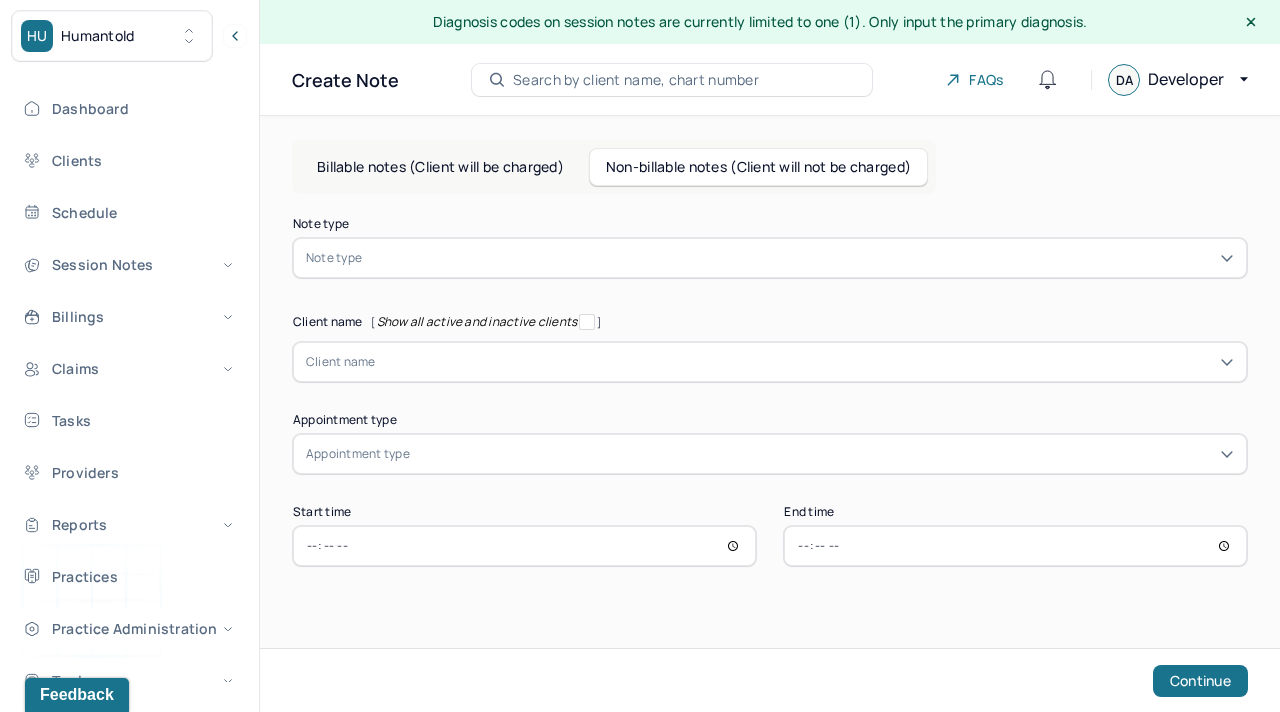click on "Client name" at bounding box center (341, 362) 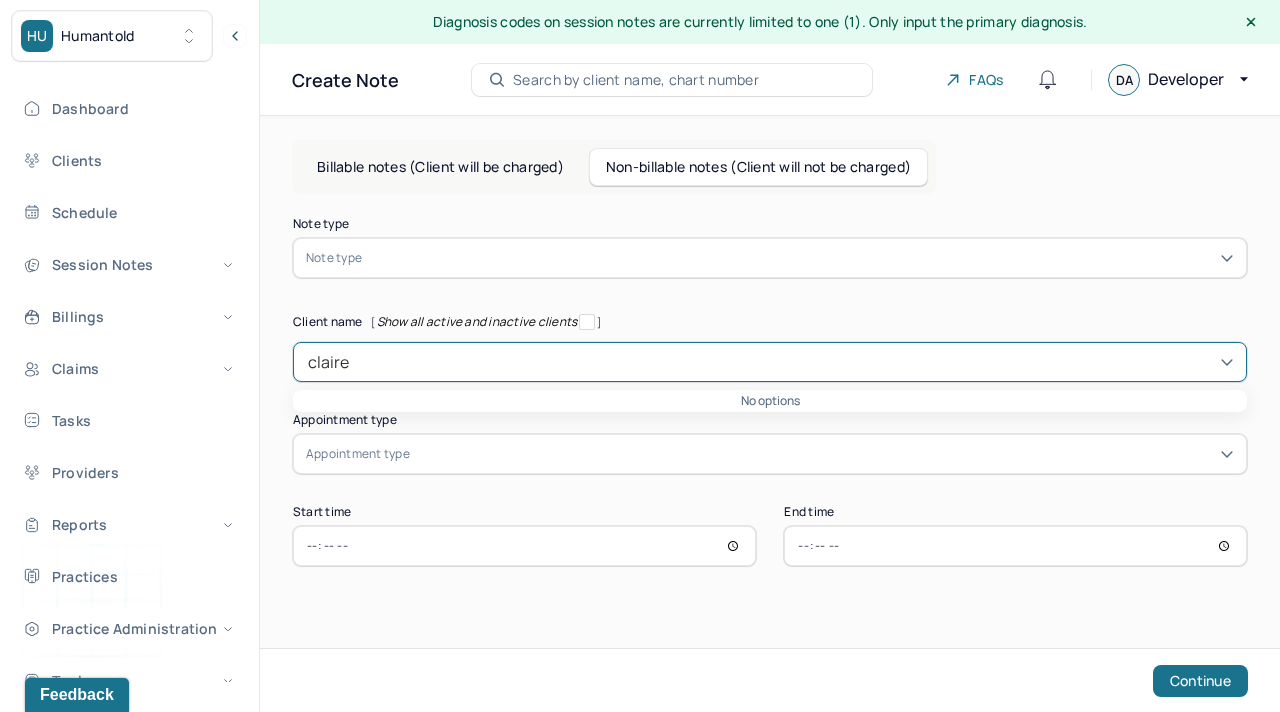 type on "claire" 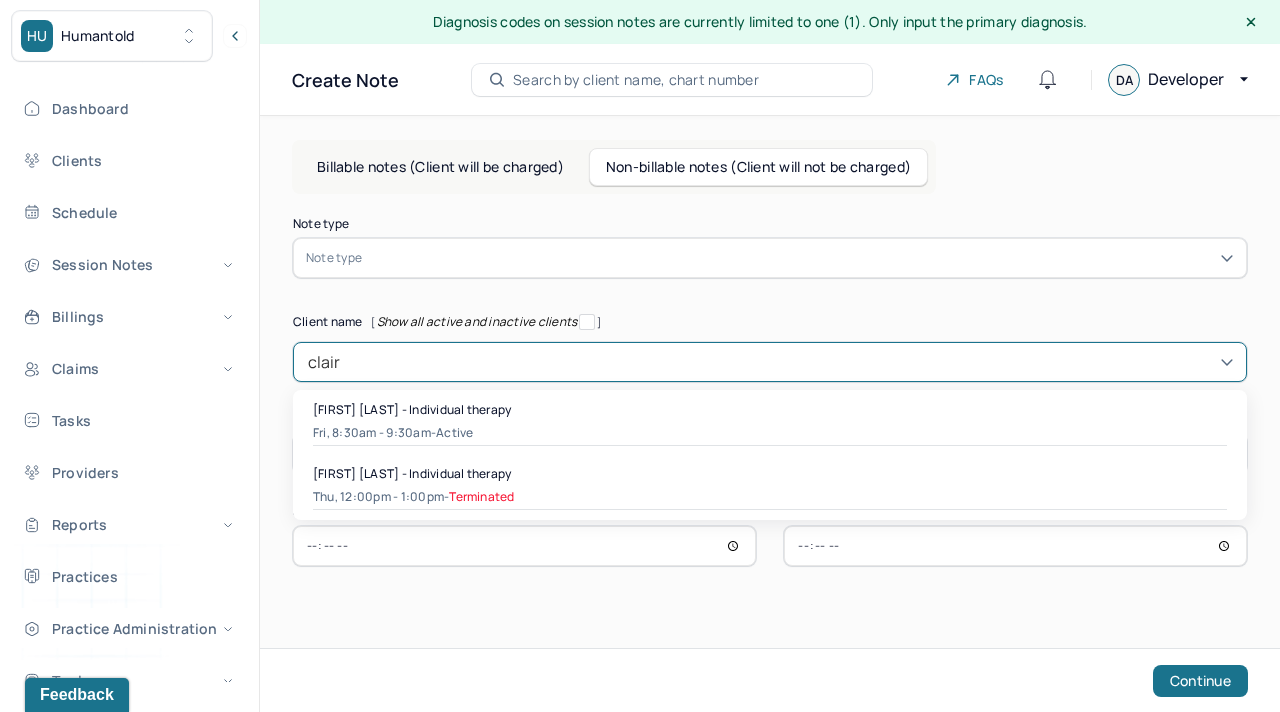 type on "clair" 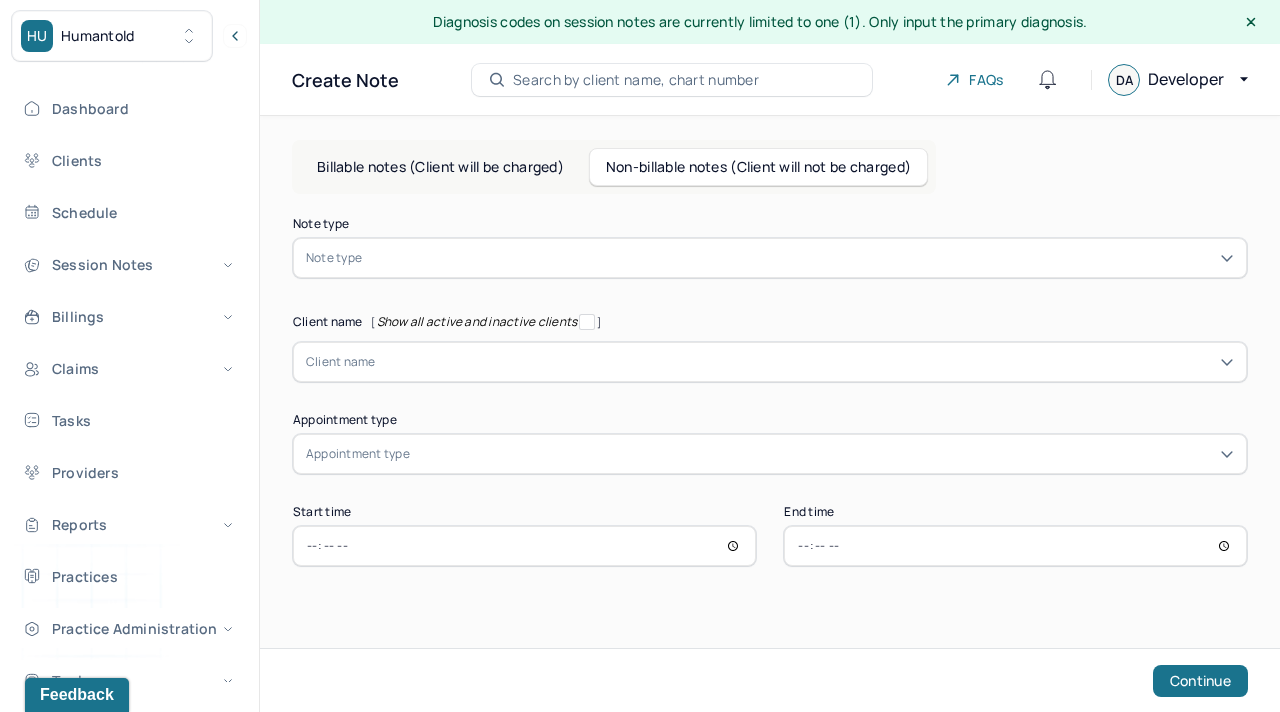 click on "Billable notes (Client will be charged)" at bounding box center [440, 167] 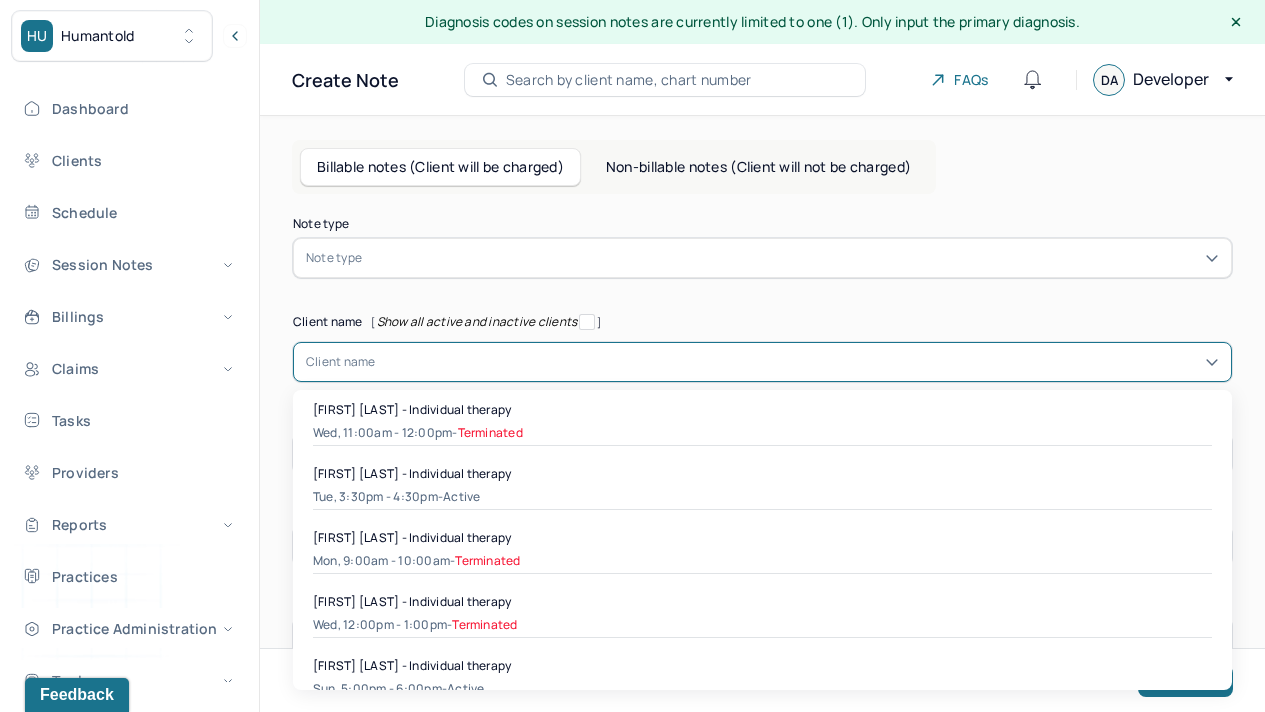 click at bounding box center [797, 362] 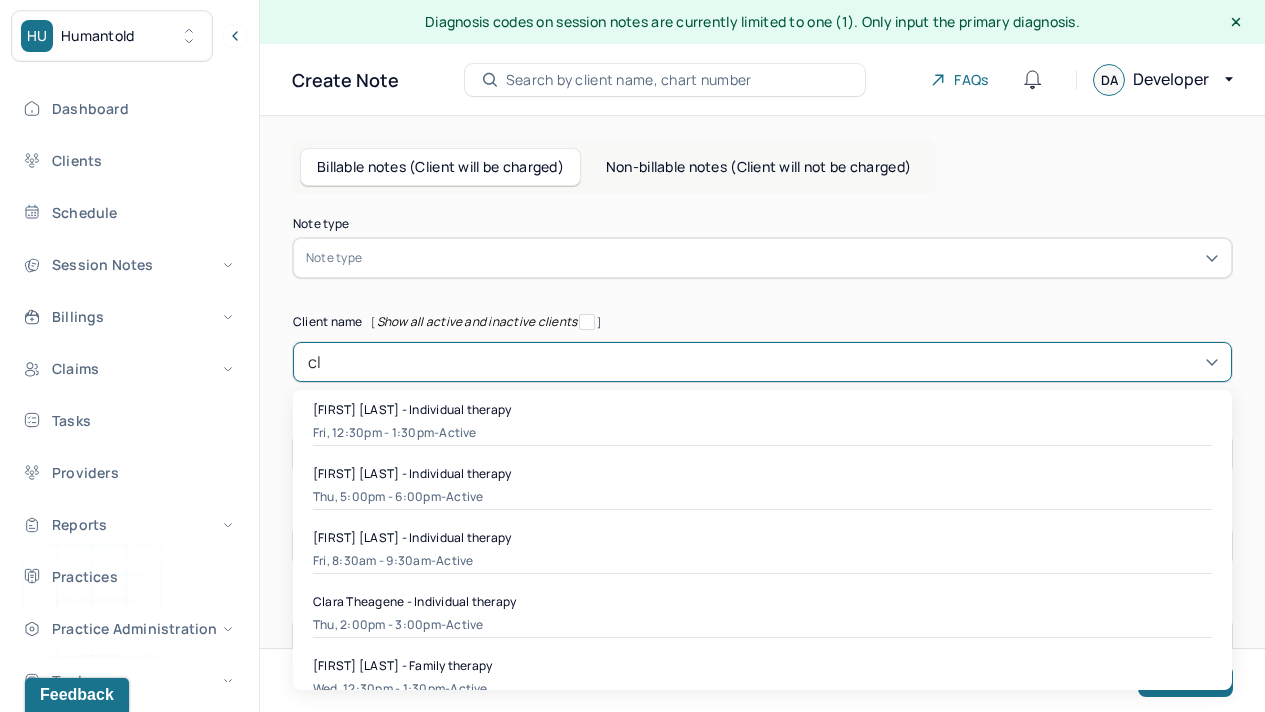 type on "c" 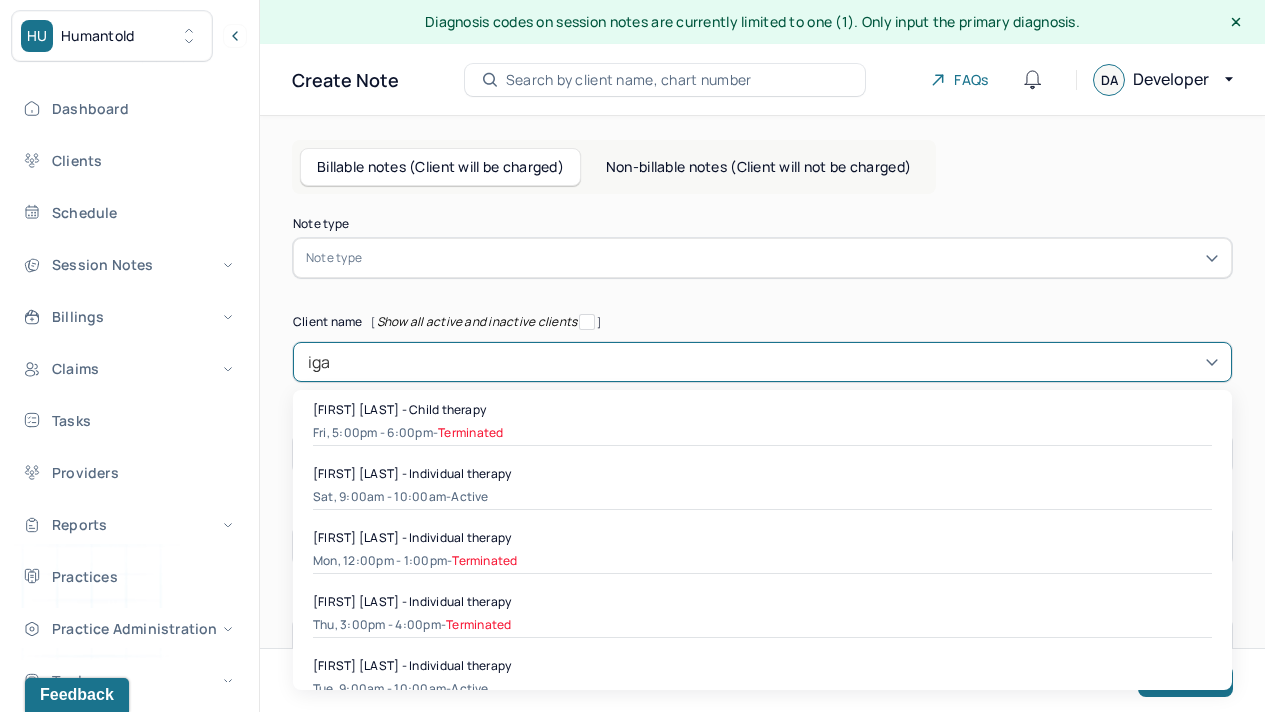 type on "iga" 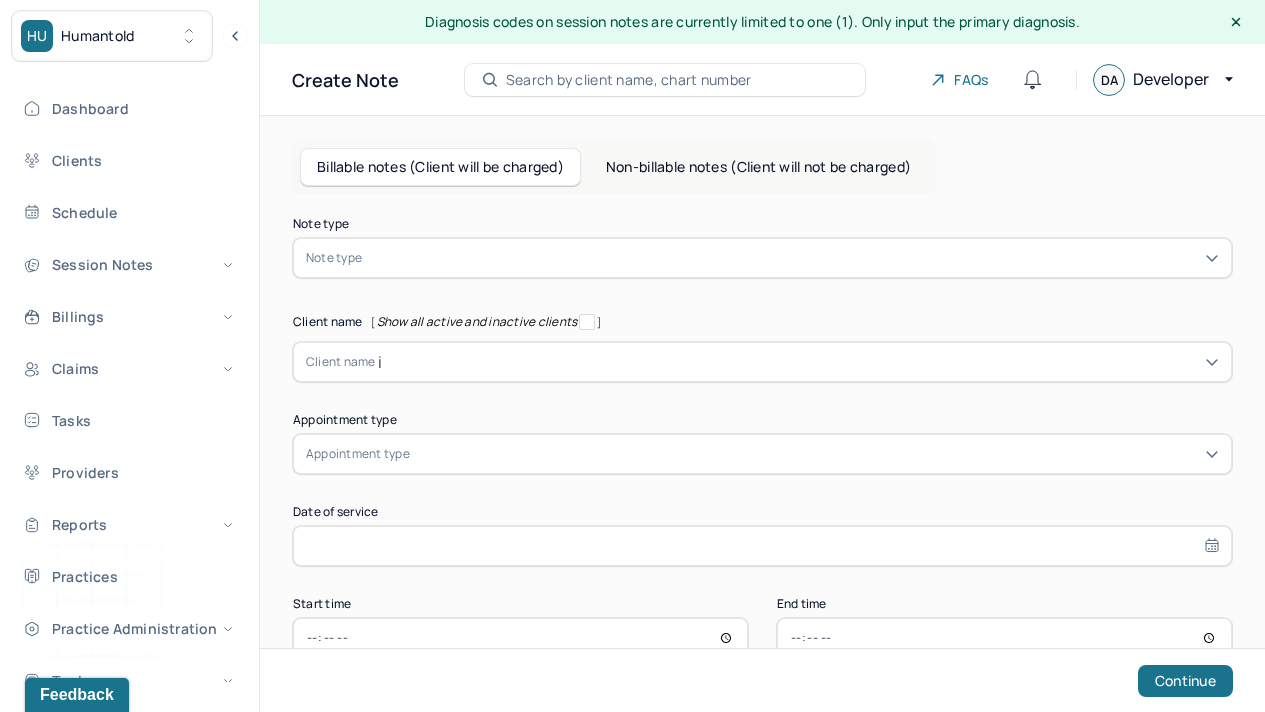 type 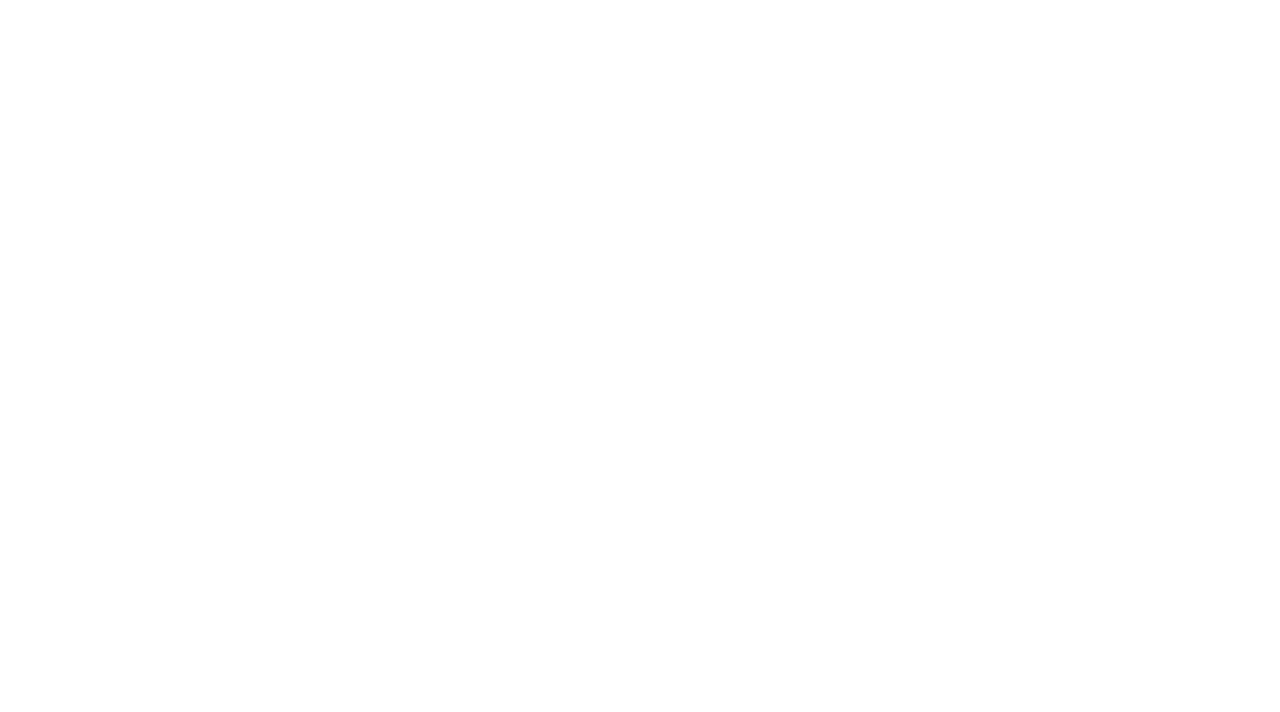 scroll, scrollTop: 0, scrollLeft: 0, axis: both 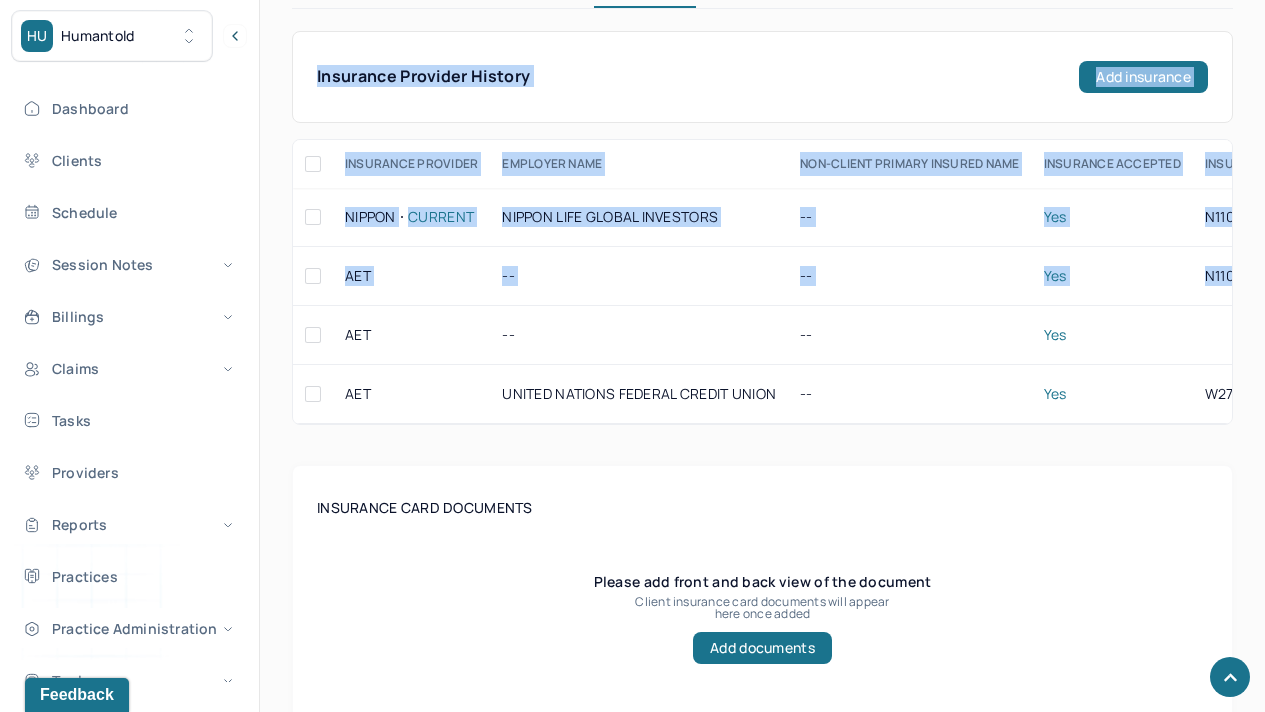 drag, startPoint x: 1279, startPoint y: 135, endPoint x: 1268, endPoint y: 268, distance: 133.45412 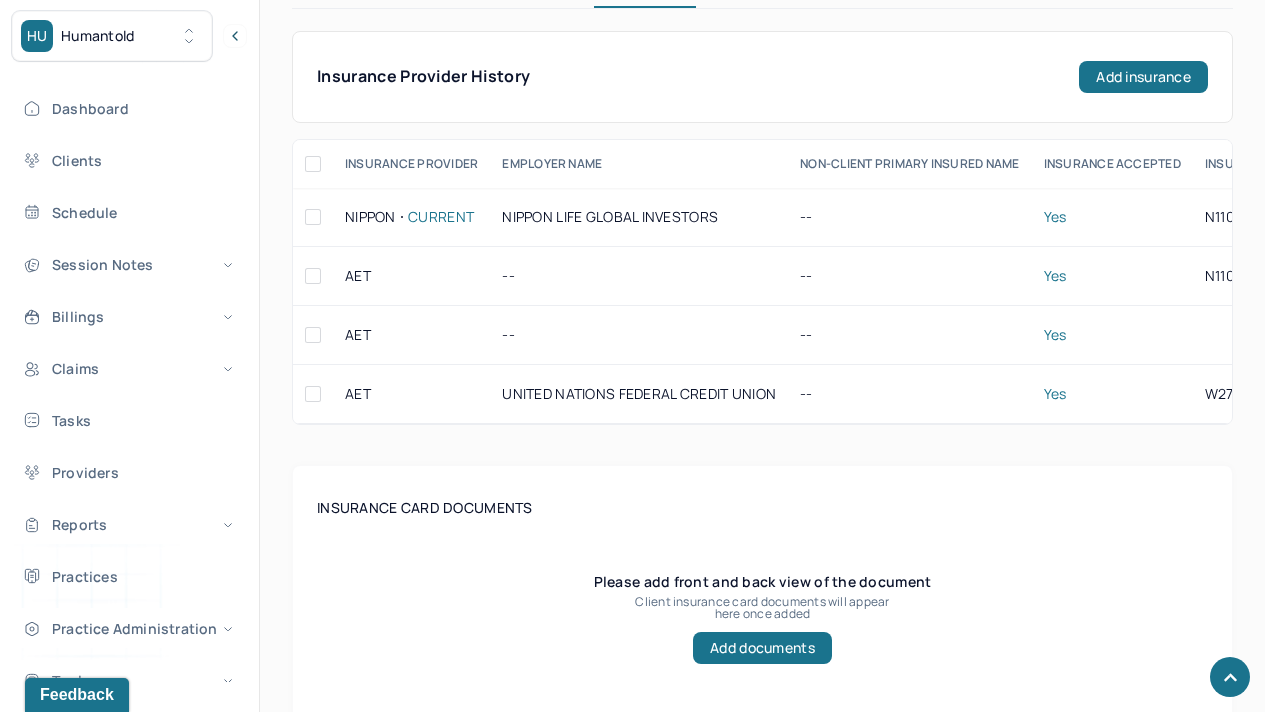 click on "Insurance card documents Please add front and back view of the document Client insurance card documents will appear here once added   Add documents" at bounding box center (762, 608) 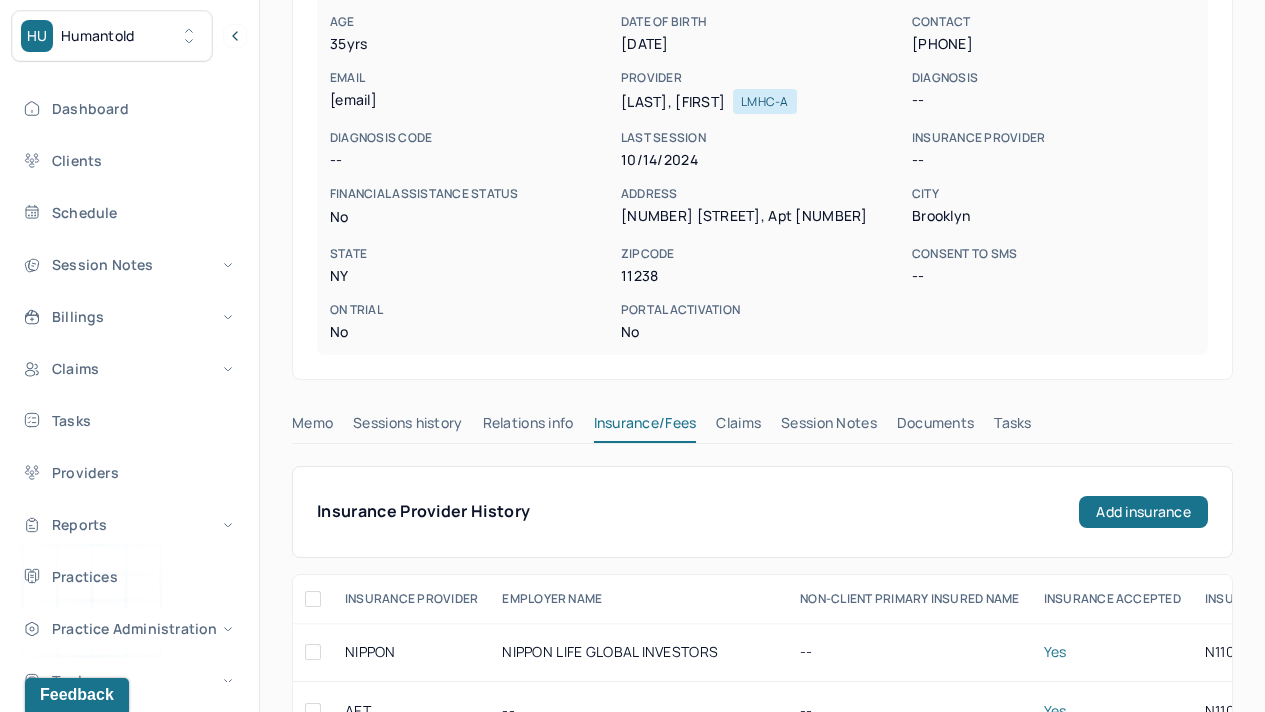 scroll, scrollTop: 0, scrollLeft: 0, axis: both 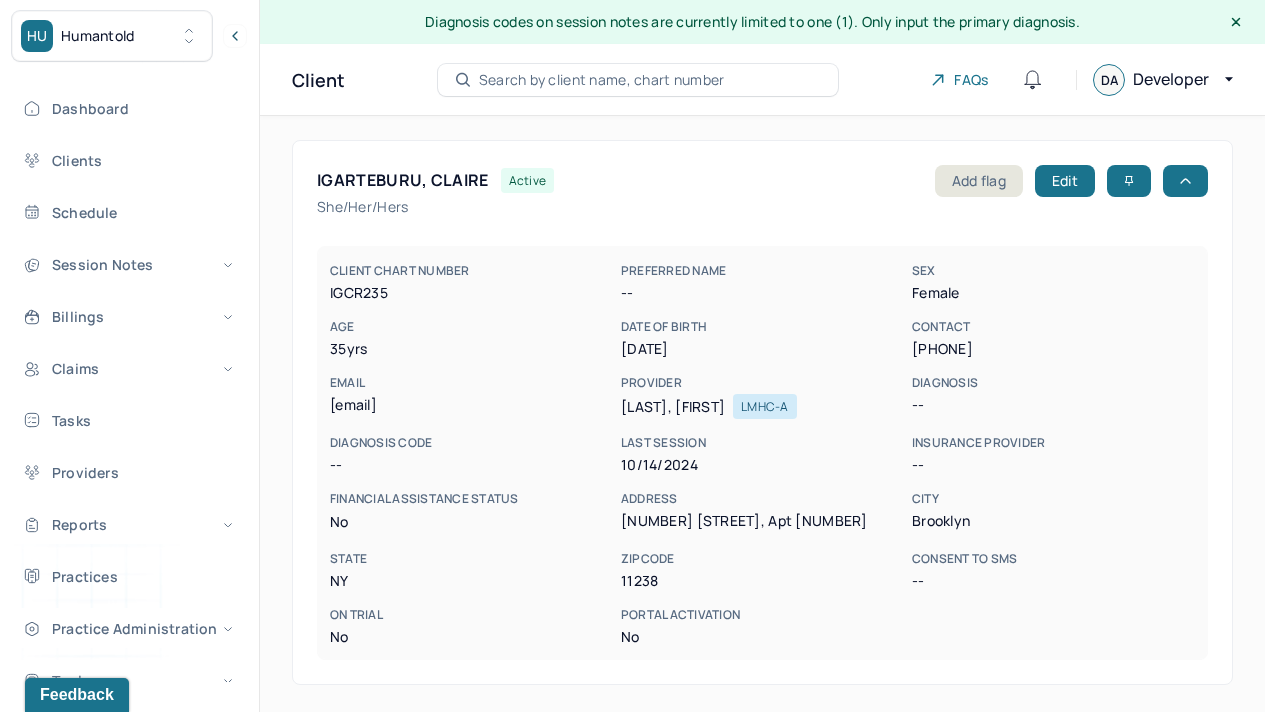 drag, startPoint x: 1279, startPoint y: 248, endPoint x: 1279, endPoint y: 2, distance: 246 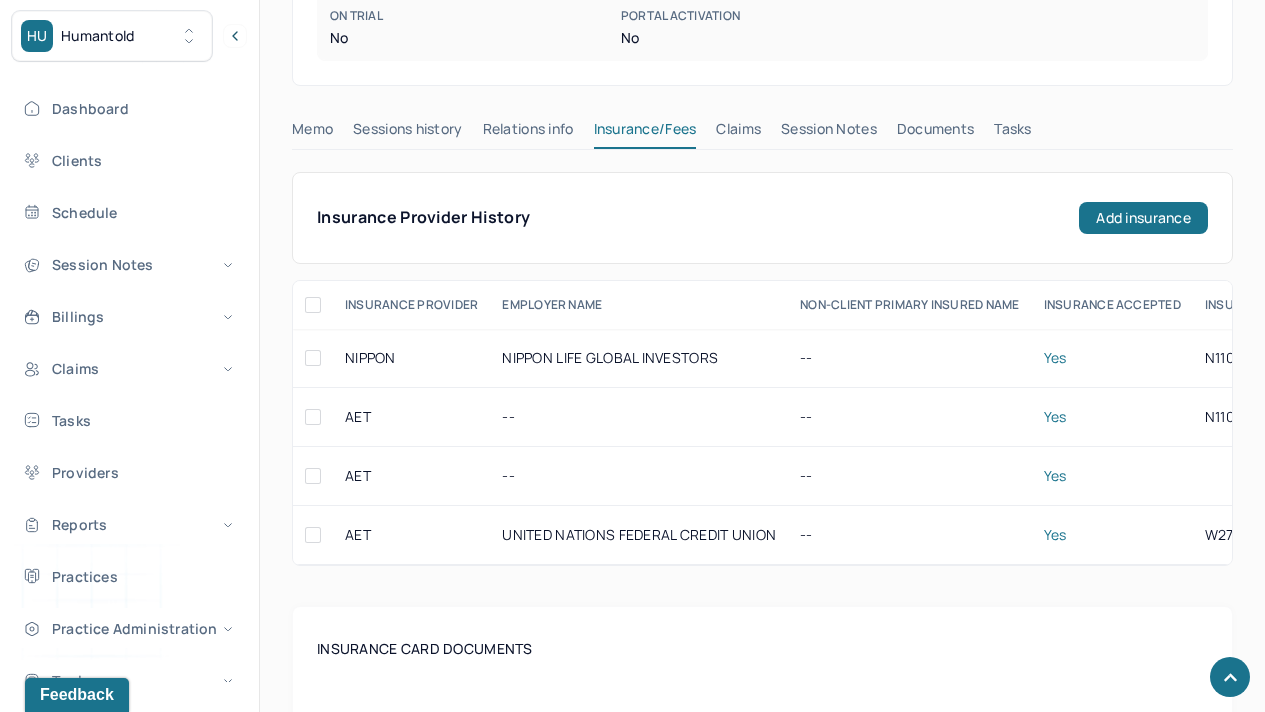 scroll, scrollTop: 540, scrollLeft: 0, axis: vertical 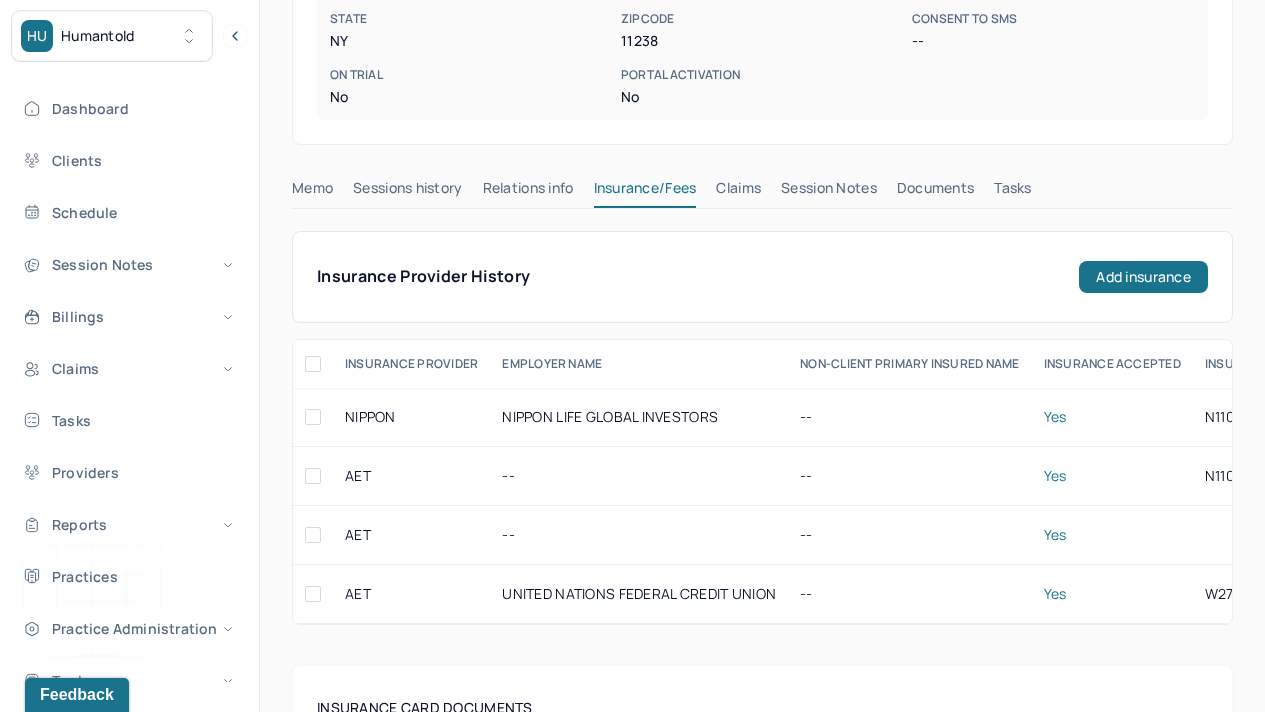 click on "Sessions history" at bounding box center [407, 192] 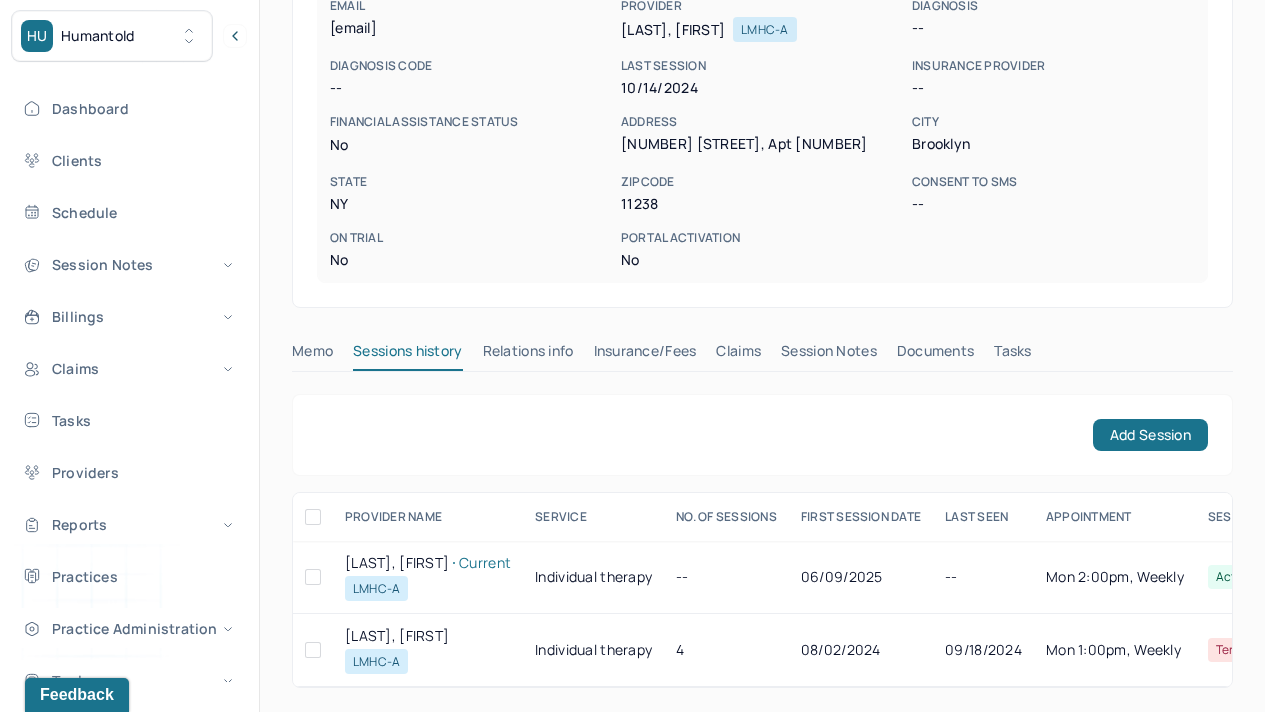 scroll, scrollTop: 392, scrollLeft: 0, axis: vertical 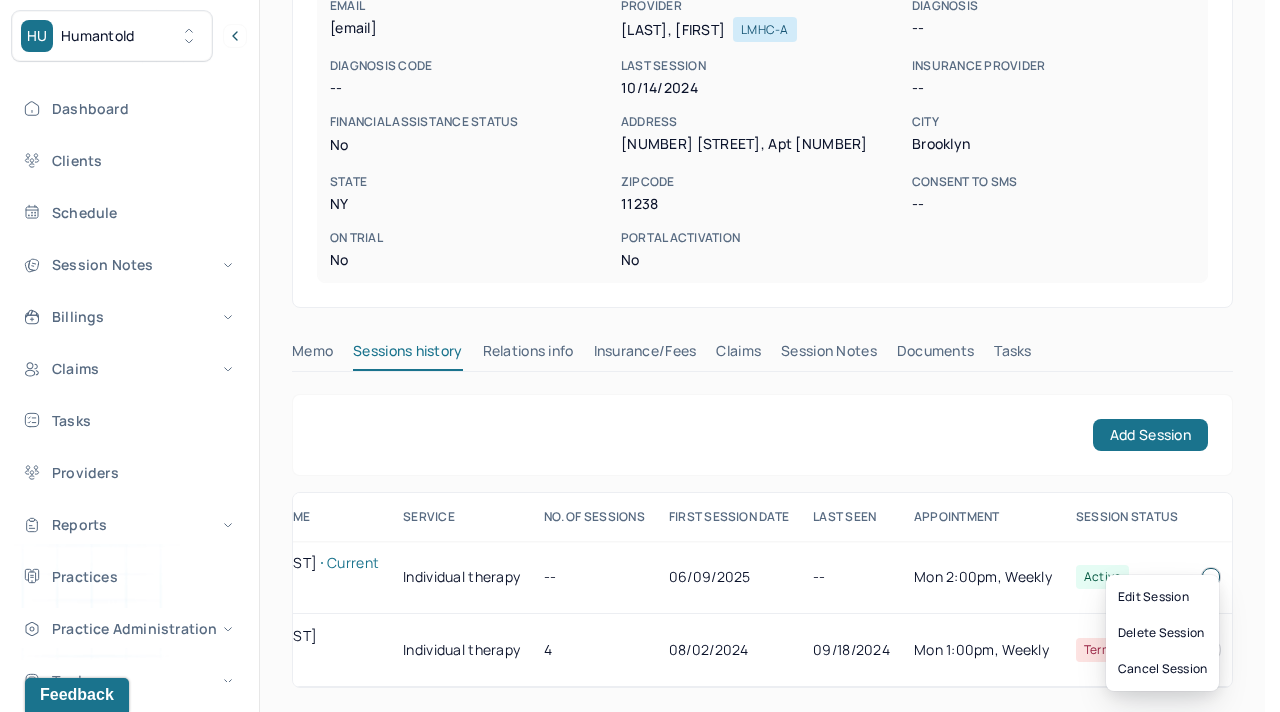 click at bounding box center (1211, 577) 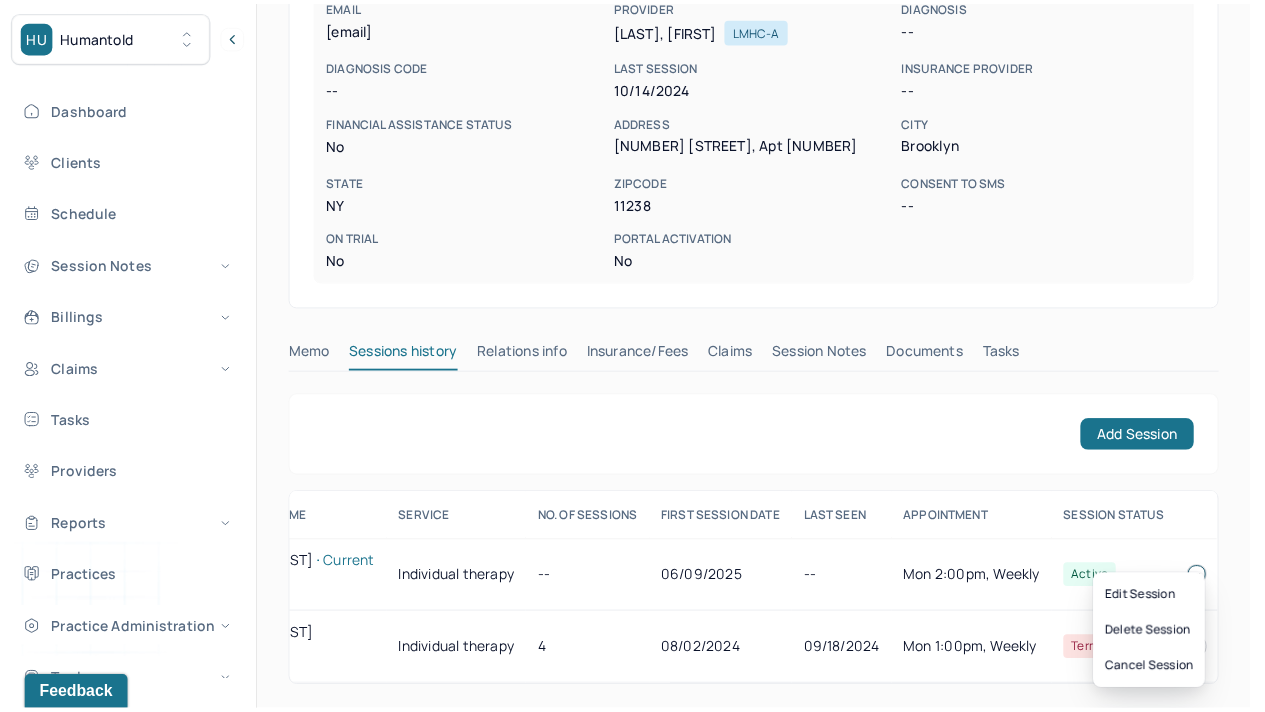 scroll, scrollTop: 0, scrollLeft: 178, axis: horizontal 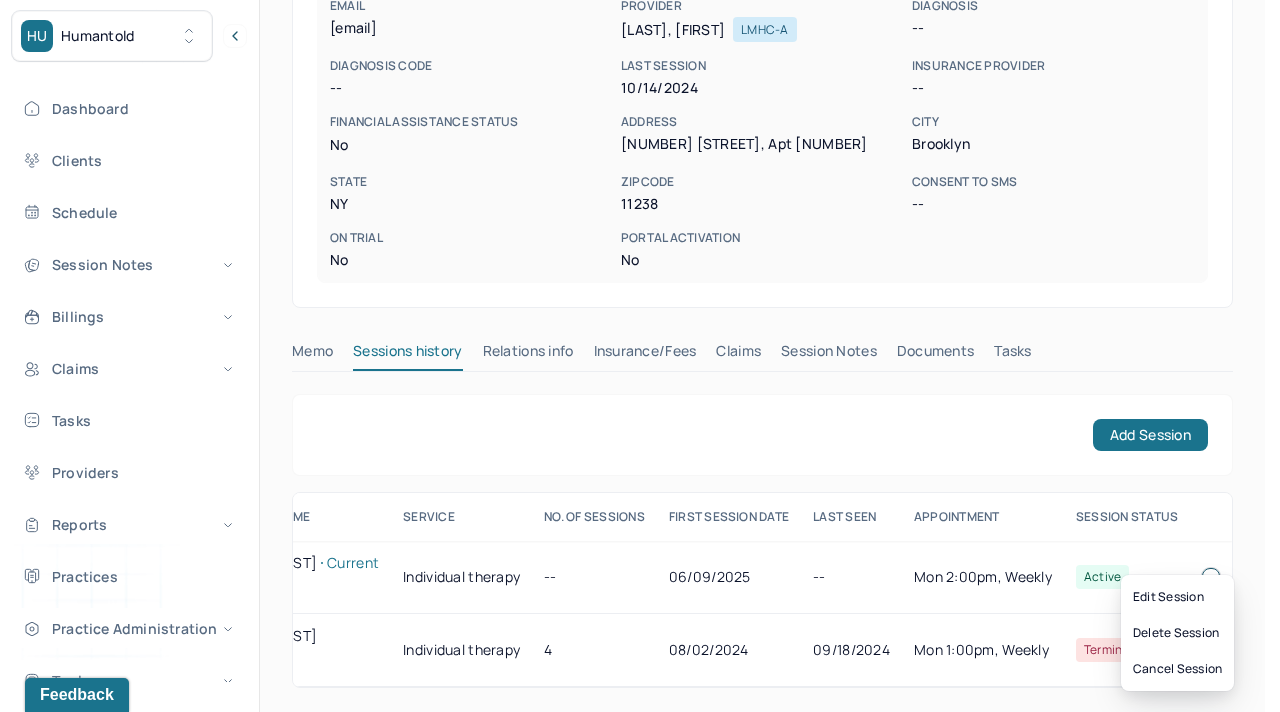 click 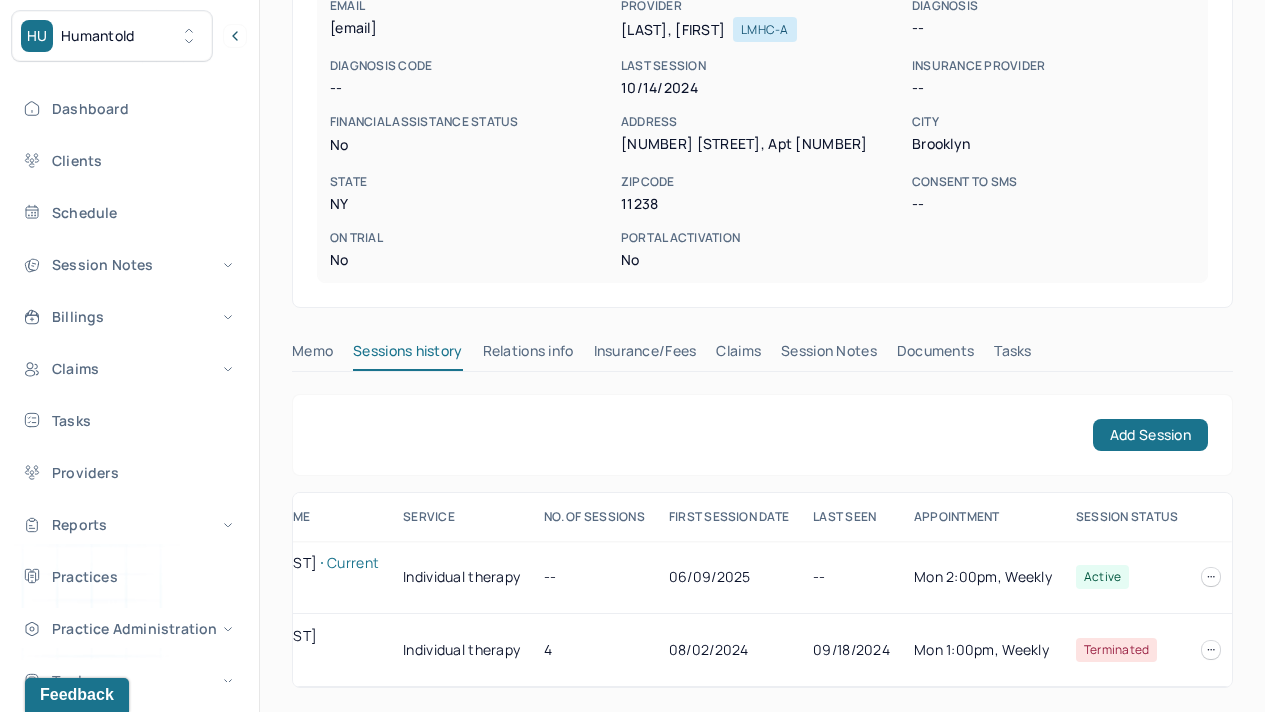 click on "IGARTEBURU, CLAIRE active   Add flag     Edit               she/her/hers CLIENT CHART NUMBER IGCR235 PREFERRED NAME -- SEX female AGE 35  yrs DATE OF BIRTH 05/05/1990  CONTACT (732) 668-7527 EMAIL cigarteburu@gmail.com PROVIDER SAVETTIERE, ELIZABETH LMHC-A DIAGNOSIS -- DIAGNOSIS CODE -- LAST SESSION 10/14/2024 insurance provider -- FINANCIAL ASSISTANCE STATUS no Address 407 Washington Ave, Apt 2B City Brooklyn State NY Zipcode 11238 Consent to Sms -- On Trial No Portal Activation No   Memo     Sessions history     Relations info     Insurance/Fees     Claims     Session Notes     Documents     Tasks       Add Session   PROVIDER NAME service NO. OF SESSIONS FIRST SESSION DATE LAST SEEN APPOINTMENT SESSION STATUS SAVETTIERE, ELIZABETH Current LMHC-A Individual therapy -- 06/09/2025 -- Mon 2:00pm, Weekly active     SAVETTIERE, ELIZABETH LMHC-A Individual therapy 4 08/02/2024 09/18/2024 Mon 1:00pm, Weekly Terminated     SAVETTIERE, ELIZABETH Current LMHC-A service Individual therapy No of sessions 0 06/09/2025 --" at bounding box center (762, 225) 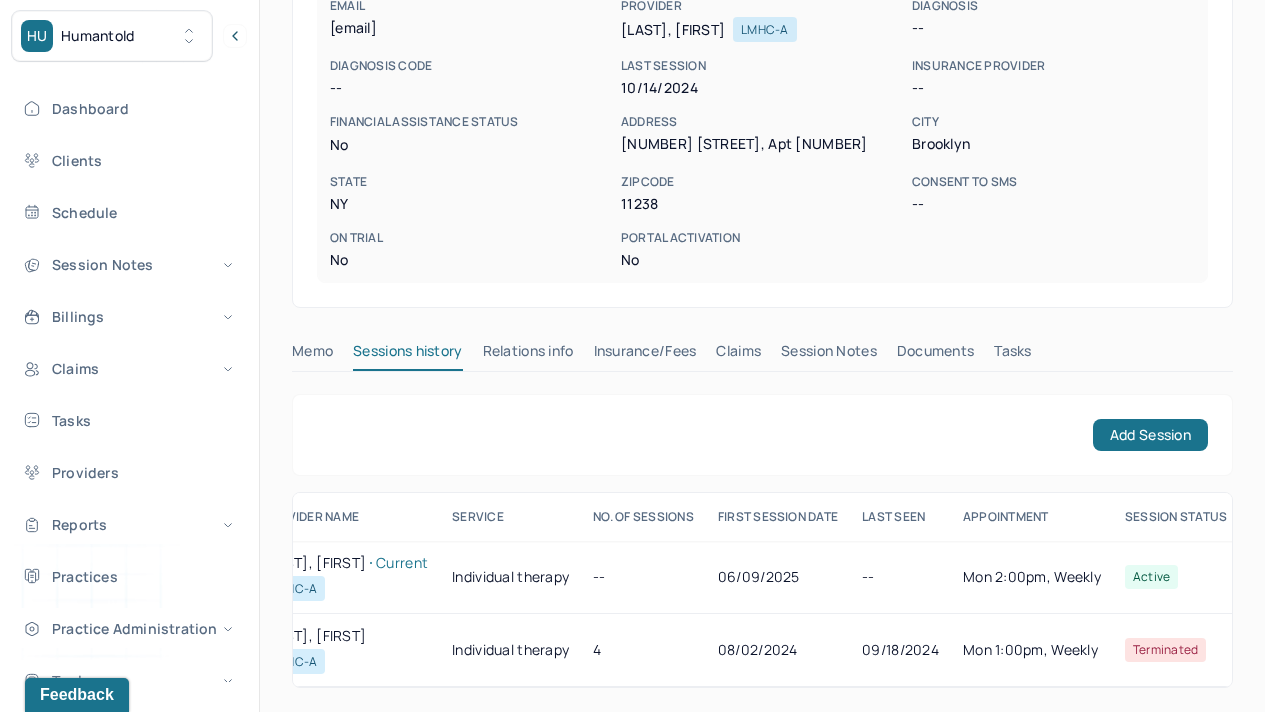 scroll, scrollTop: 0, scrollLeft: 0, axis: both 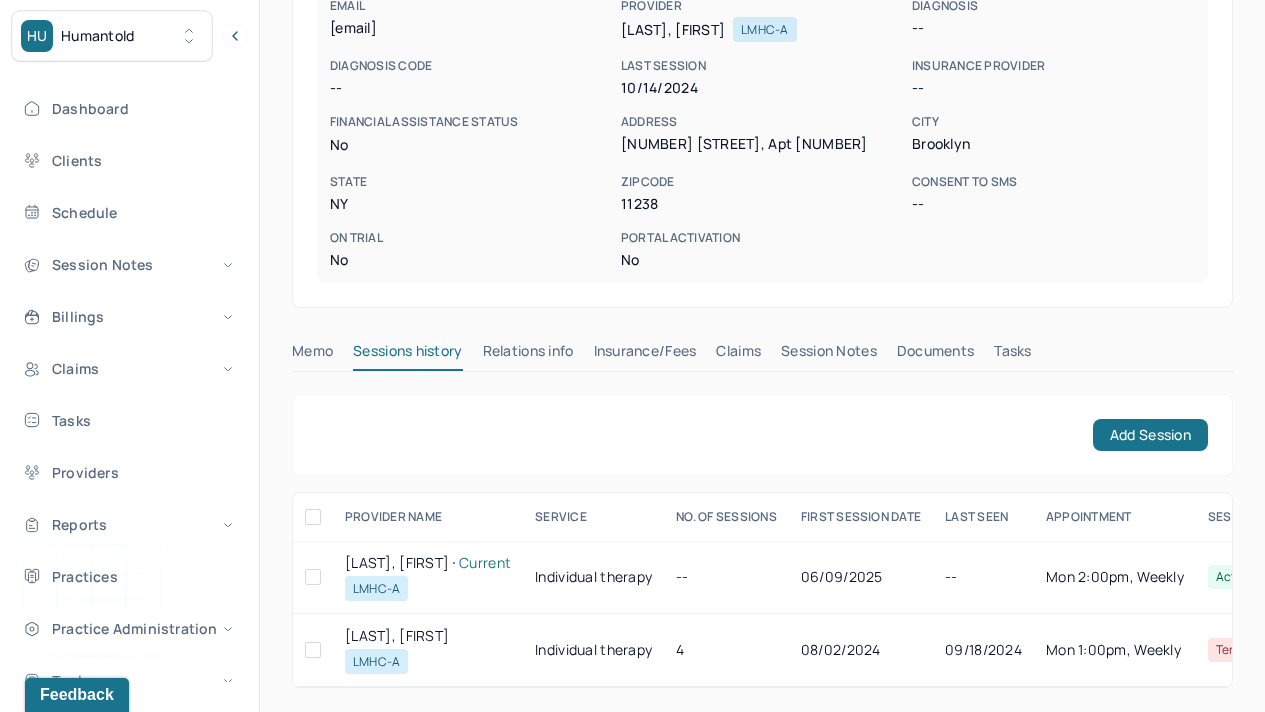 click on "SAVETTIERE, ELIZABETH Current" at bounding box center [428, 563] 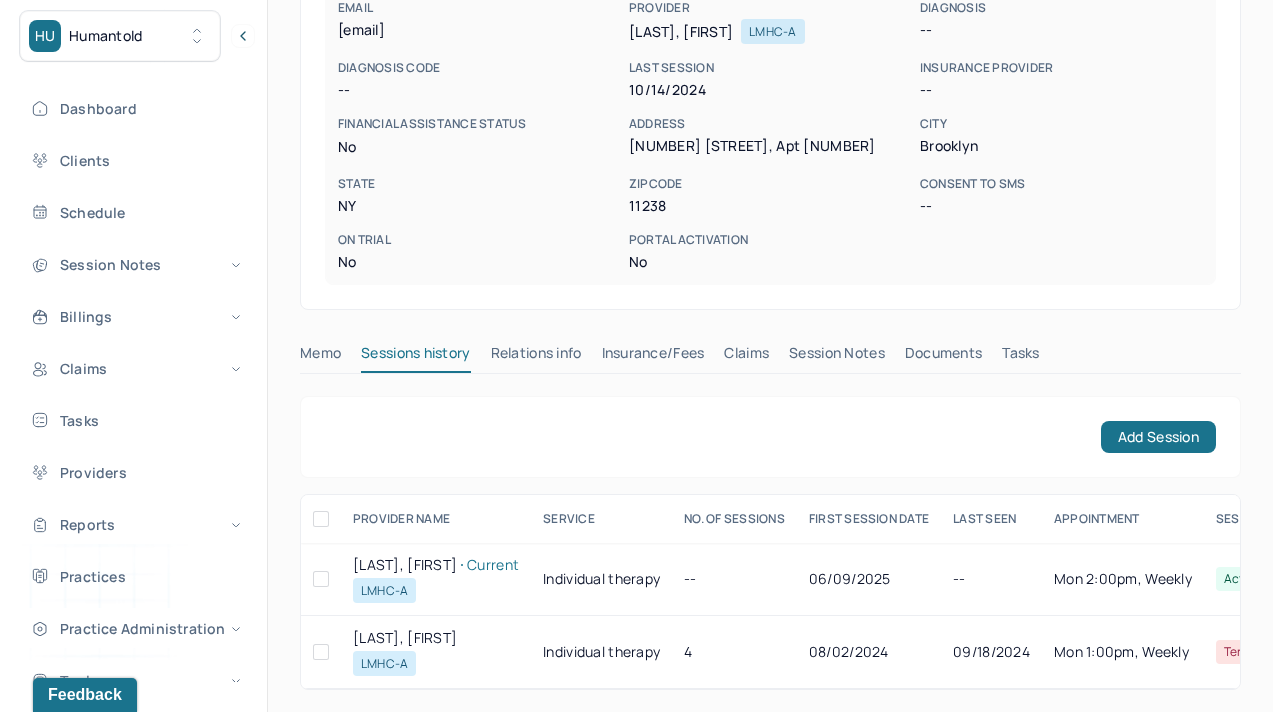 scroll, scrollTop: 392, scrollLeft: 0, axis: vertical 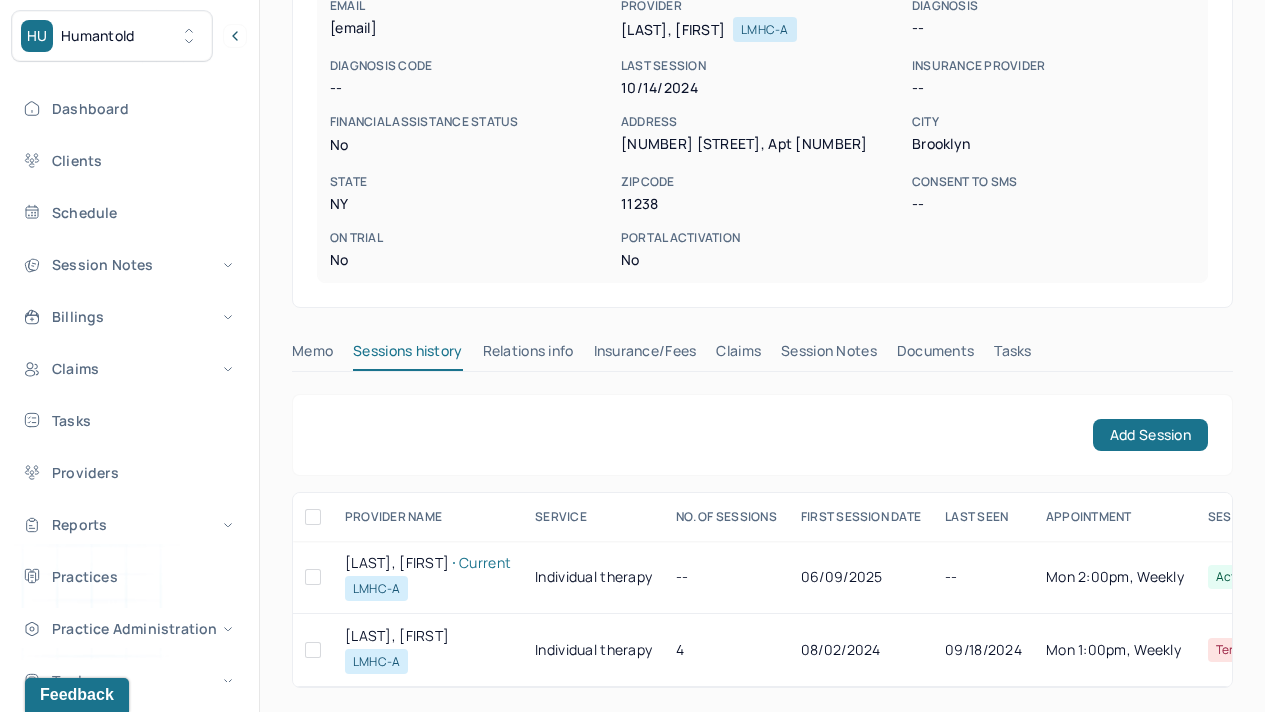 click on "Insurance/Fees" at bounding box center (645, 355) 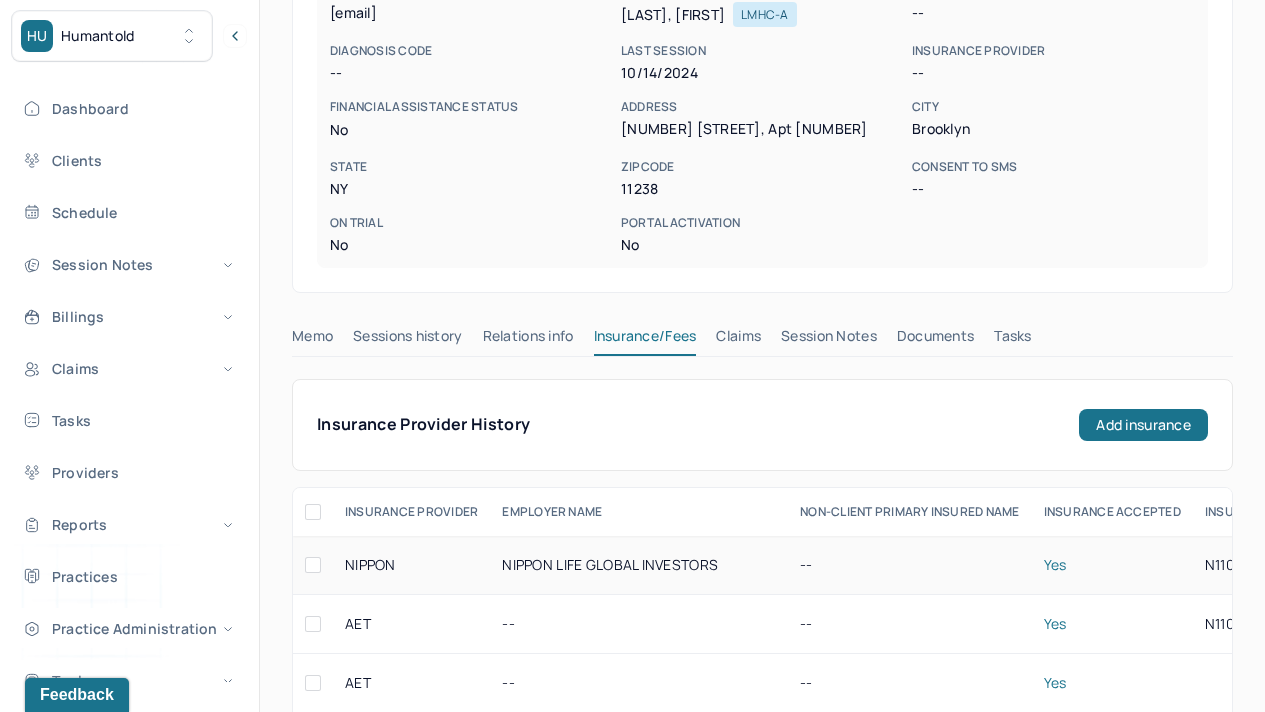 click on "NIPPON LIFE GLOBAL INVESTORS" at bounding box center [639, 565] 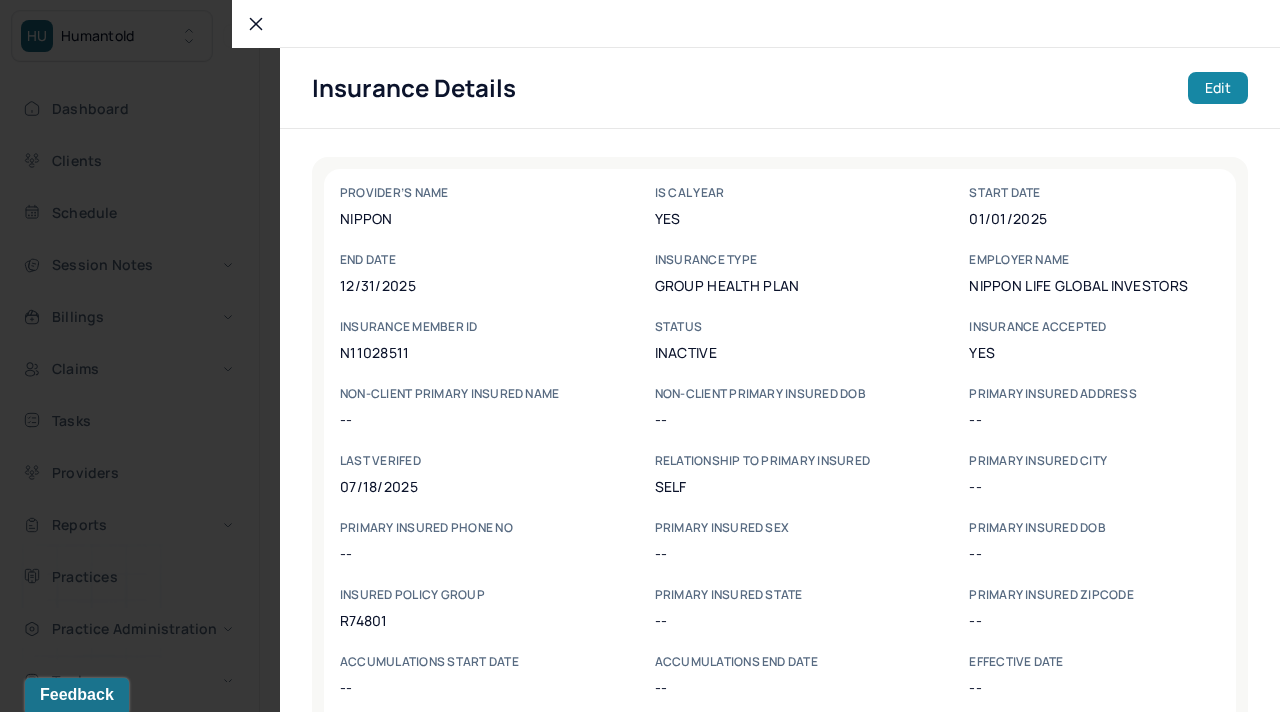 click on "Edit" at bounding box center (1218, 88) 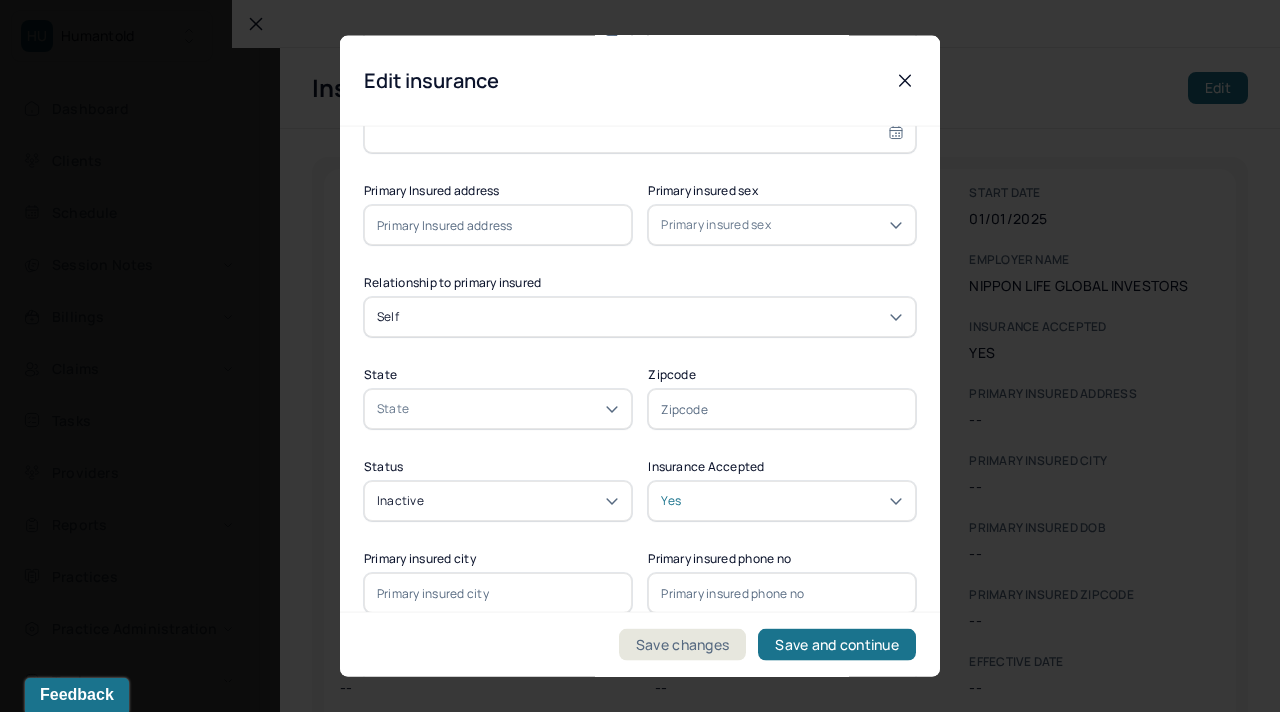 scroll, scrollTop: 597, scrollLeft: 0, axis: vertical 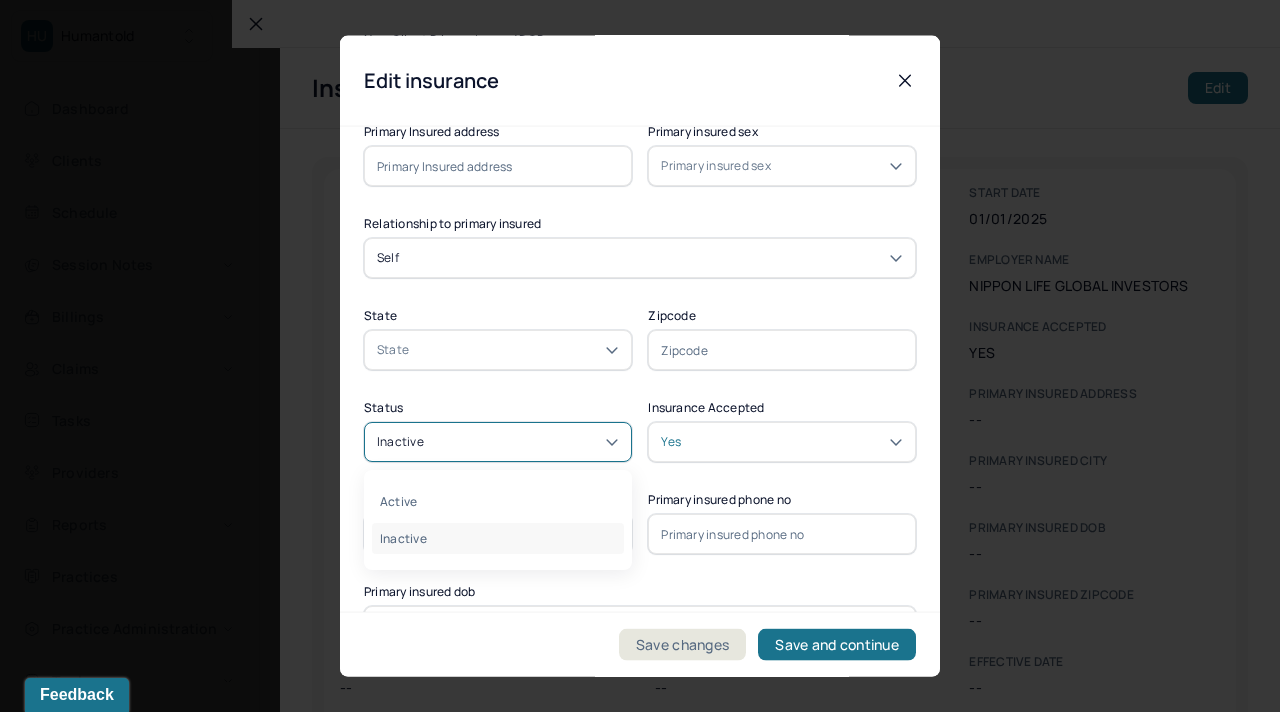 click on "Inactive" at bounding box center (498, 442) 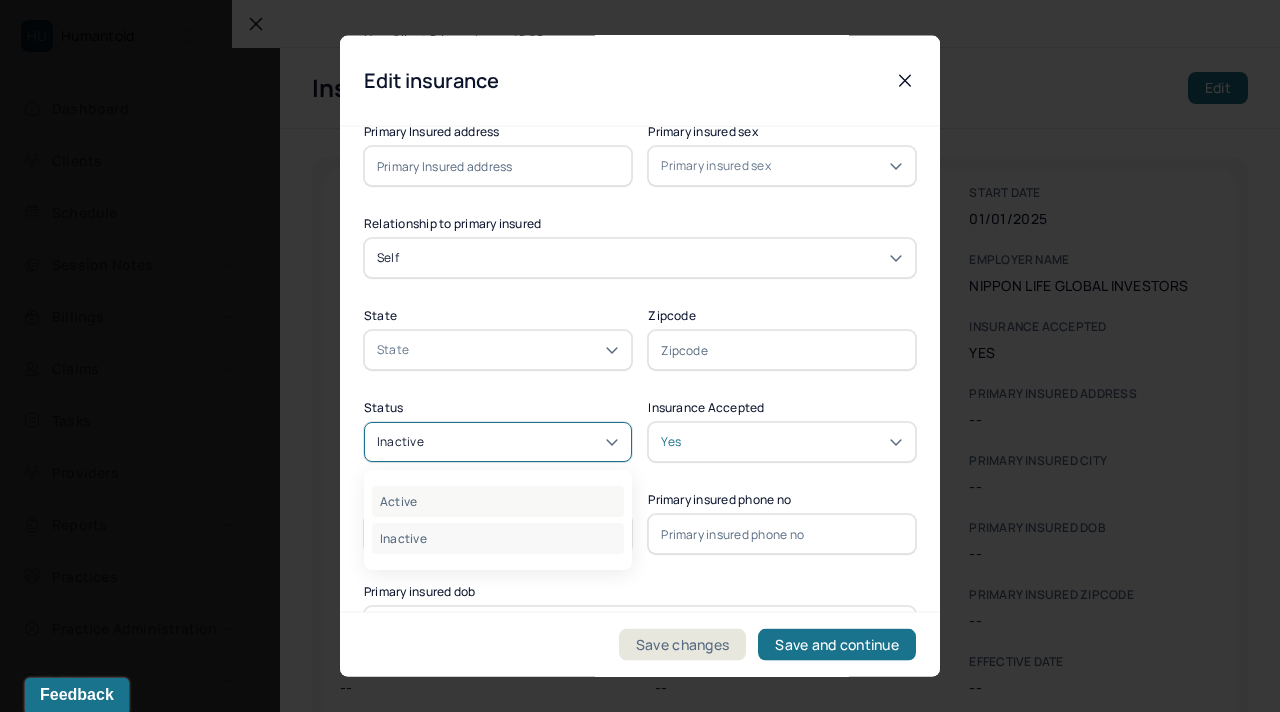 click on "Active" at bounding box center [498, 501] 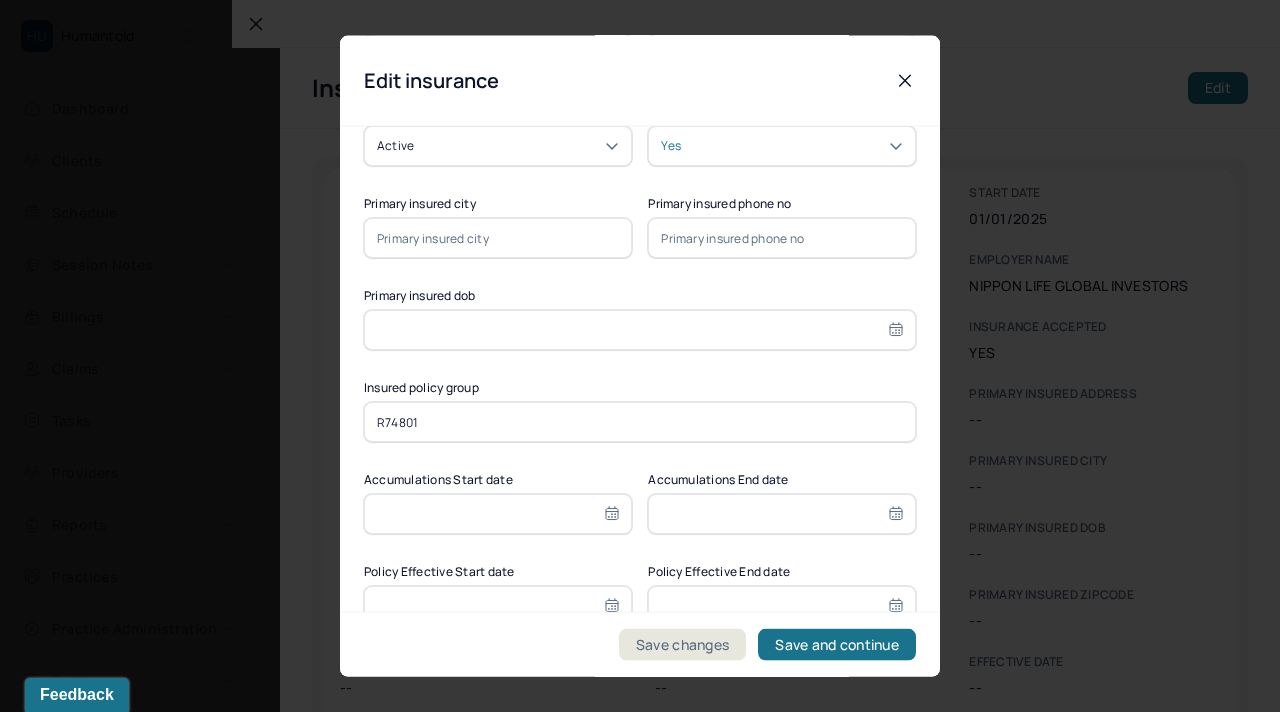 scroll, scrollTop: 958, scrollLeft: 0, axis: vertical 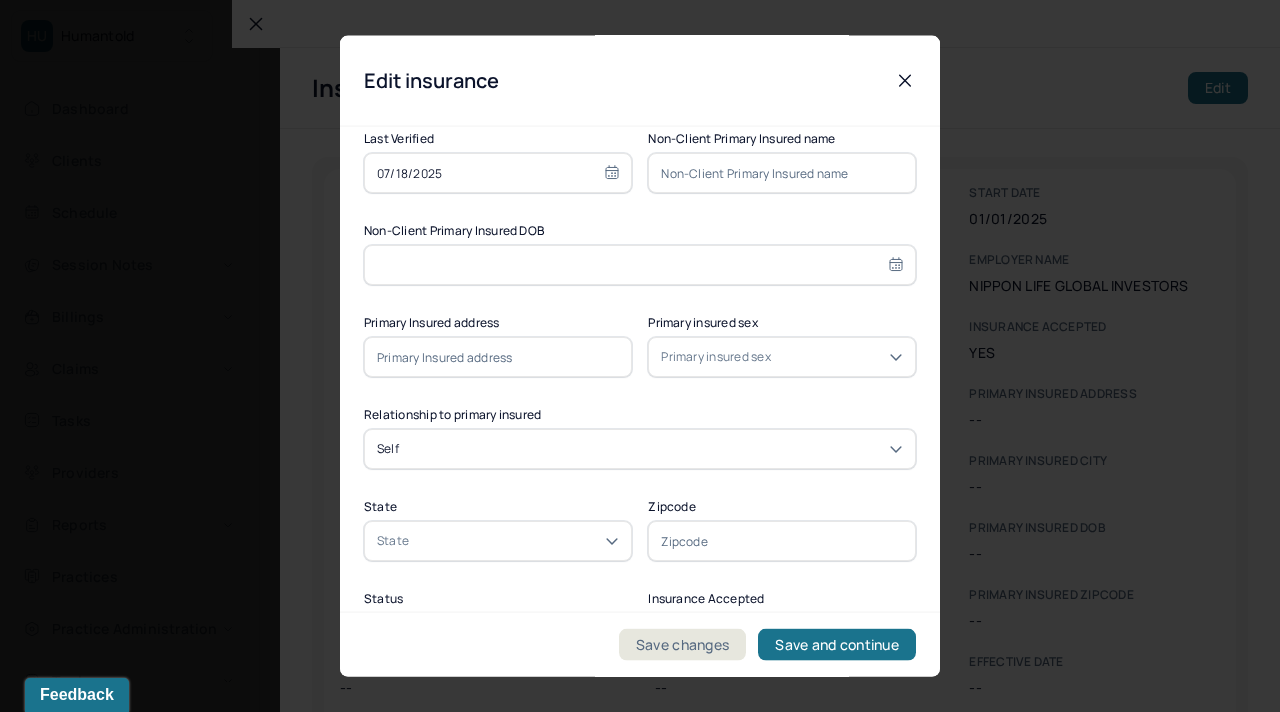 click 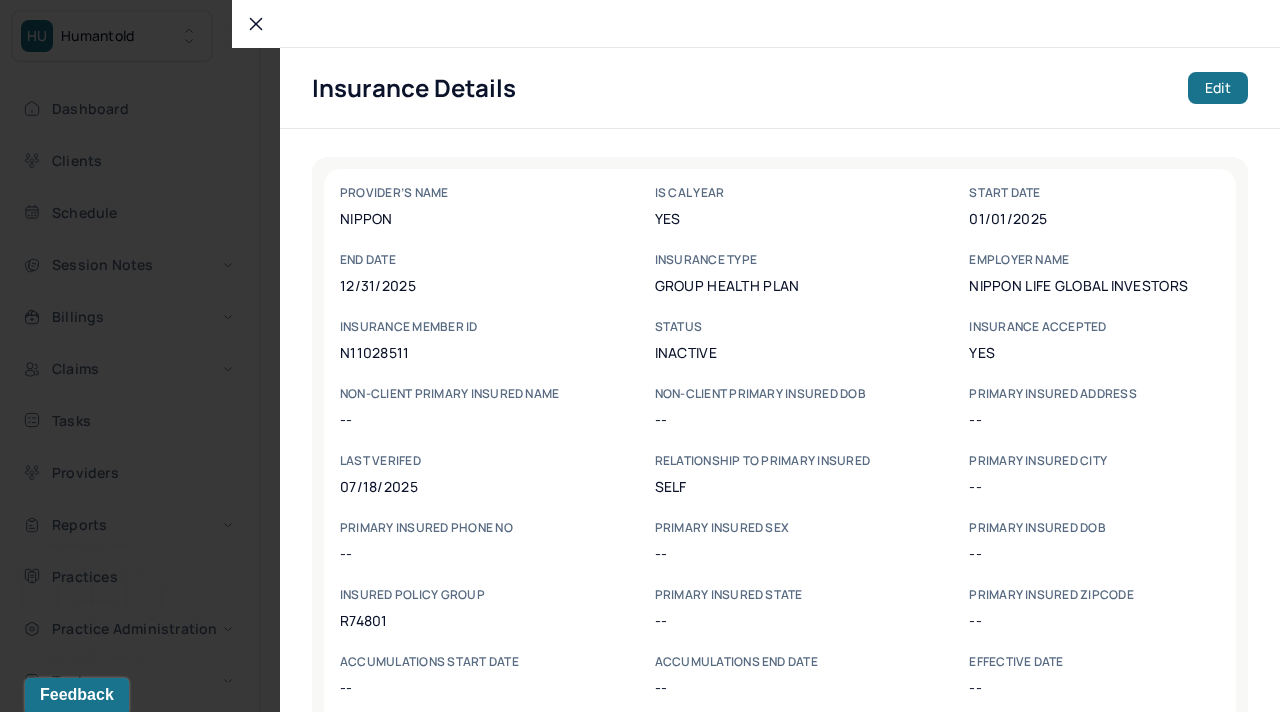 click 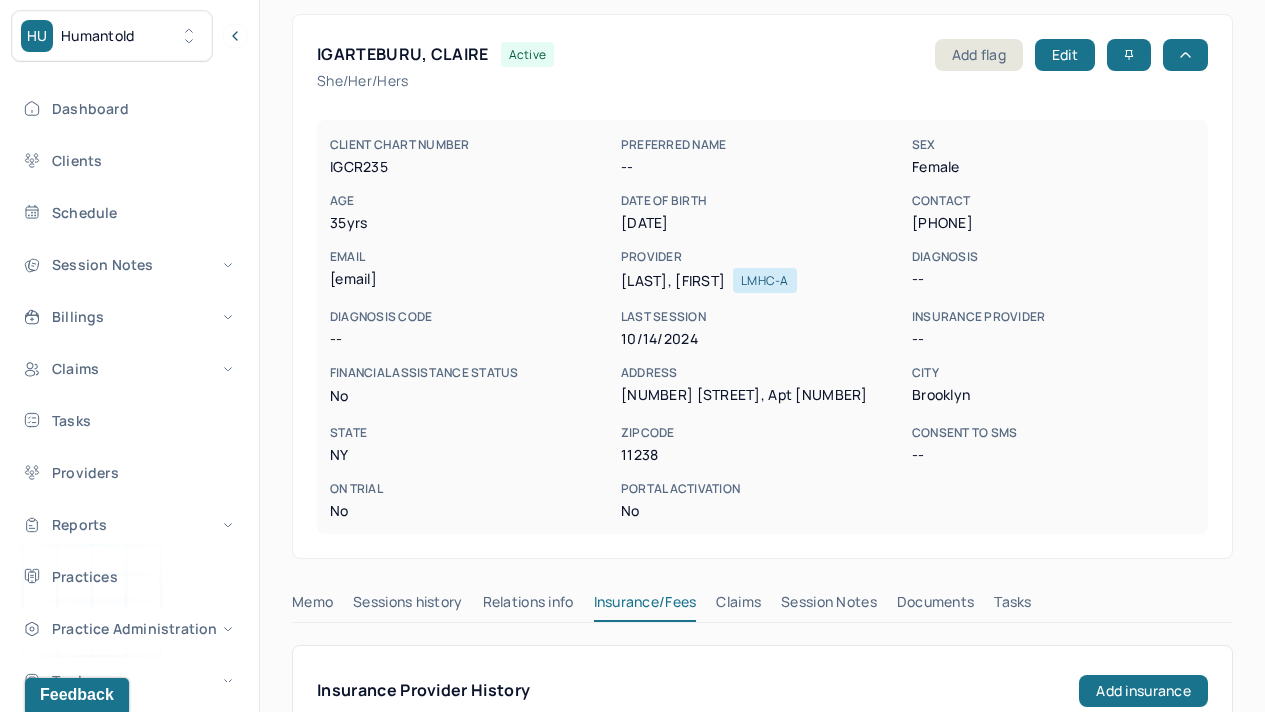 scroll, scrollTop: 0, scrollLeft: 0, axis: both 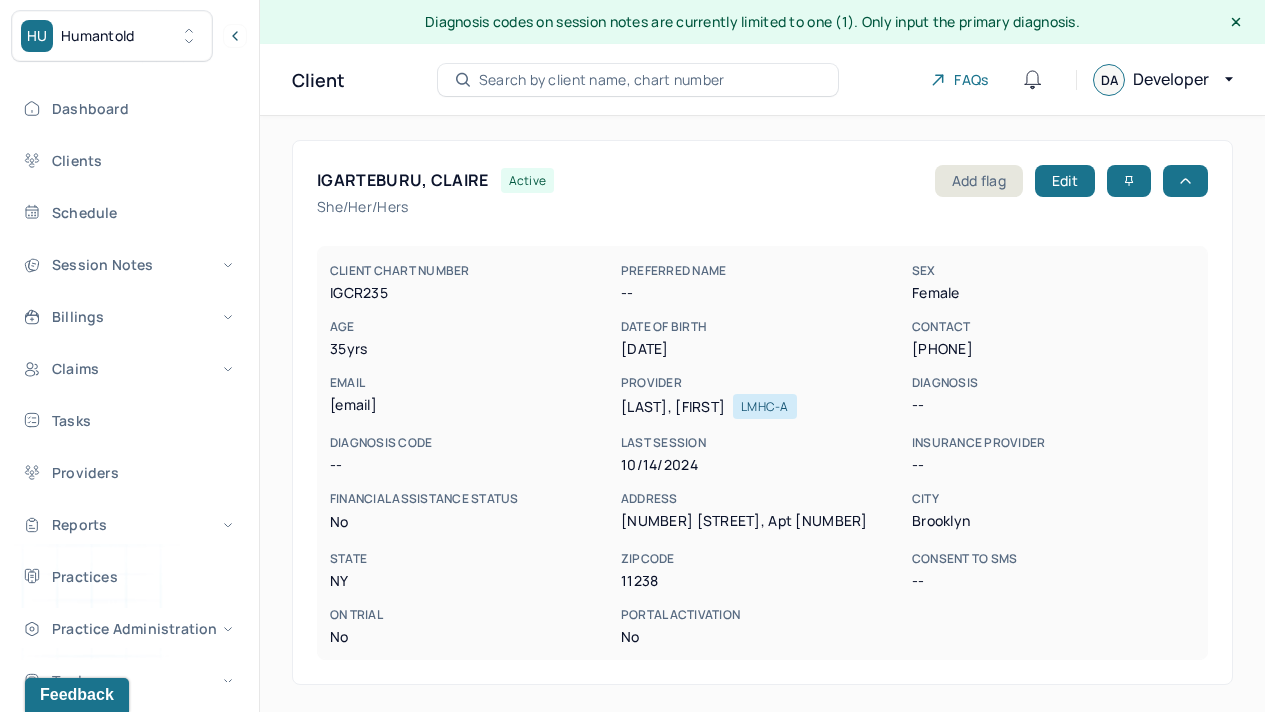 drag, startPoint x: 332, startPoint y: 409, endPoint x: 498, endPoint y: 405, distance: 166.04819 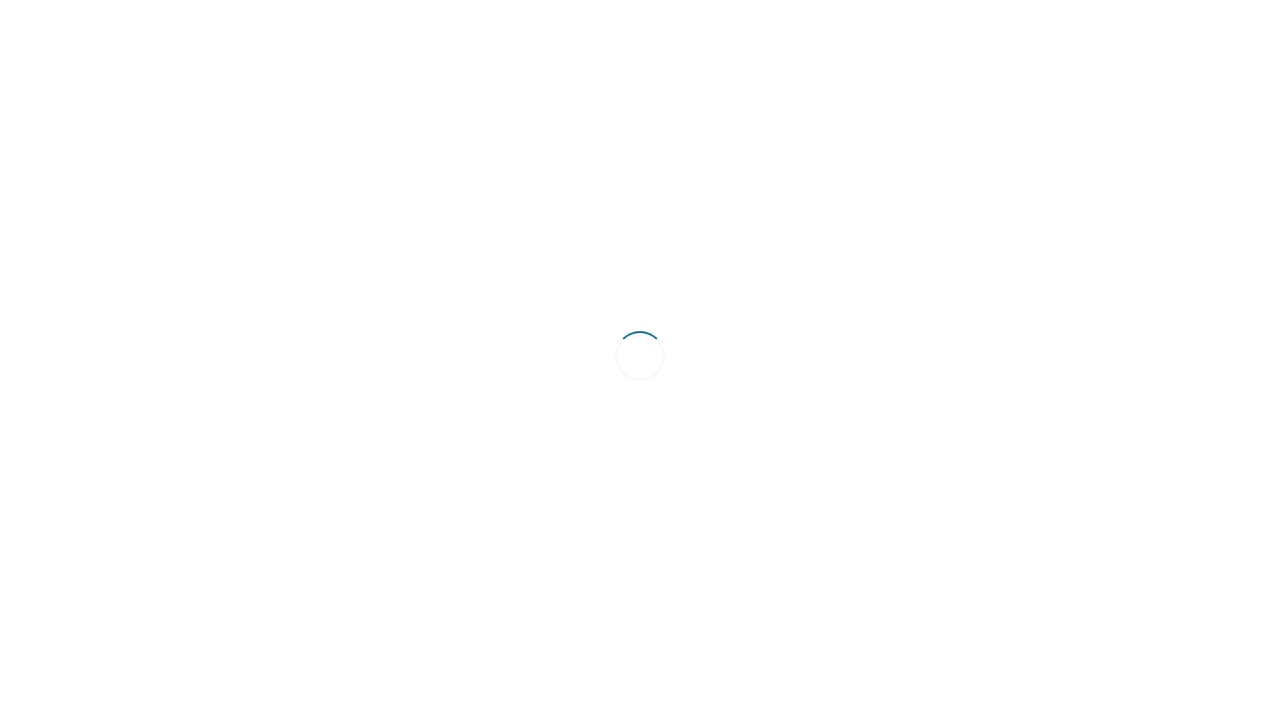 scroll, scrollTop: 0, scrollLeft: 0, axis: both 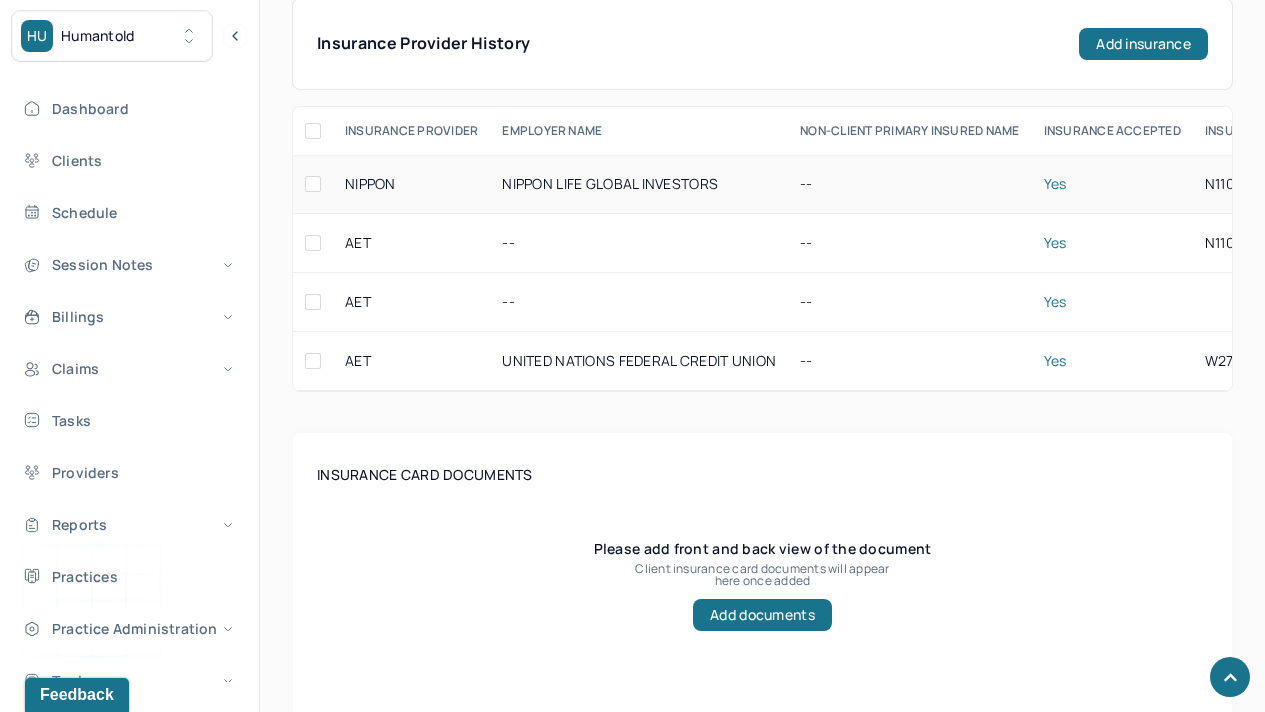 click on "NIPPON LIFE GLOBAL INVESTORS" at bounding box center [639, 184] 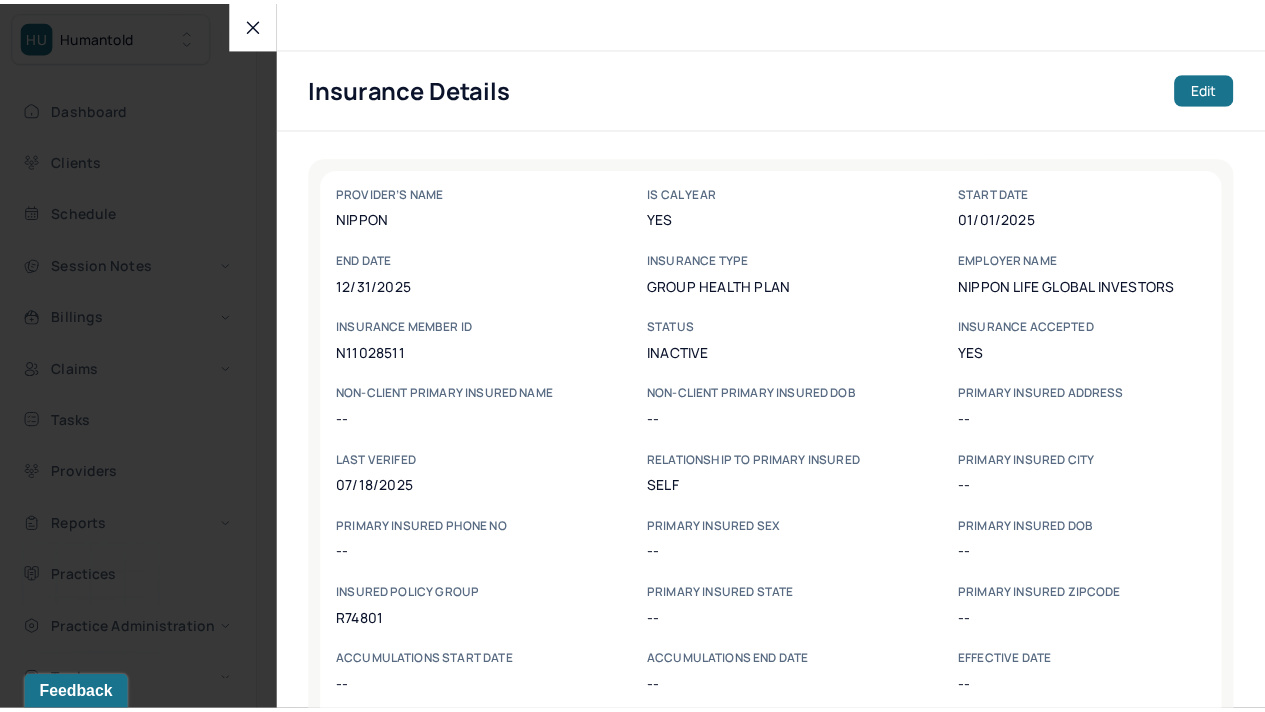 scroll, scrollTop: 101, scrollLeft: 0, axis: vertical 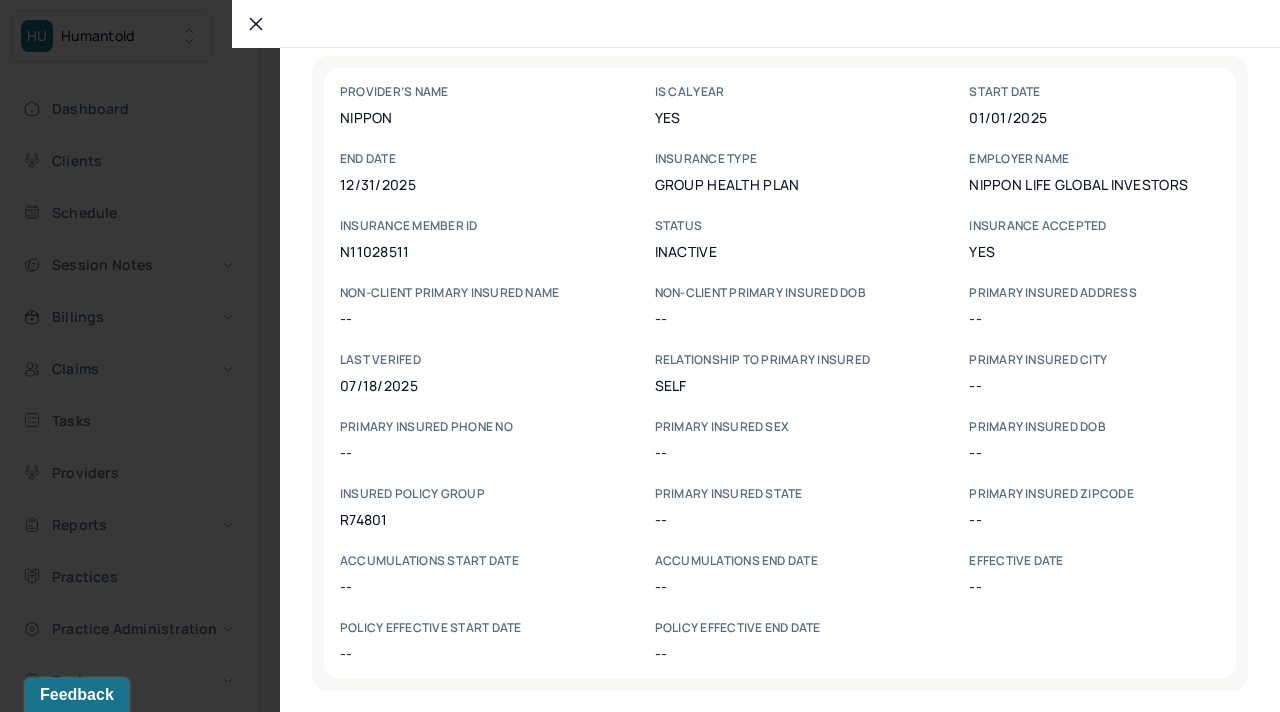 click 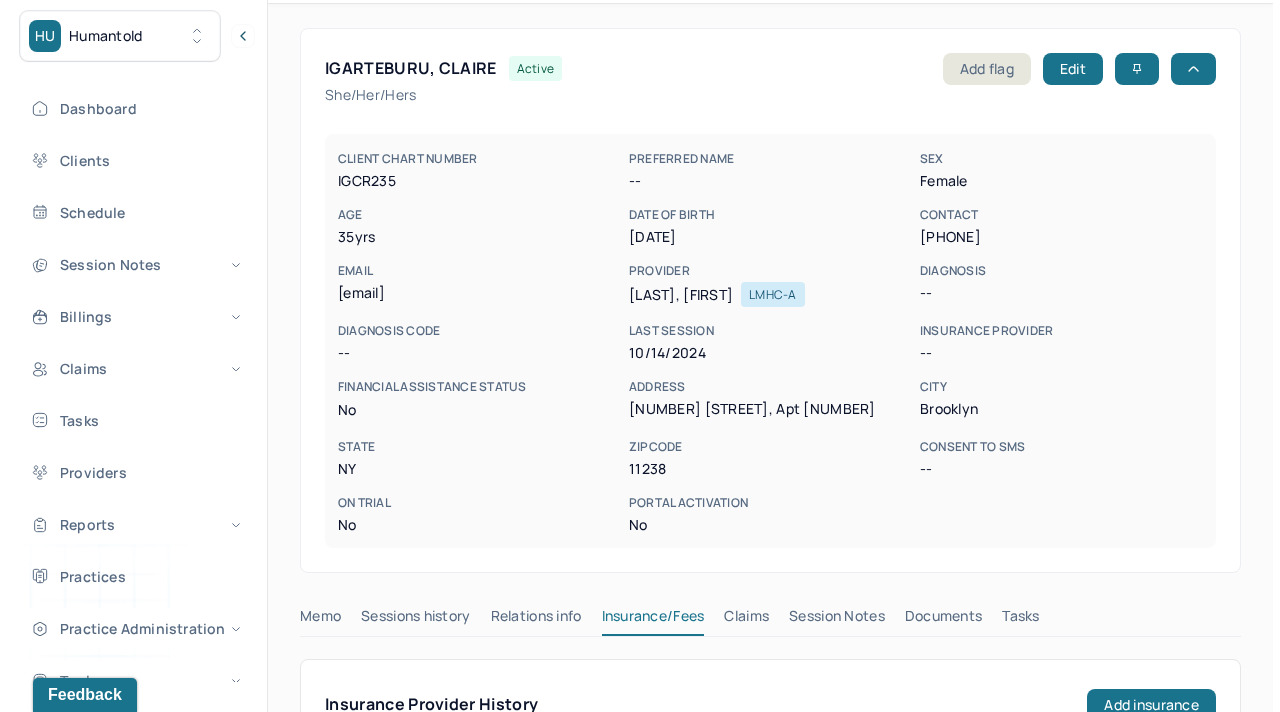 scroll, scrollTop: 104, scrollLeft: 0, axis: vertical 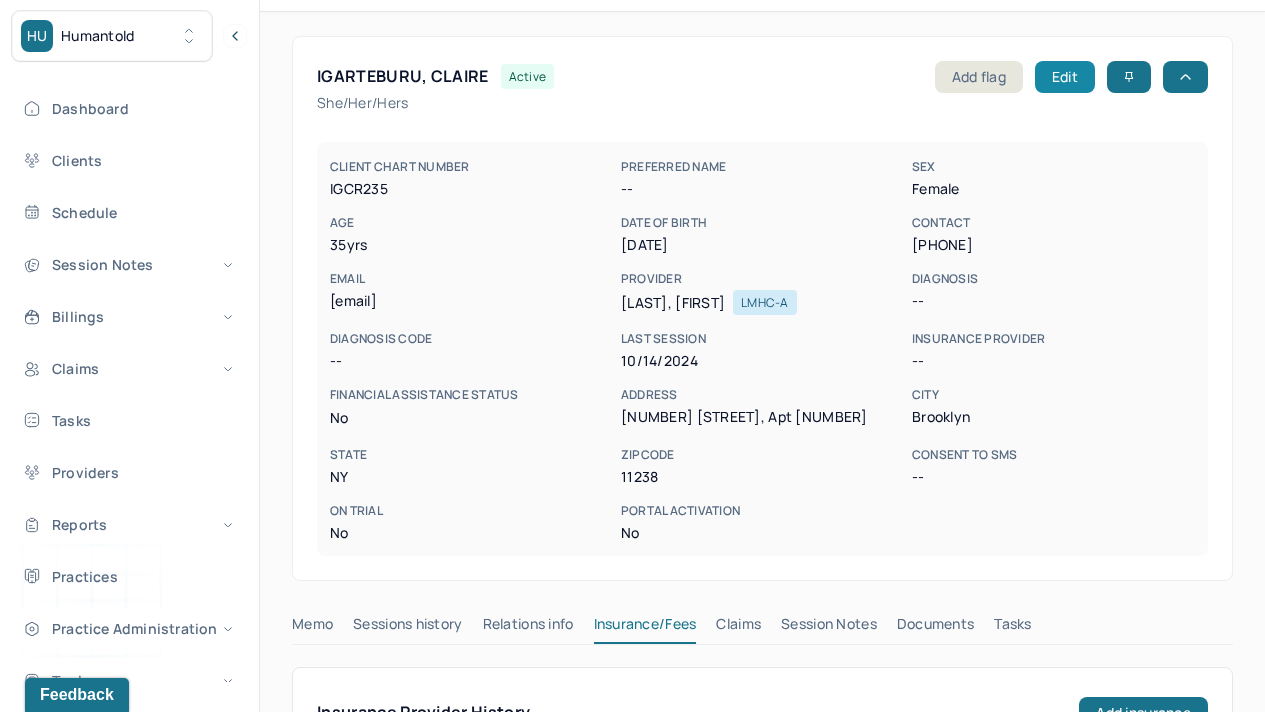 click on "Edit" at bounding box center (1065, 77) 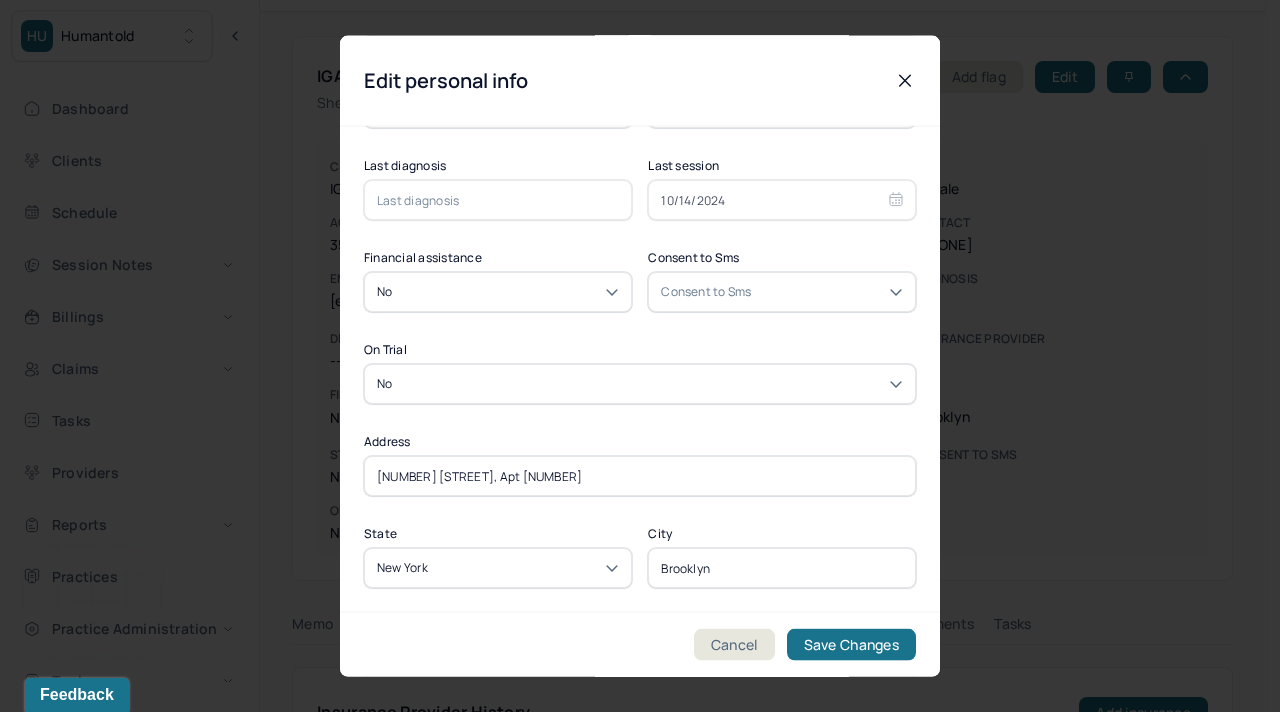 scroll, scrollTop: 542, scrollLeft: 0, axis: vertical 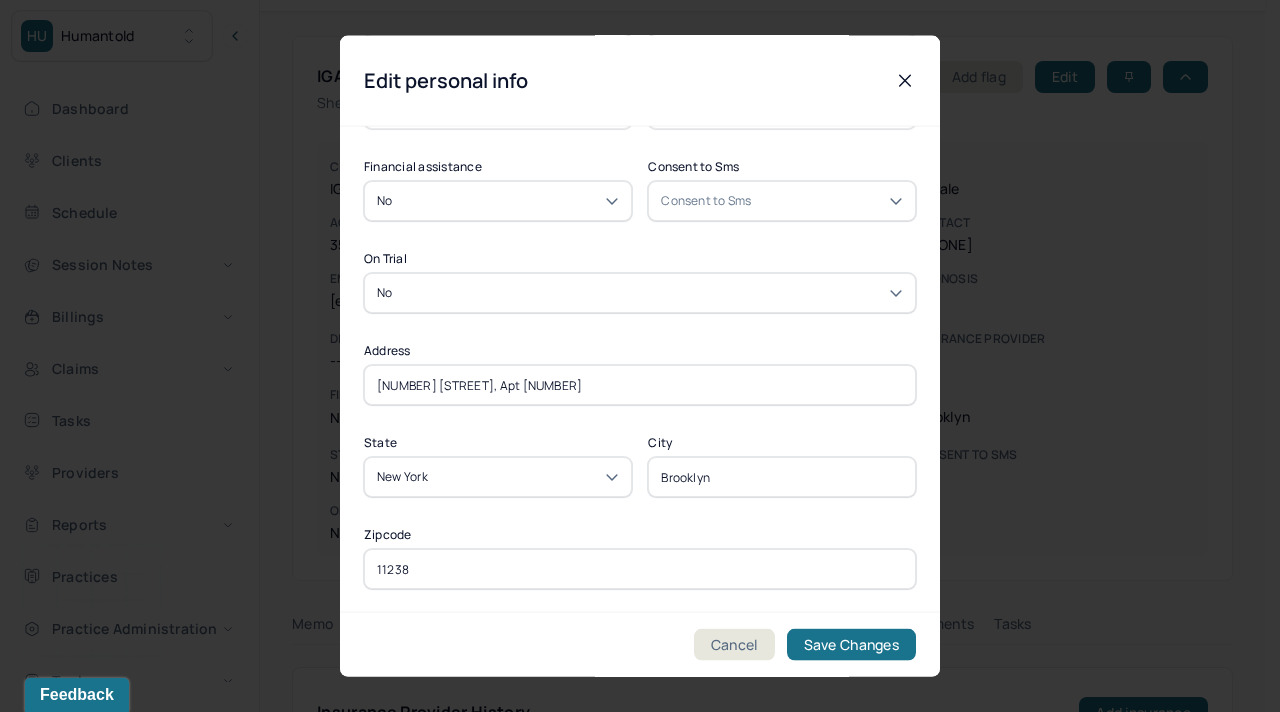 click 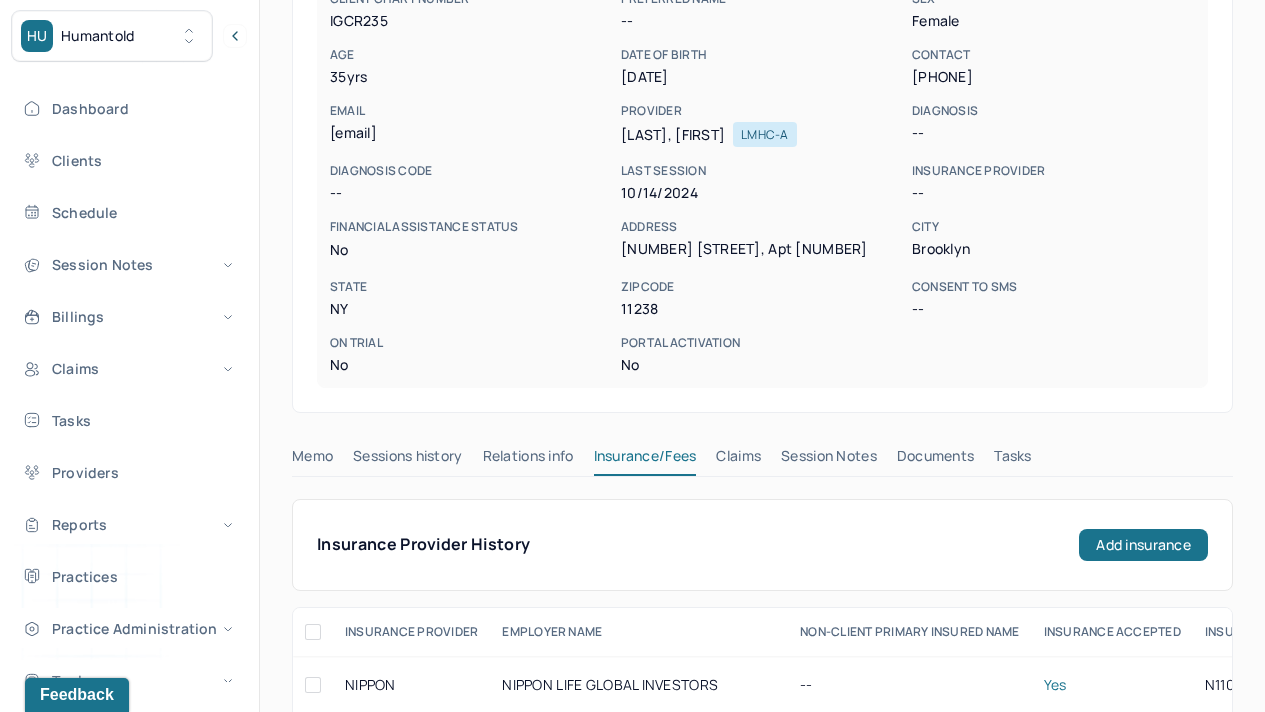 scroll, scrollTop: 274, scrollLeft: 0, axis: vertical 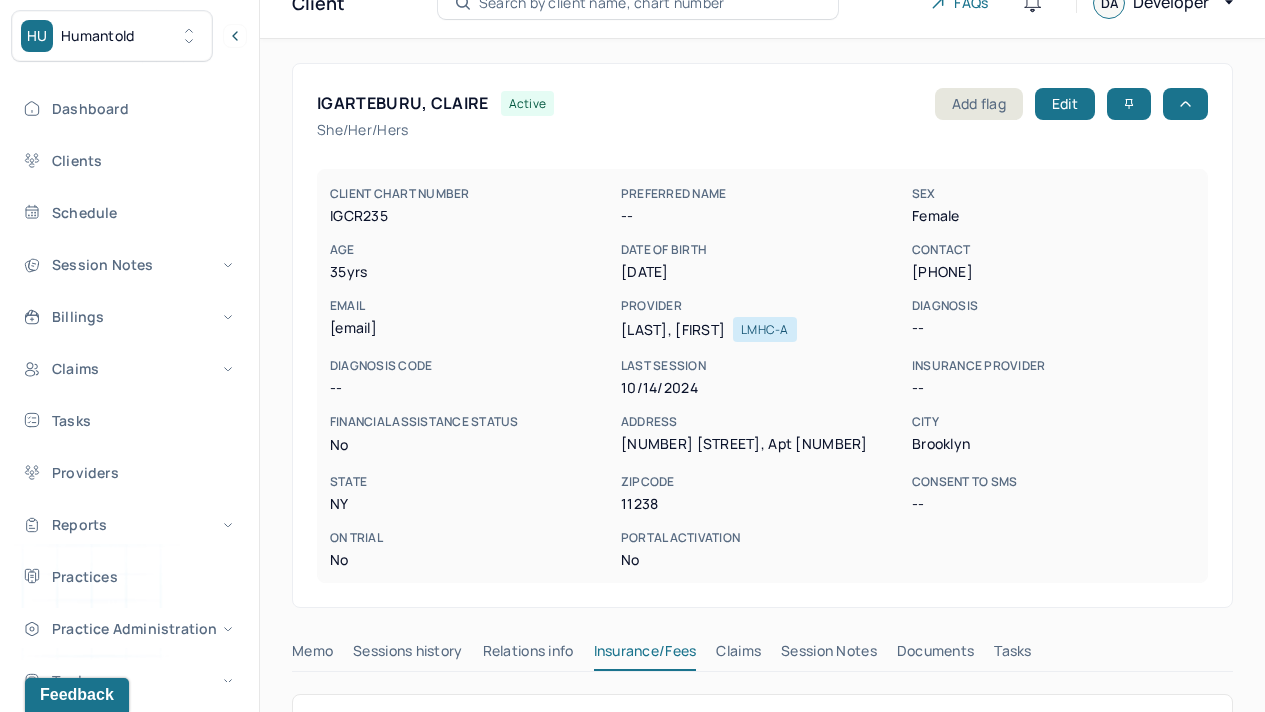 drag, startPoint x: 331, startPoint y: 326, endPoint x: 488, endPoint y: 325, distance: 157.00319 